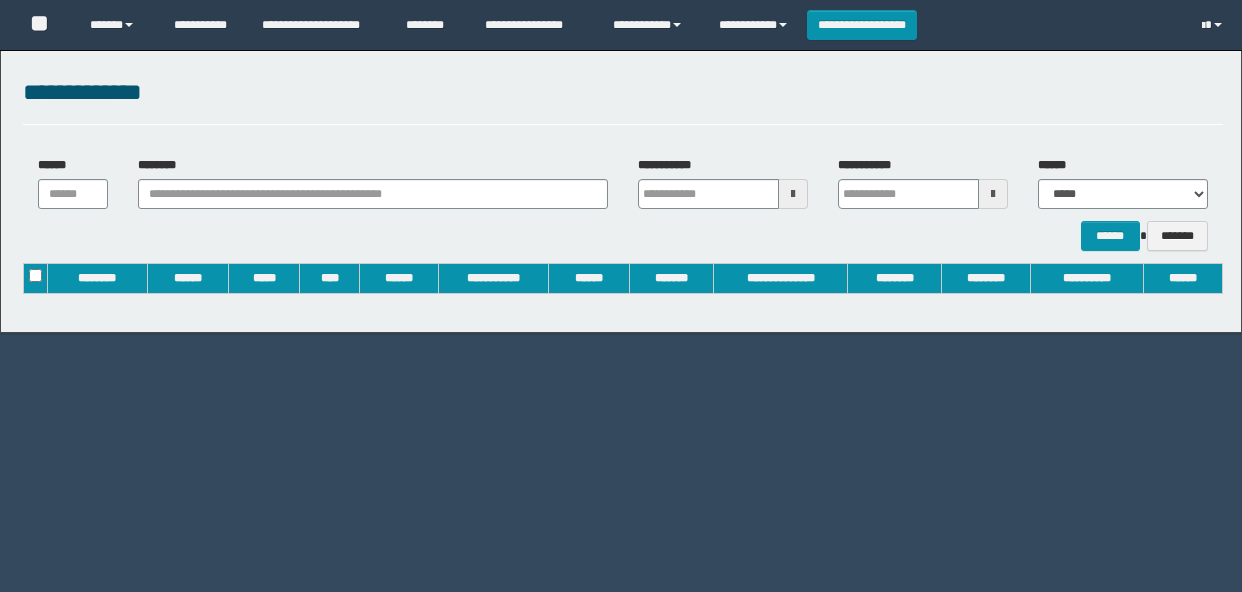 scroll, scrollTop: 0, scrollLeft: 0, axis: both 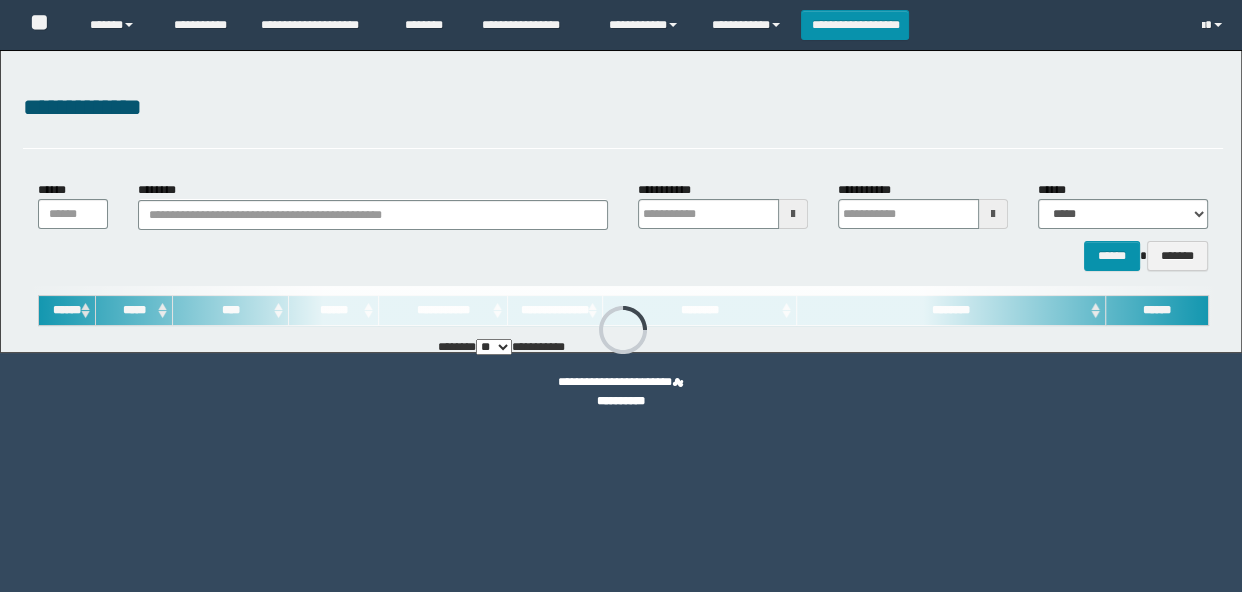 type on "**********" 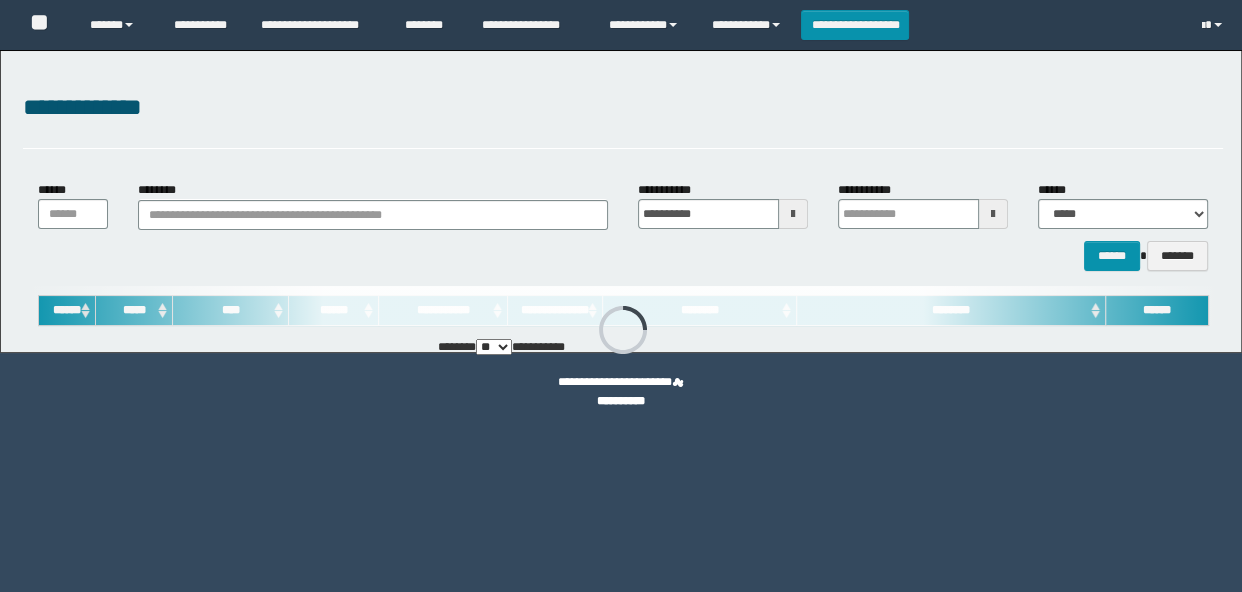 type on "**********" 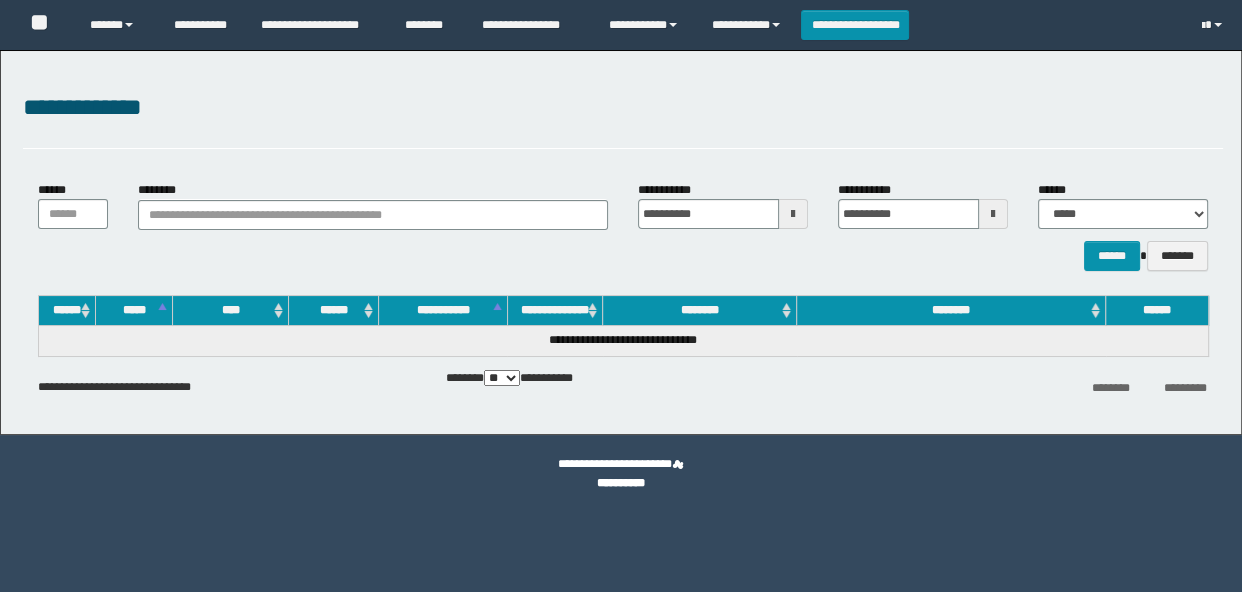 scroll, scrollTop: 0, scrollLeft: 0, axis: both 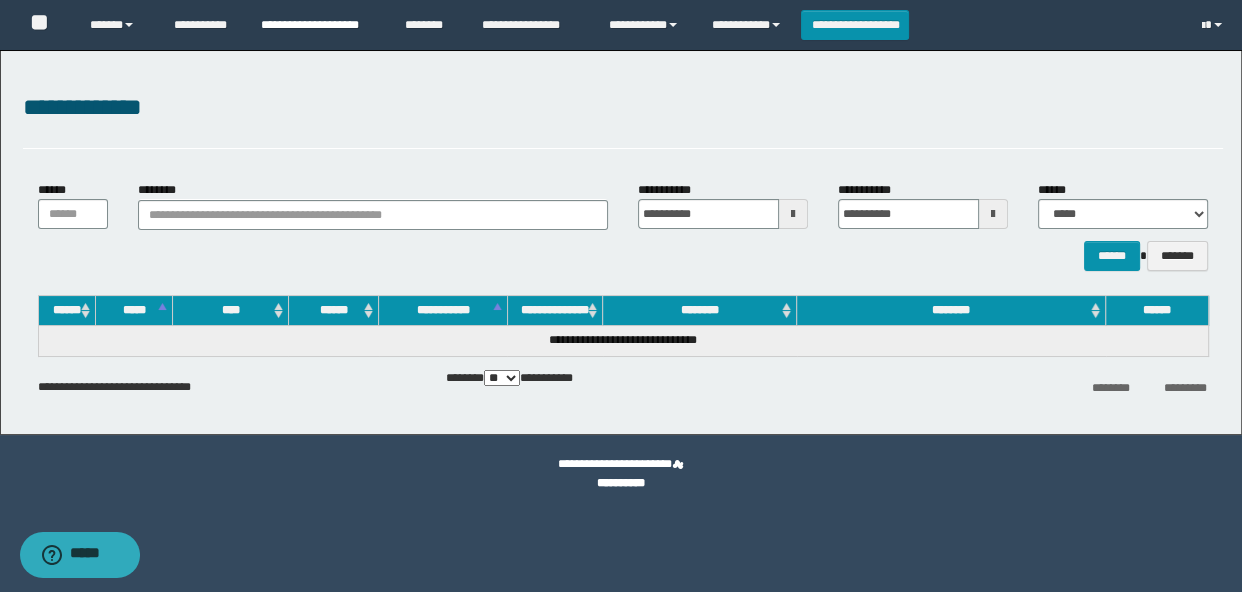click on "**********" at bounding box center [318, 25] 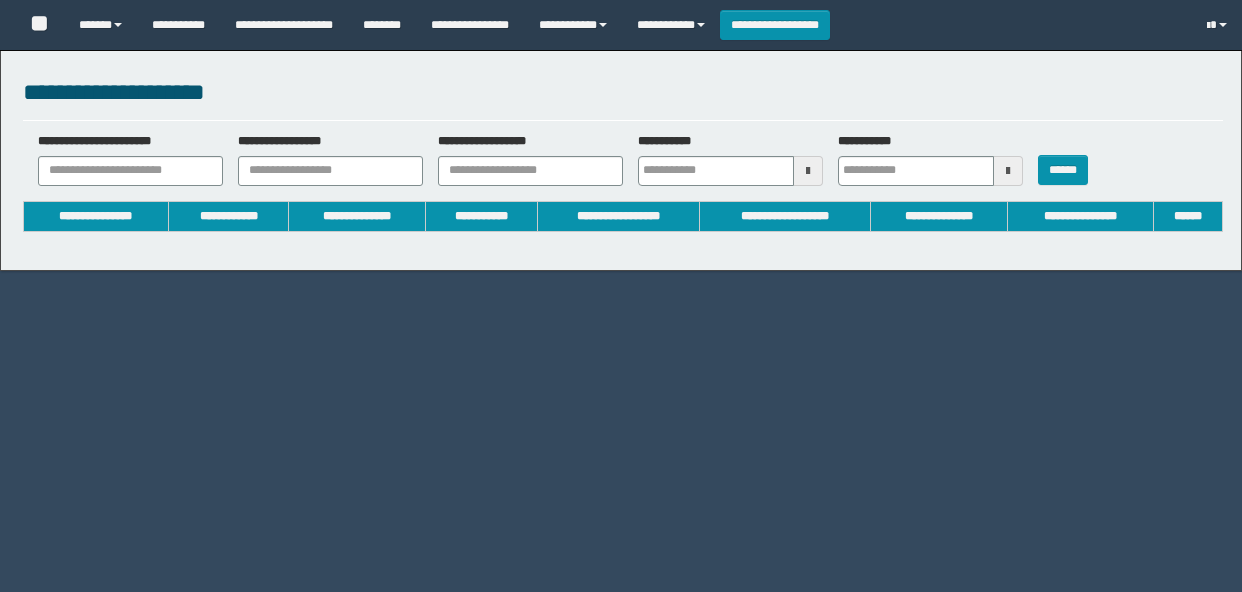 type on "**********" 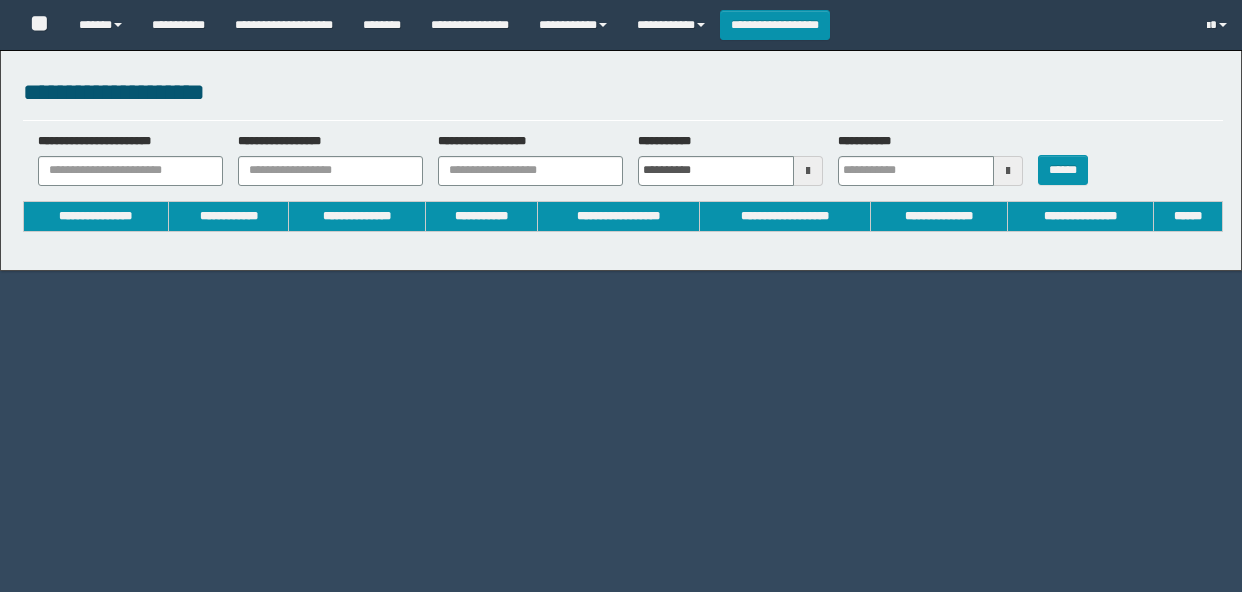 type on "**********" 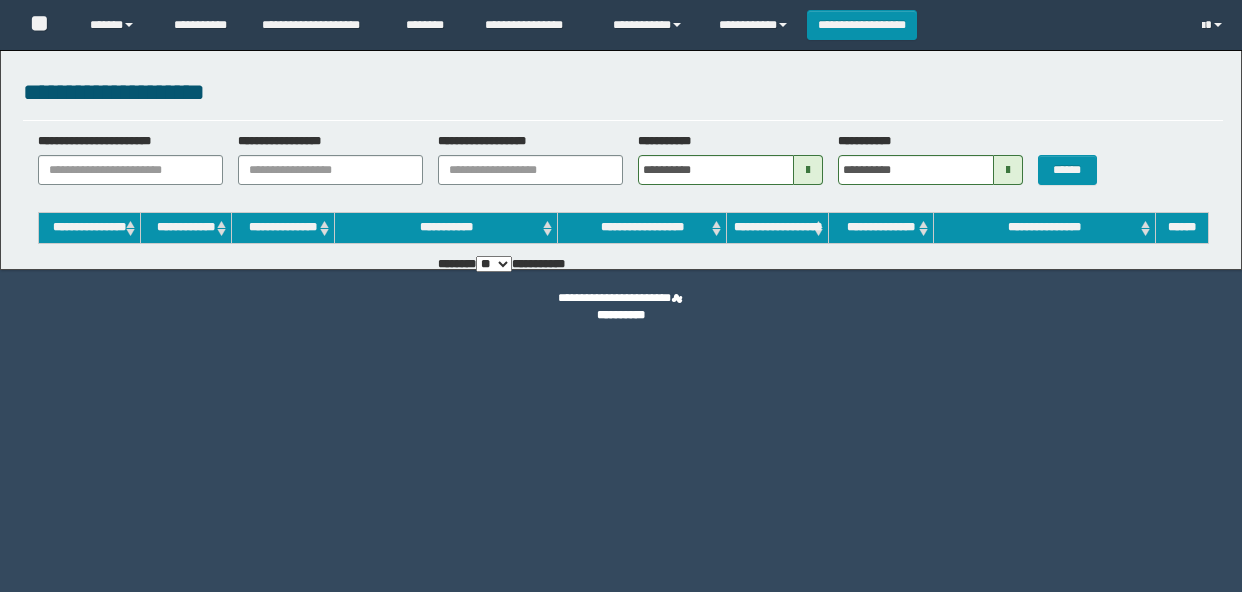 scroll, scrollTop: 0, scrollLeft: 0, axis: both 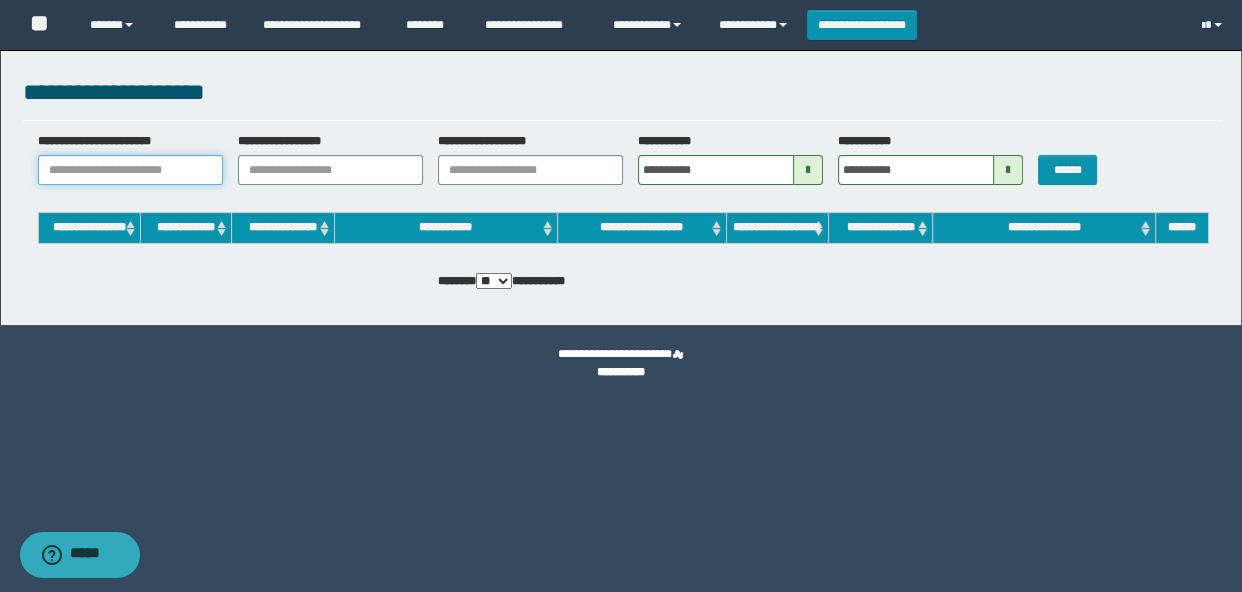 click on "**********" at bounding box center (130, 170) 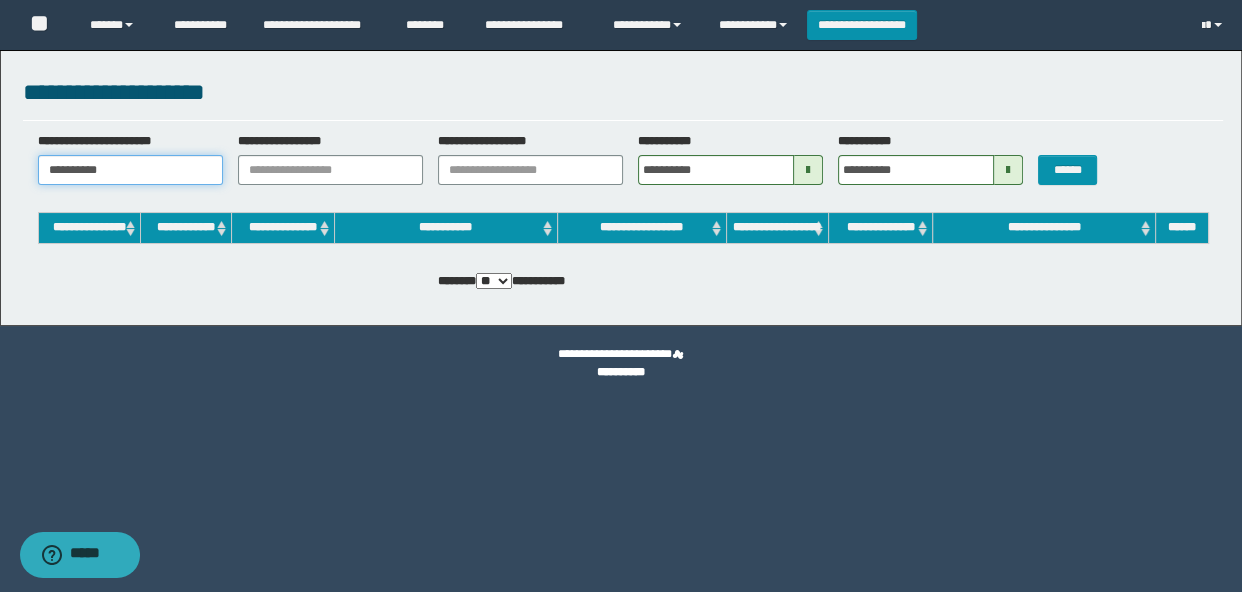 type 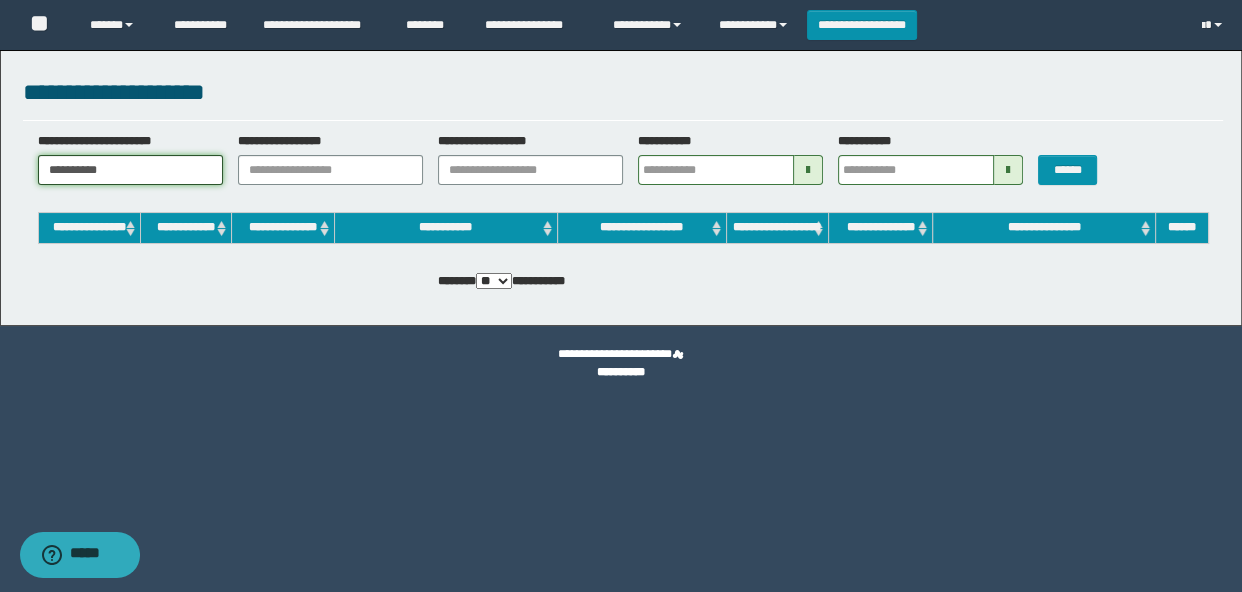type on "**********" 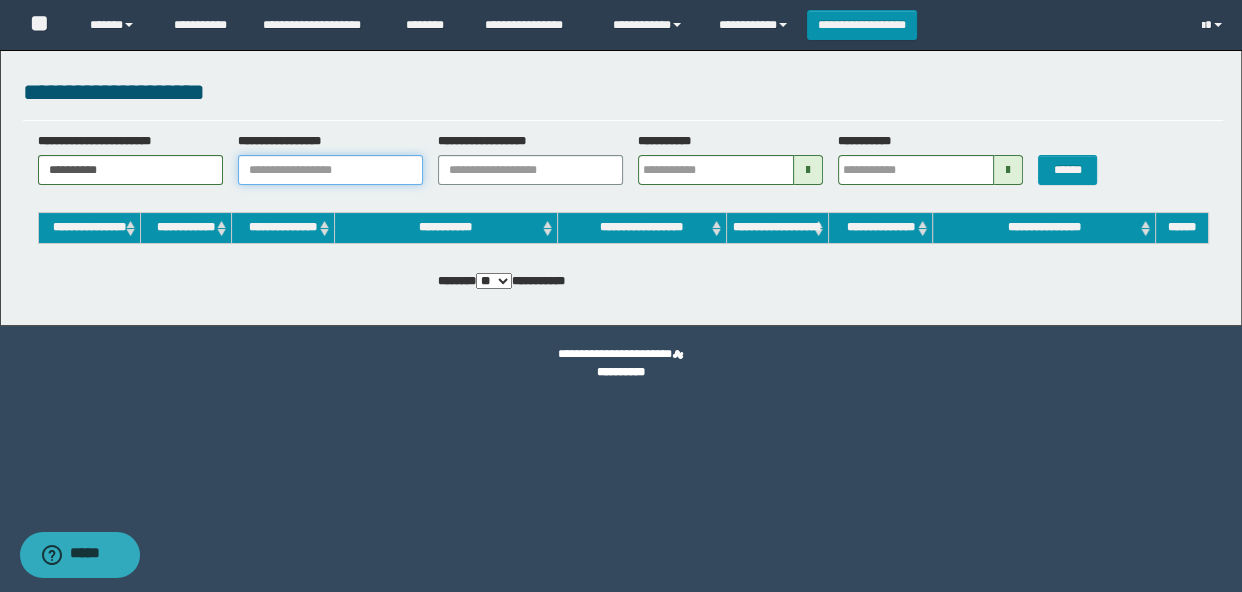 type 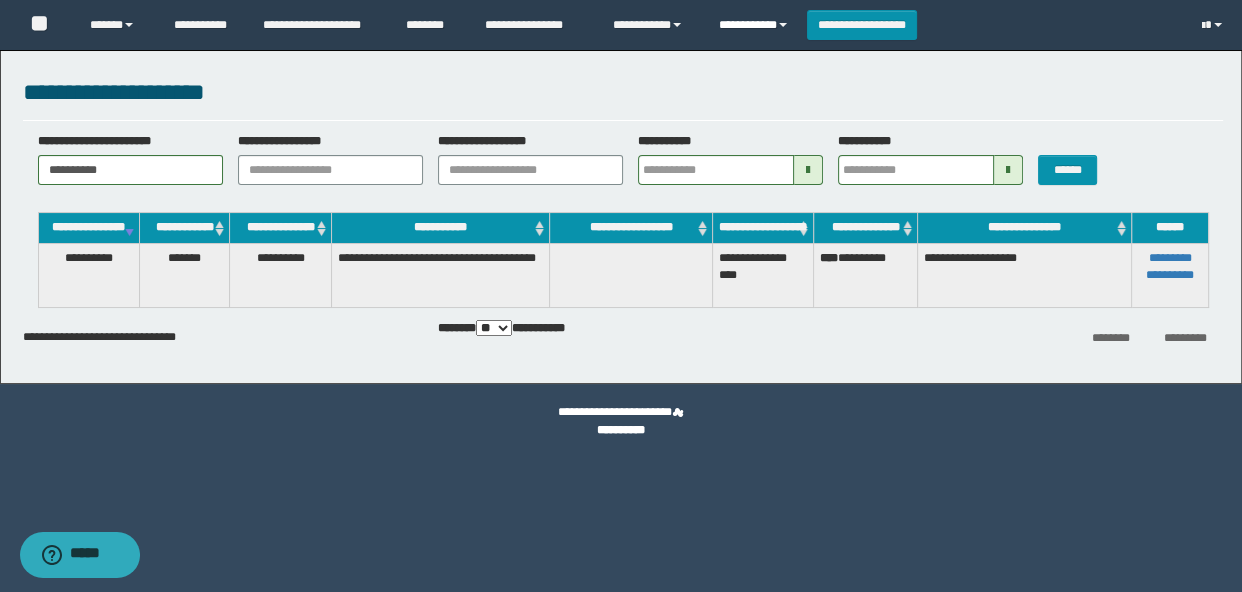 click on "**********" at bounding box center [755, 25] 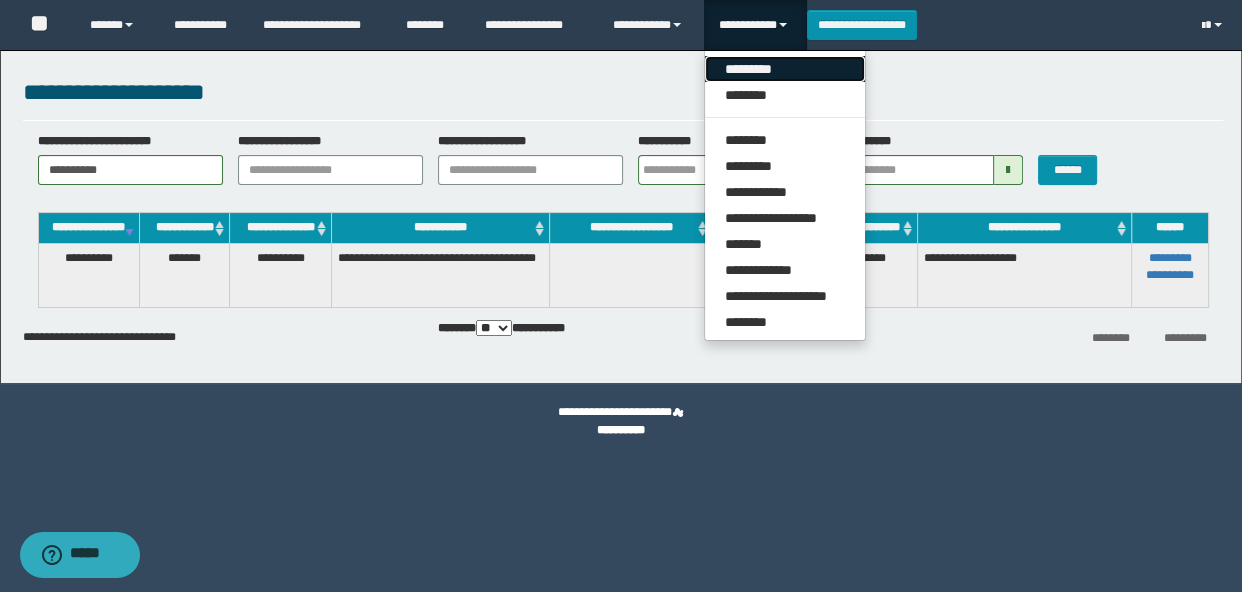 click on "*********" at bounding box center [785, 69] 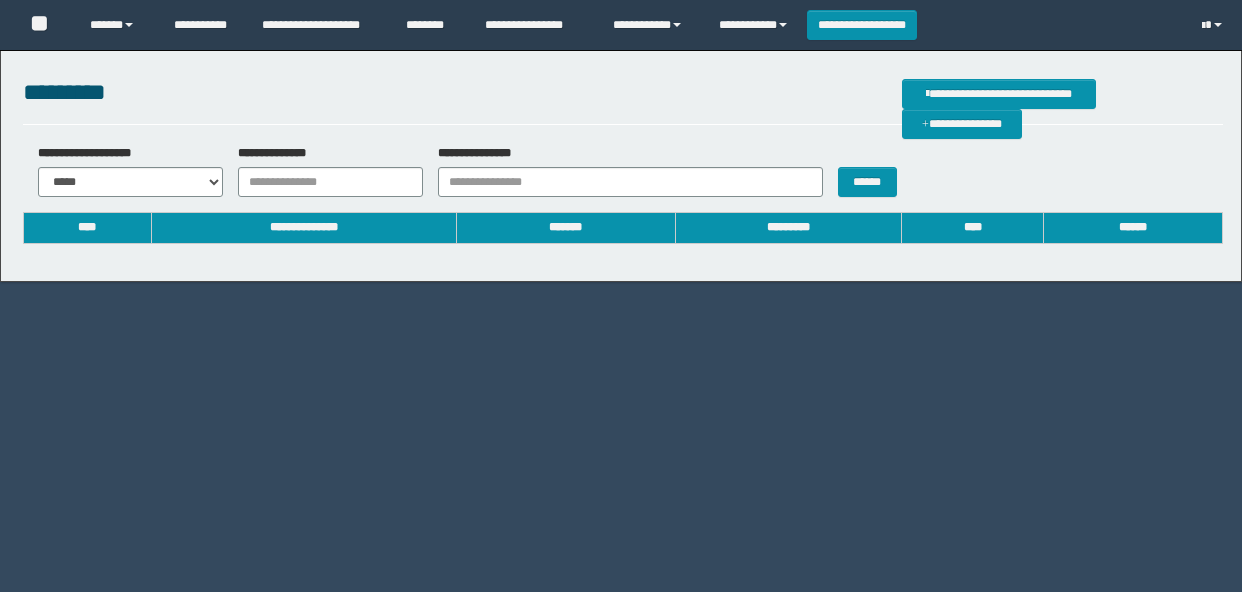 scroll, scrollTop: 0, scrollLeft: 0, axis: both 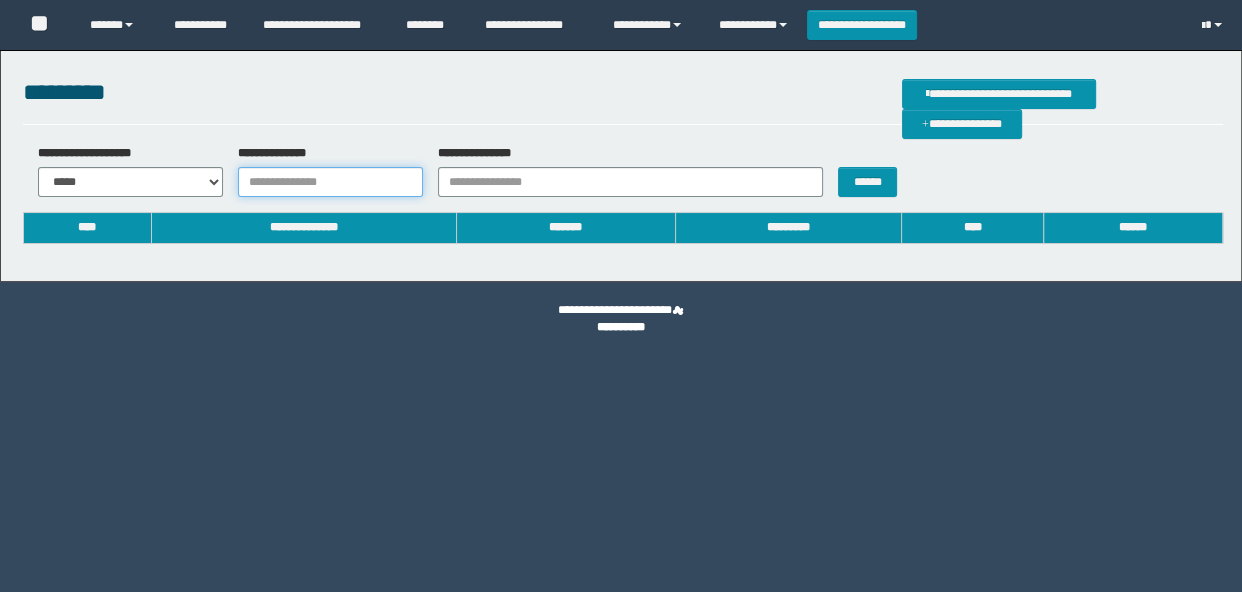 click on "**********" at bounding box center [330, 182] 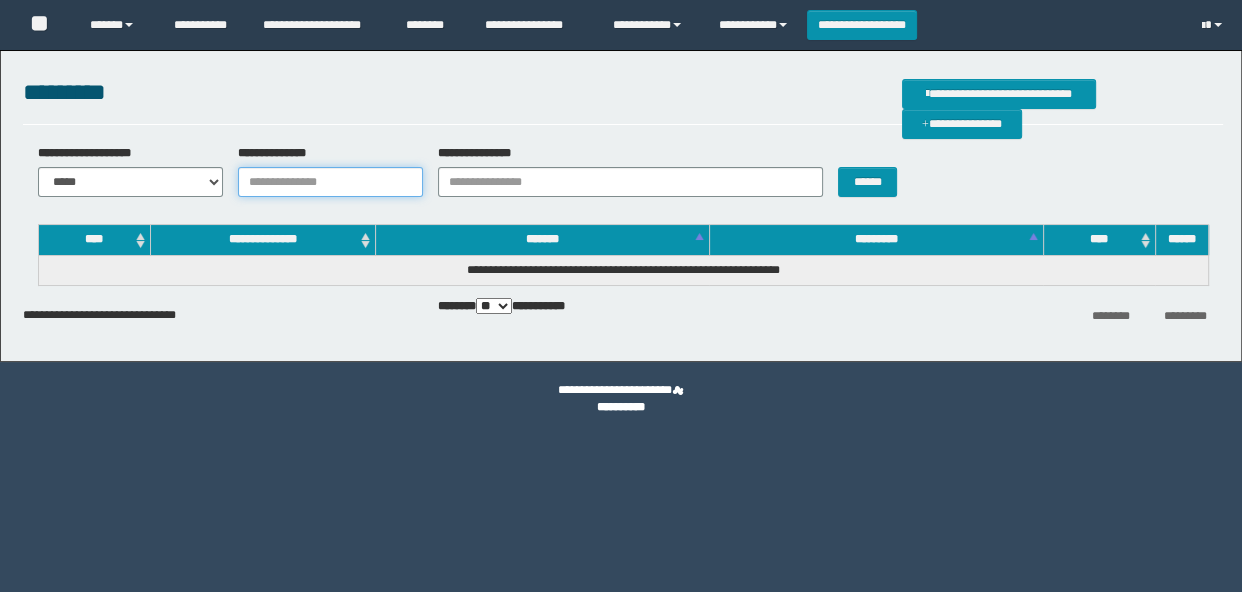 paste on "********" 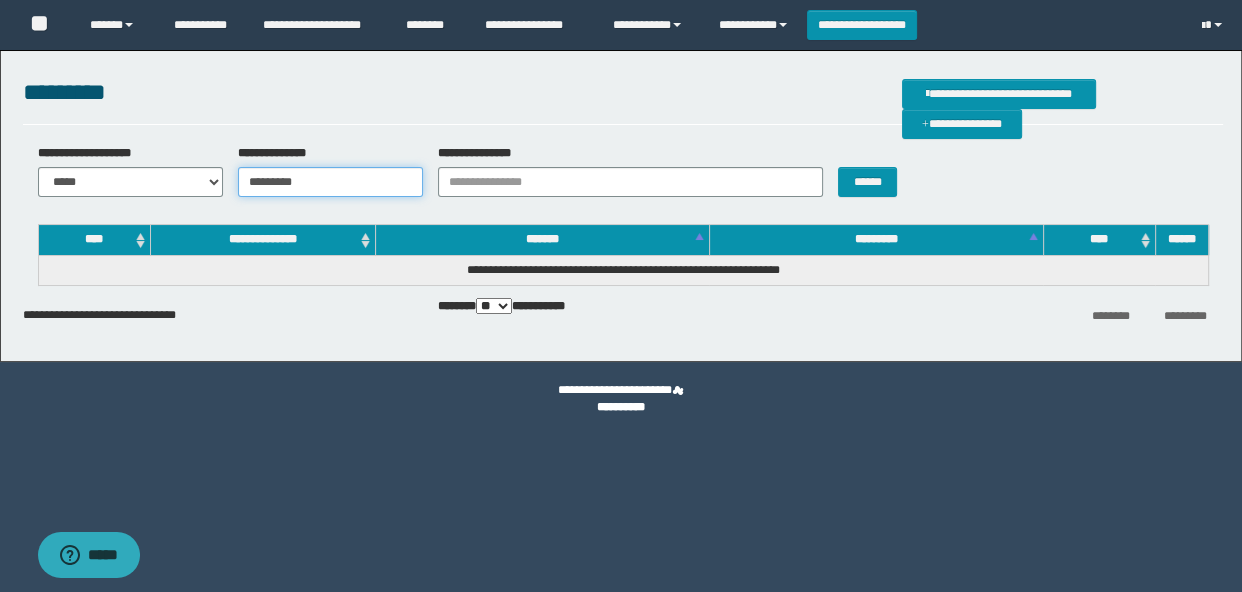 scroll, scrollTop: 0, scrollLeft: 0, axis: both 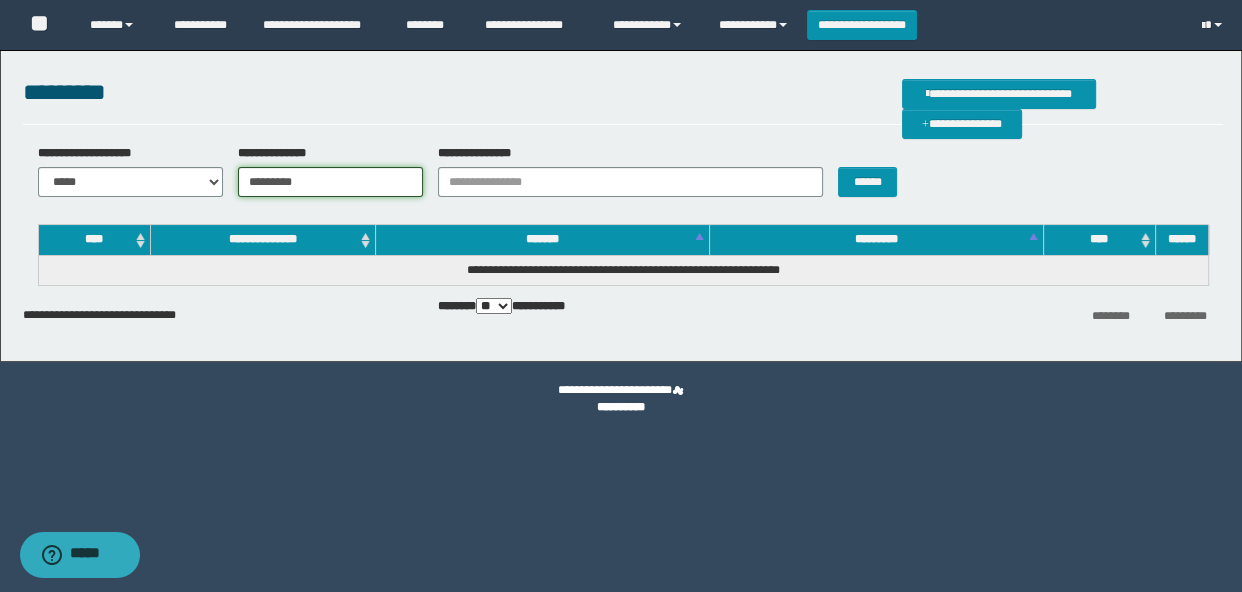 click on "********" at bounding box center [330, 182] 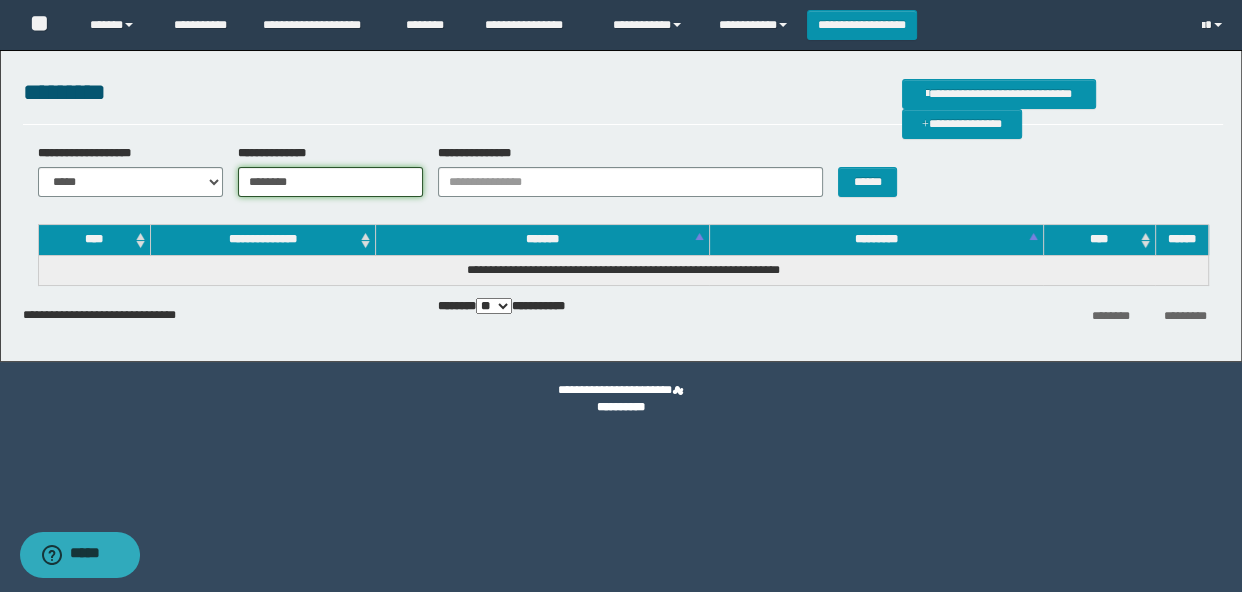 type on "********" 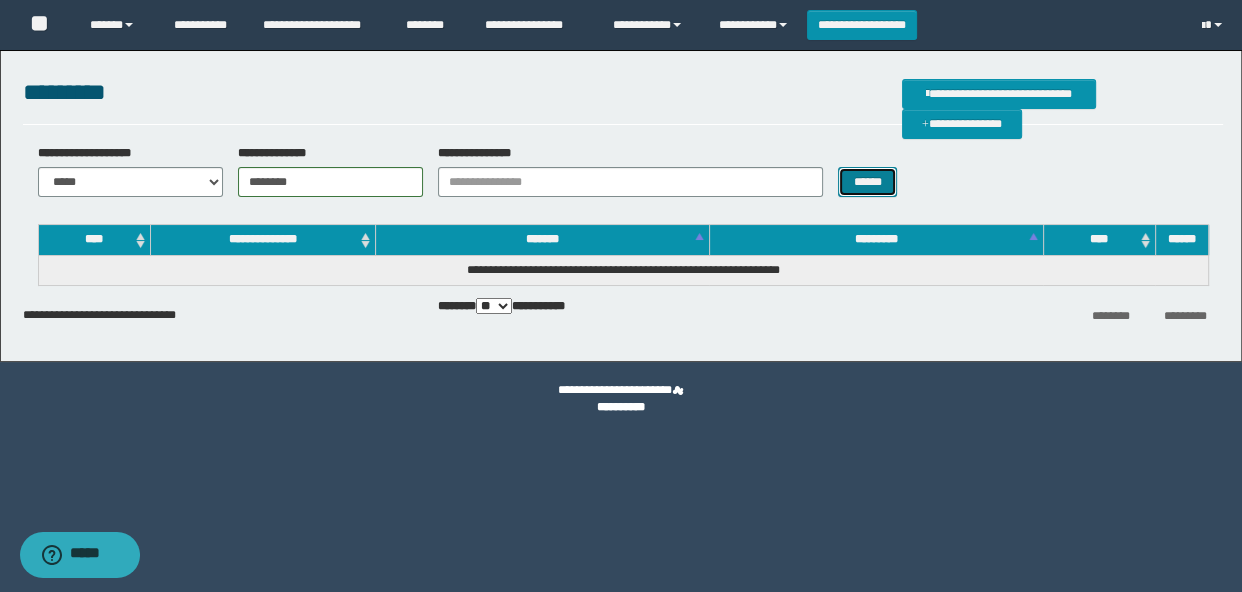 click on "******" at bounding box center (867, 182) 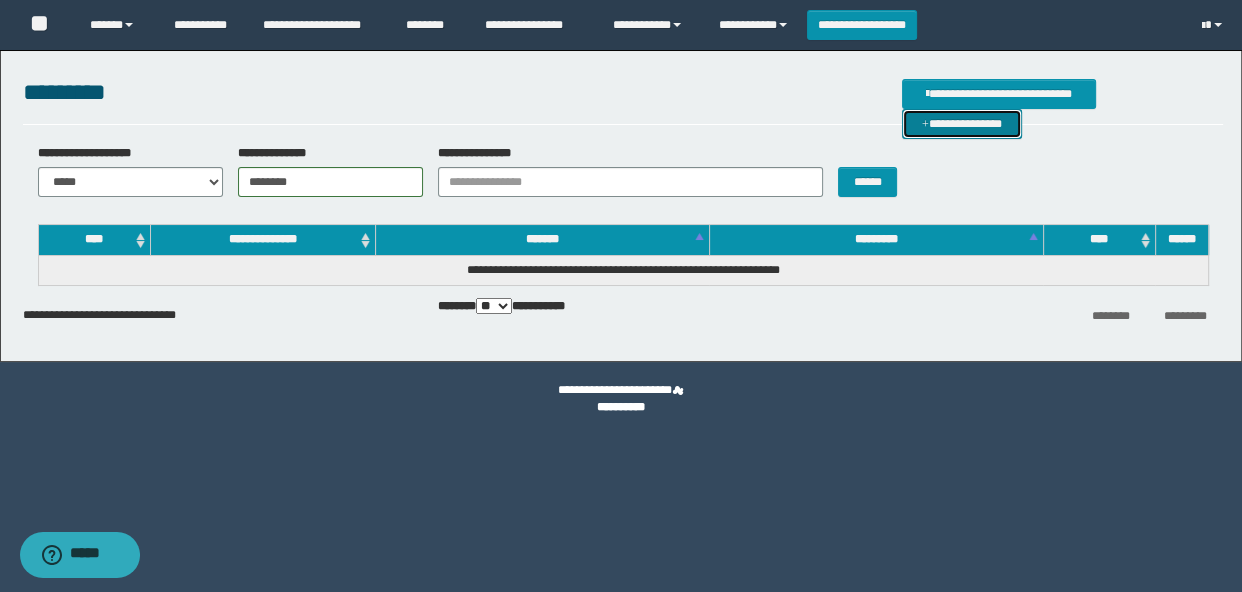 click on "**********" at bounding box center [962, 124] 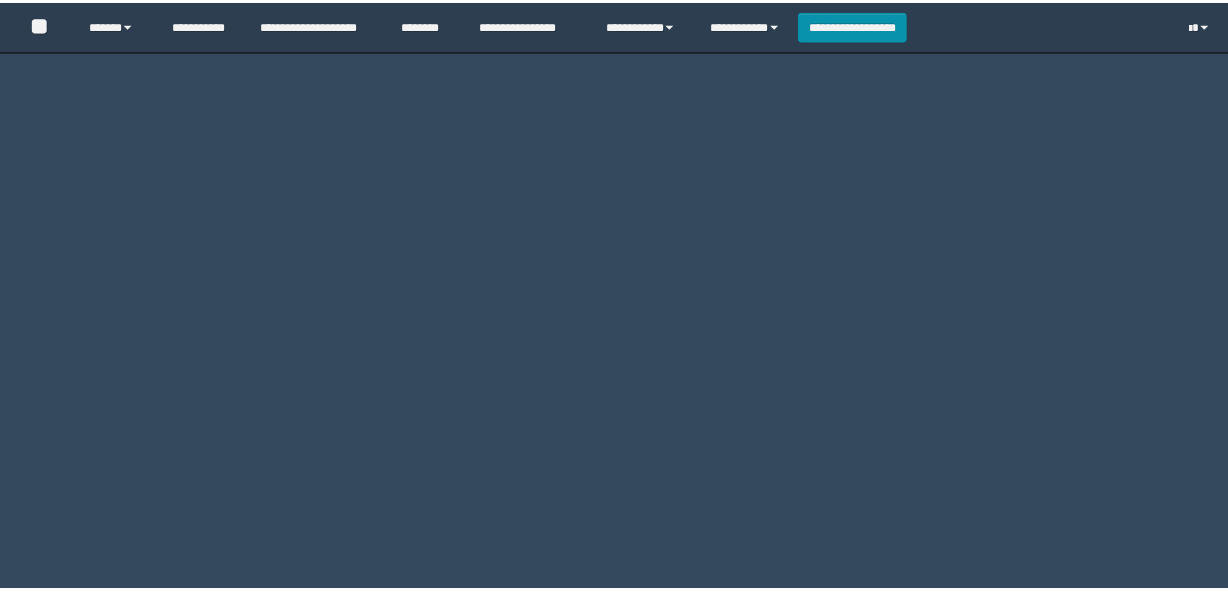 scroll, scrollTop: 0, scrollLeft: 0, axis: both 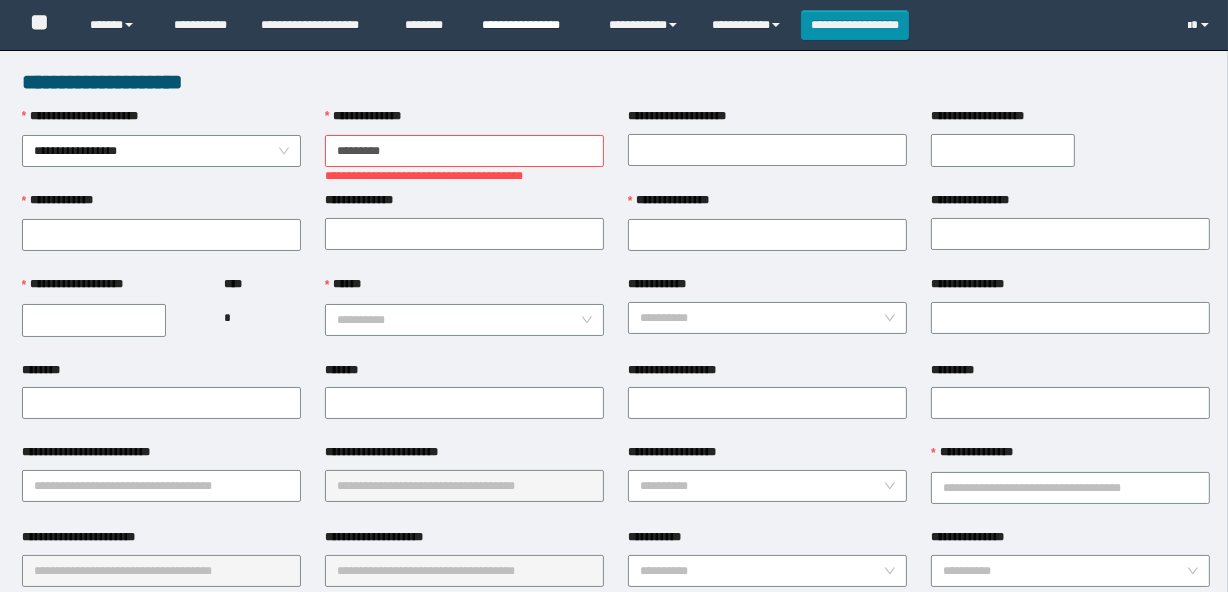 type on "********" 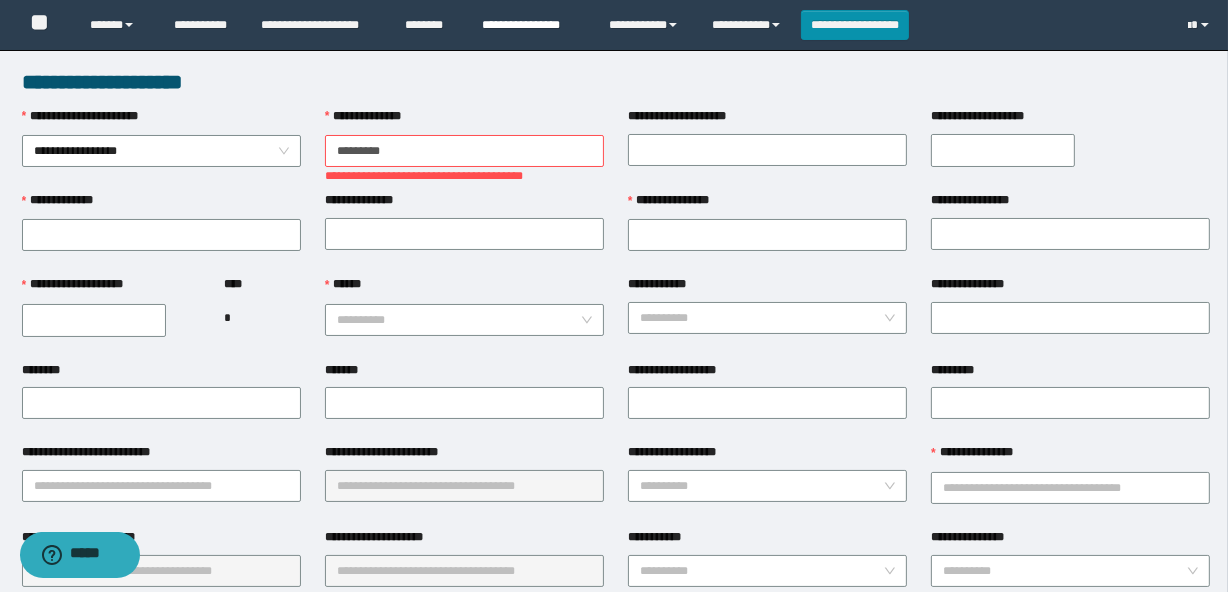 scroll, scrollTop: 0, scrollLeft: 0, axis: both 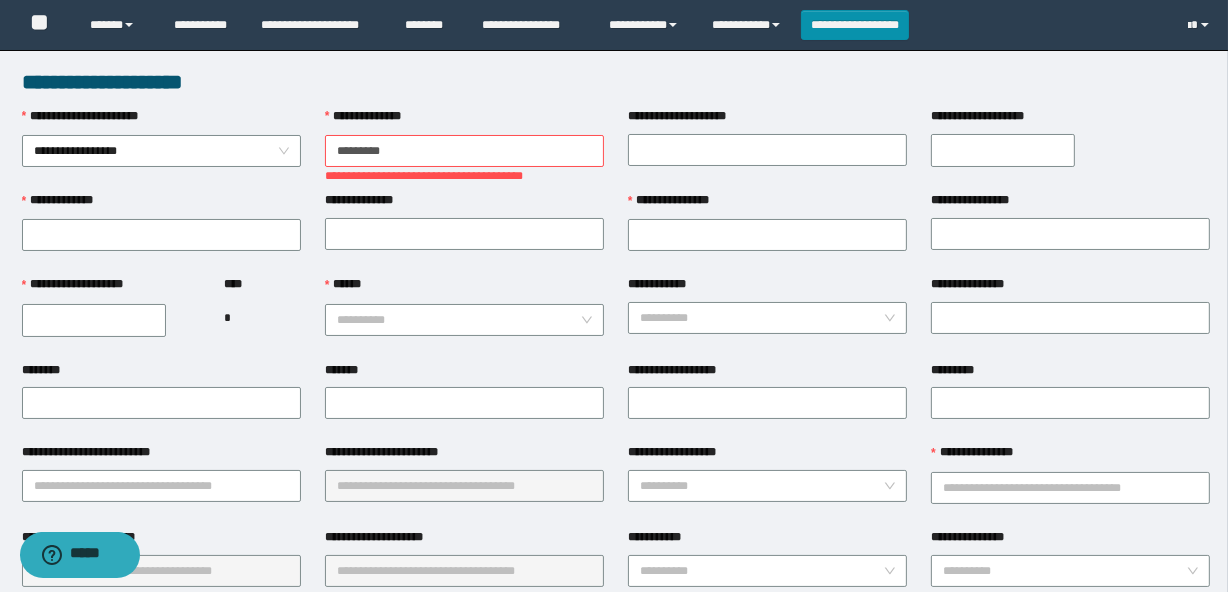 click on "**********" at bounding box center (94, 320) 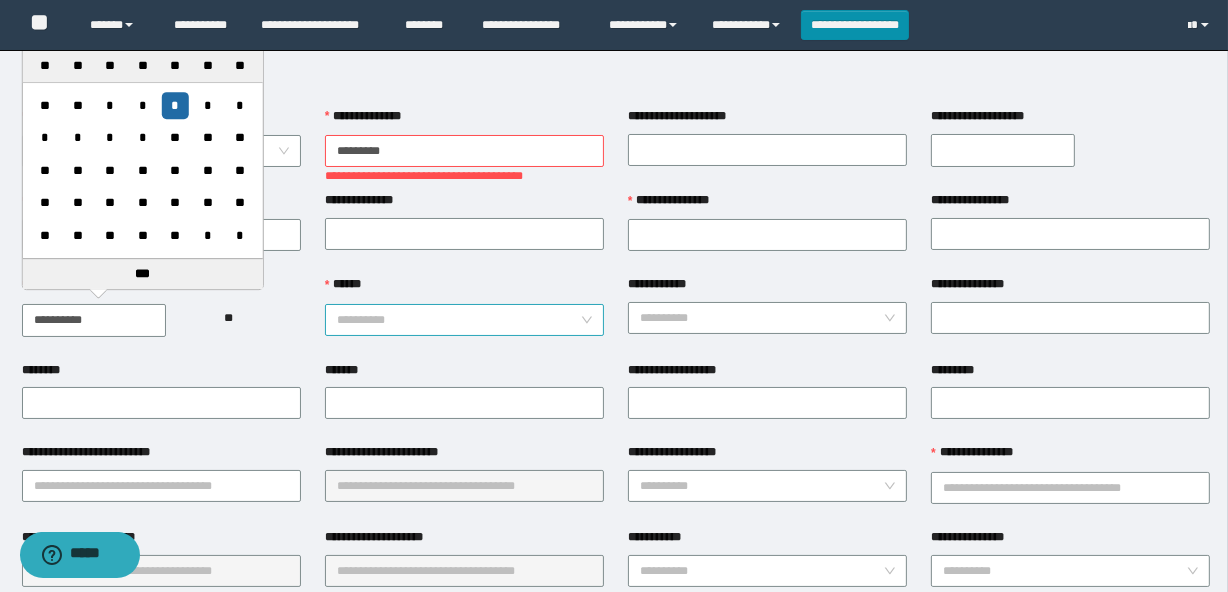 type on "**********" 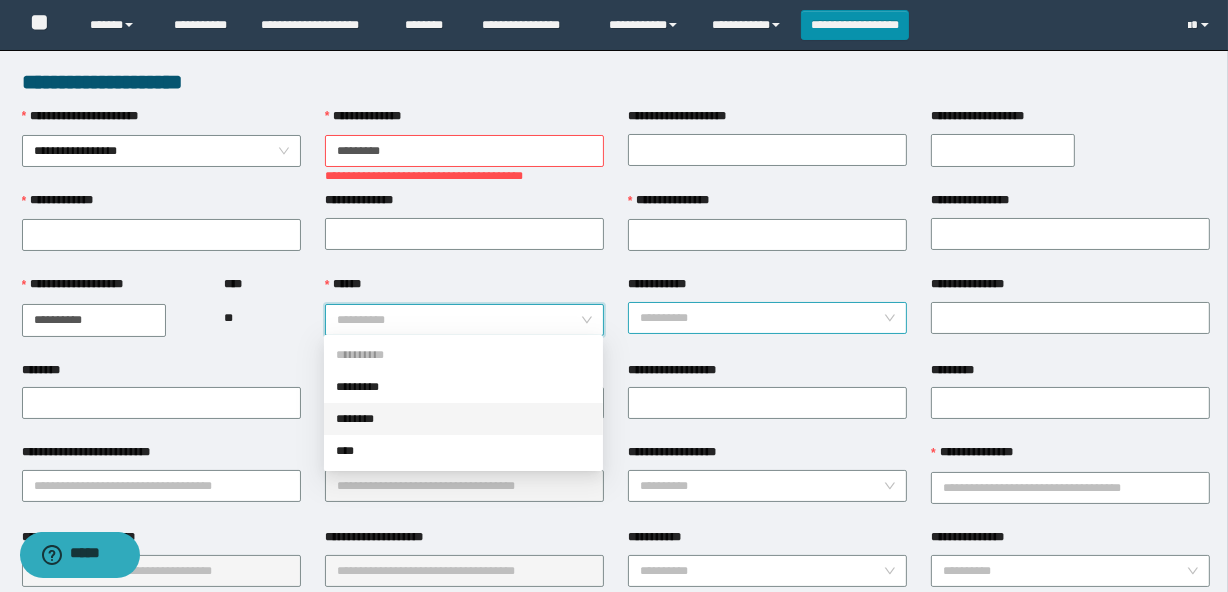 drag, startPoint x: 402, startPoint y: 416, endPoint x: 669, endPoint y: 330, distance: 280.50845 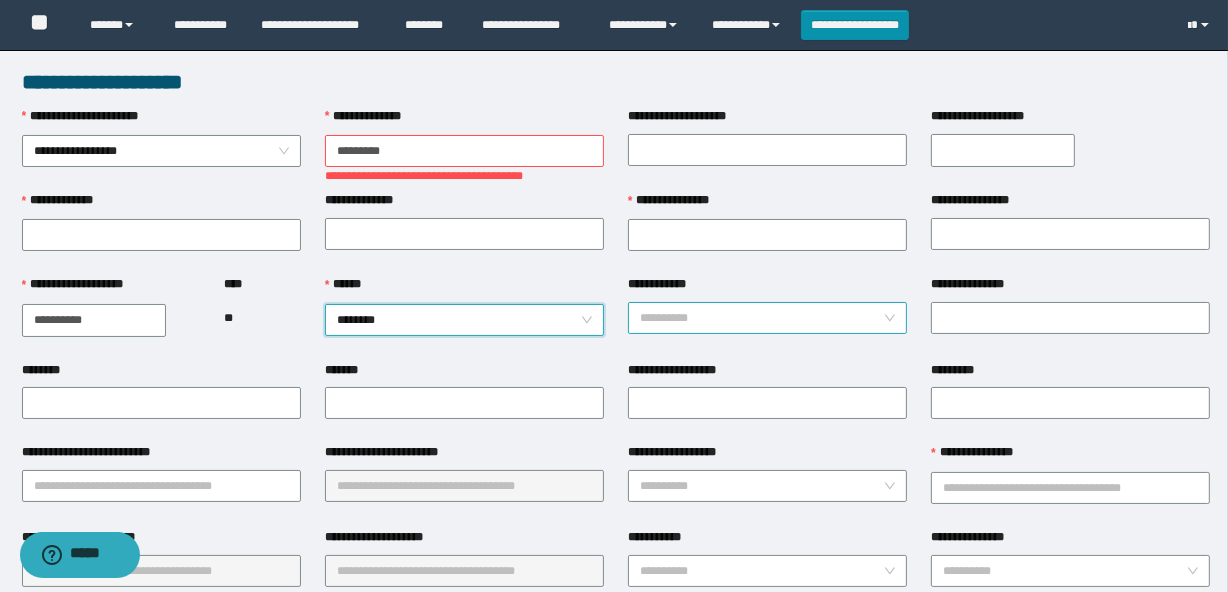 click on "**********" at bounding box center [761, 318] 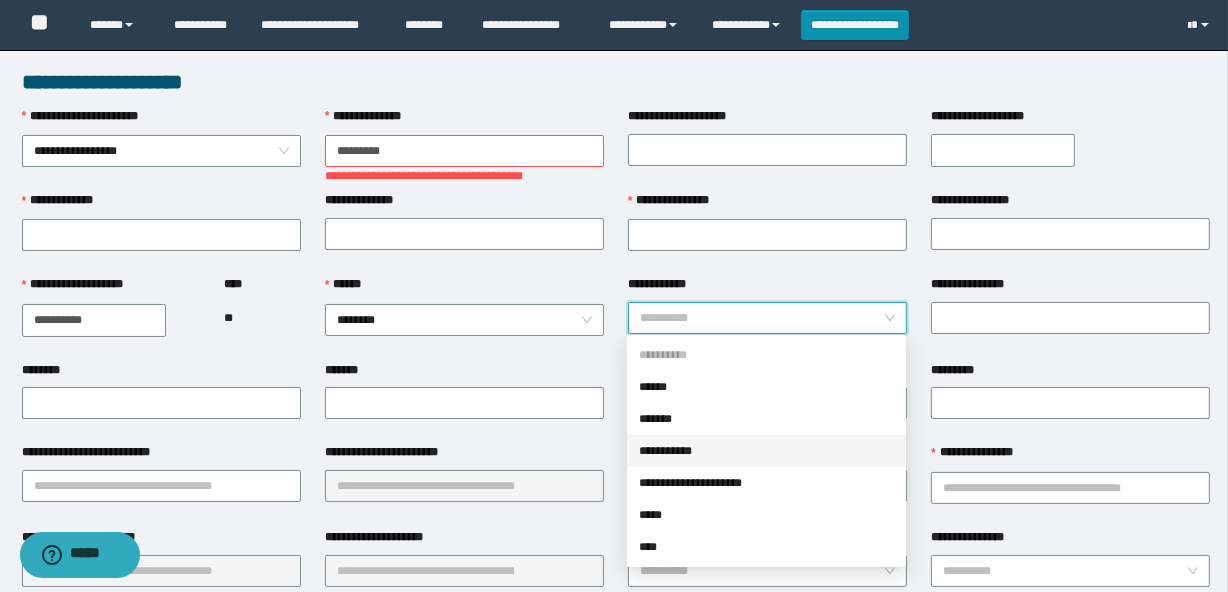 drag, startPoint x: 700, startPoint y: 449, endPoint x: 1240, endPoint y: 332, distance: 552.52966 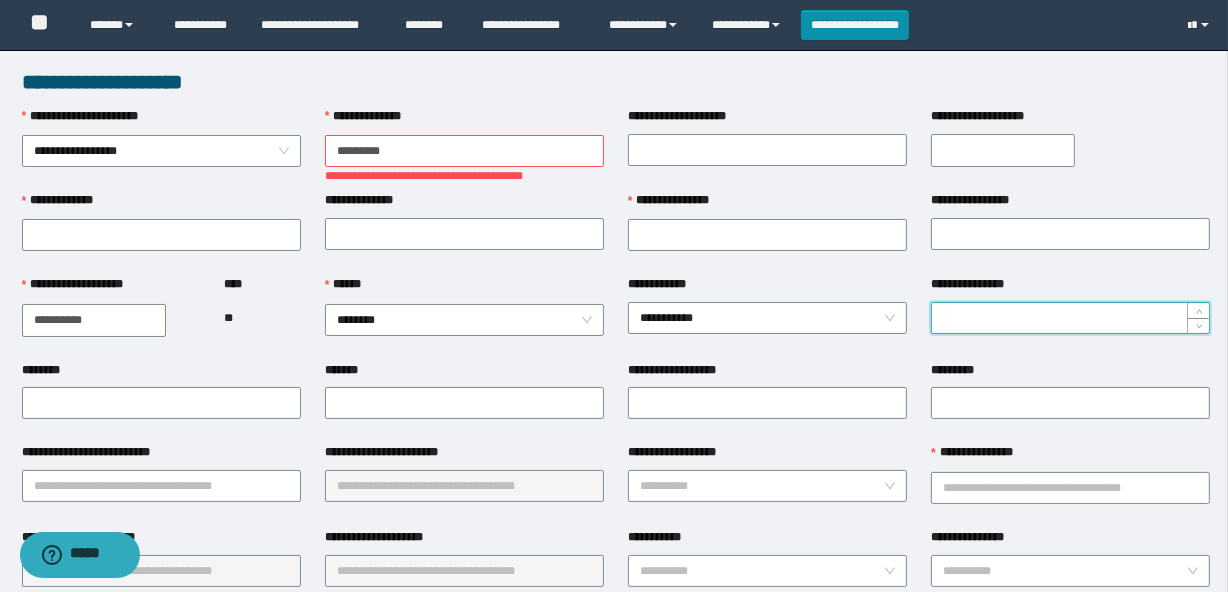 click on "**********" at bounding box center (1070, 318) 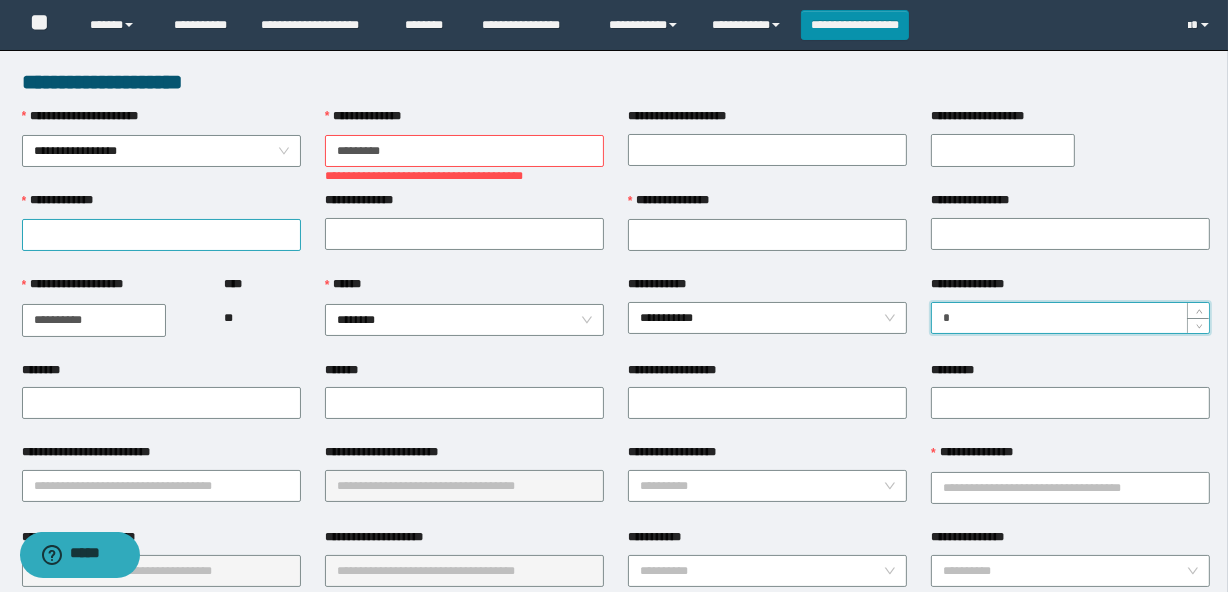 type on "*" 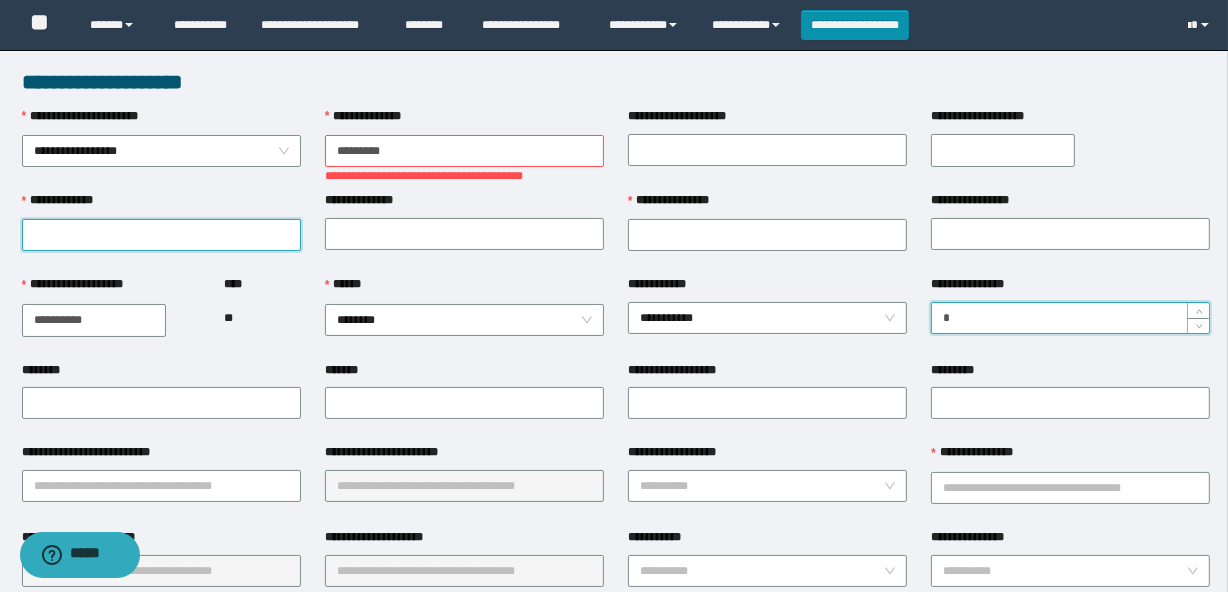 click on "**********" at bounding box center [161, 235] 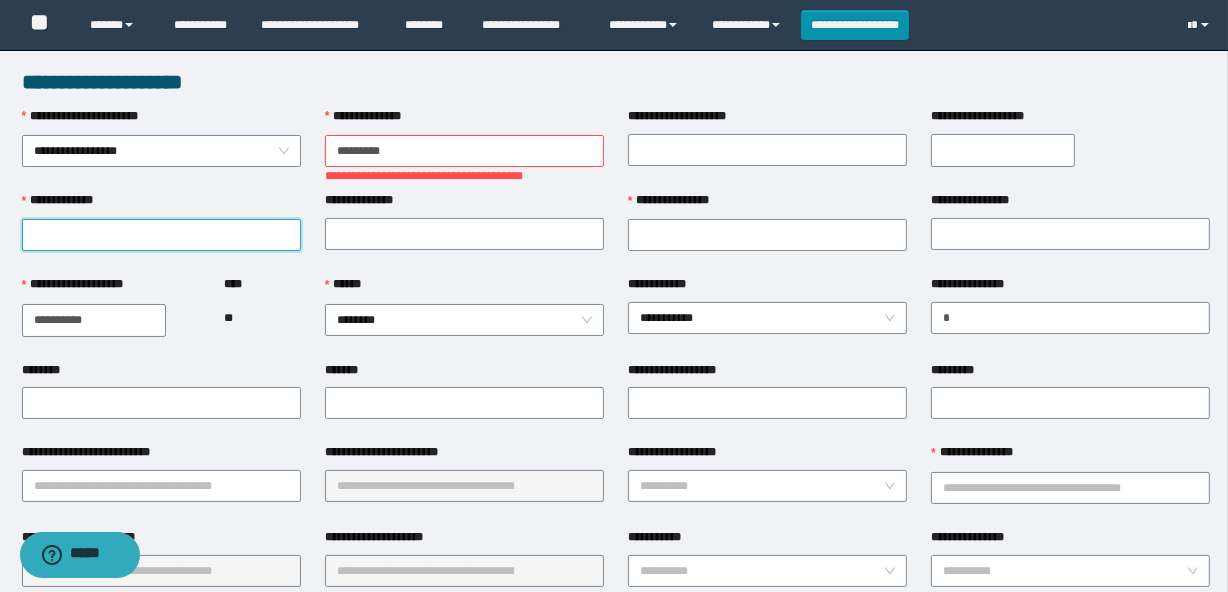 paste on "**********" 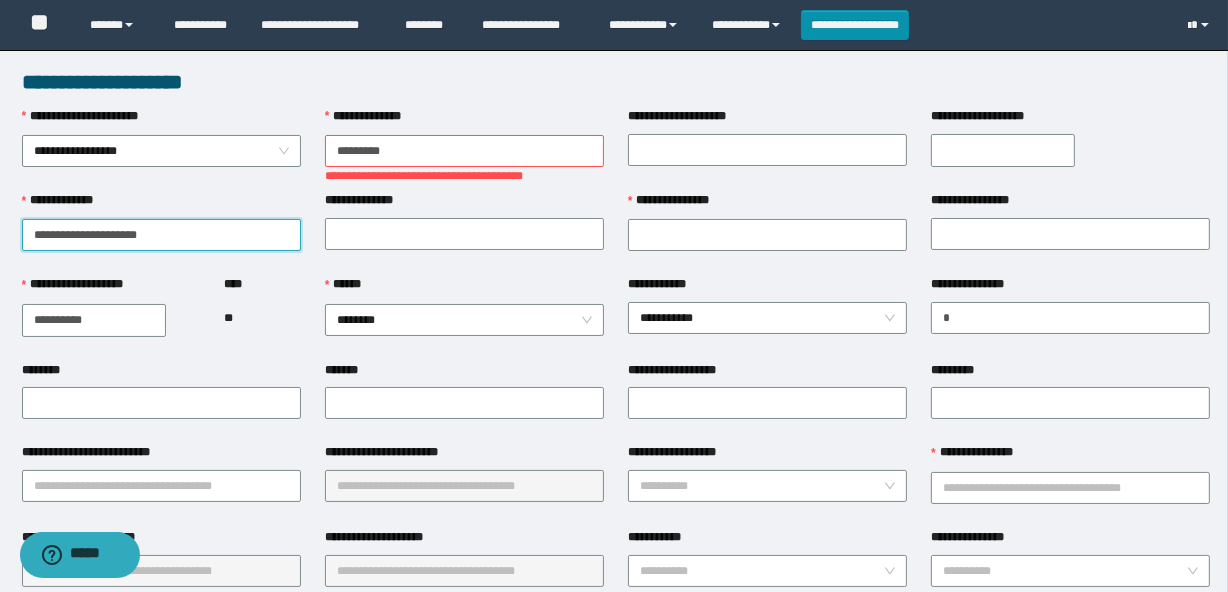 type on "**********" 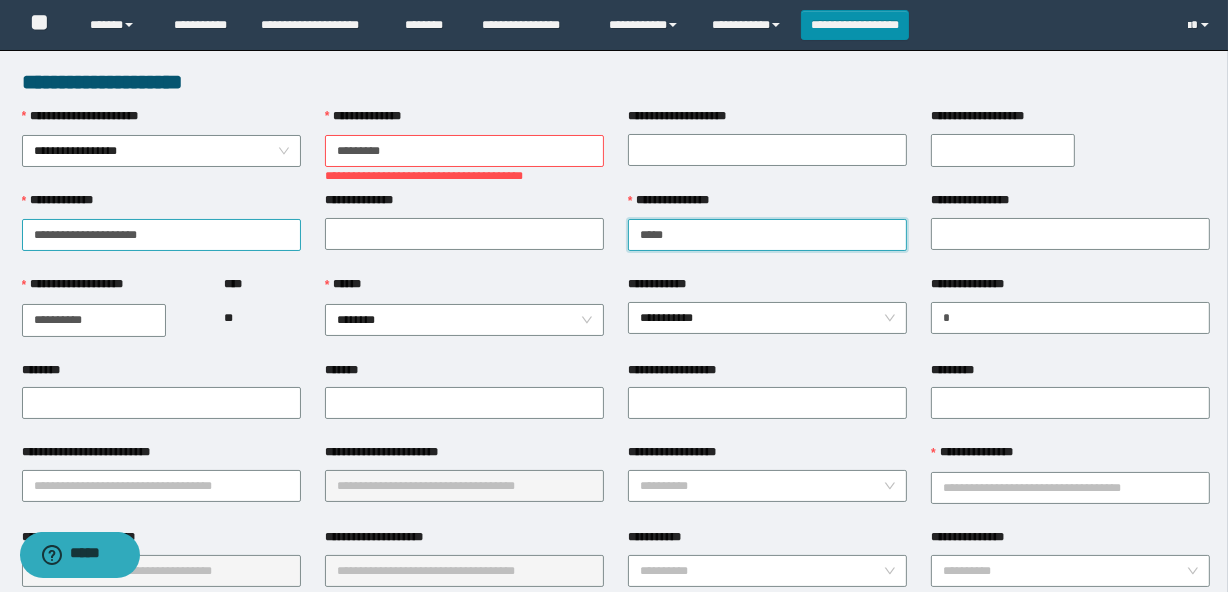 type on "*****" 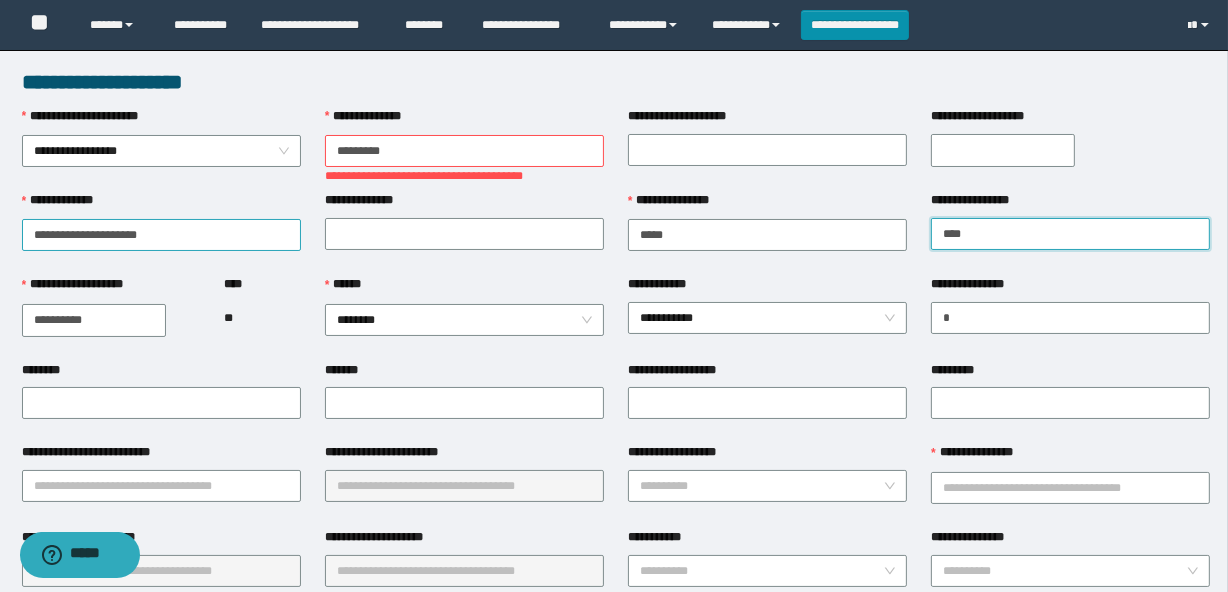 type on "*******" 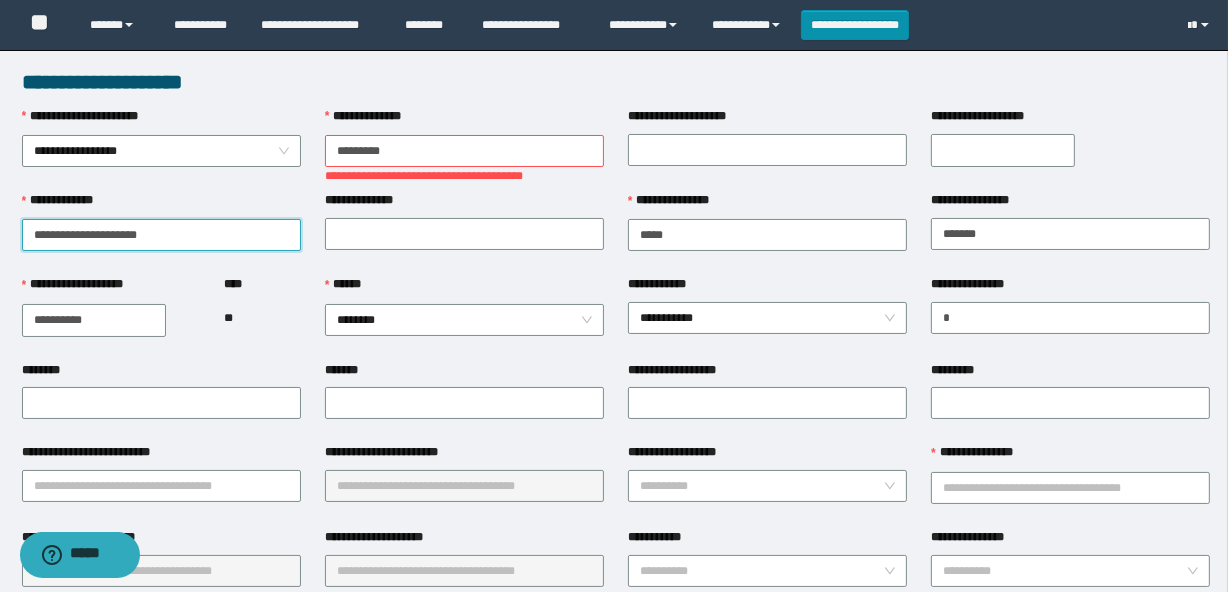 click on "**********" at bounding box center [161, 235] 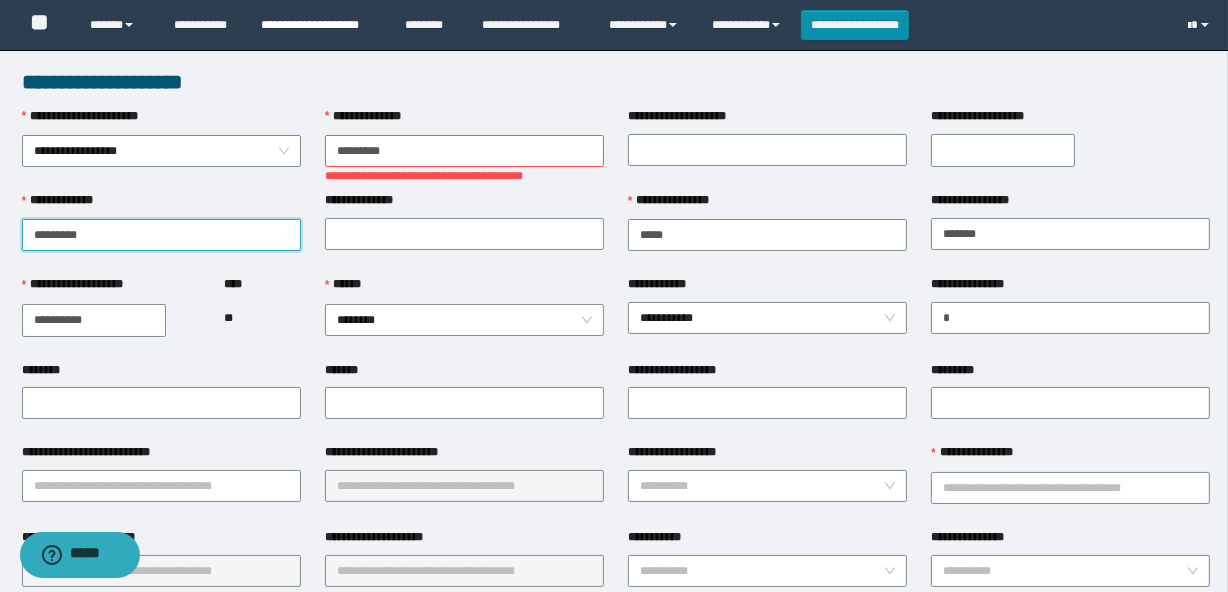 type on "********" 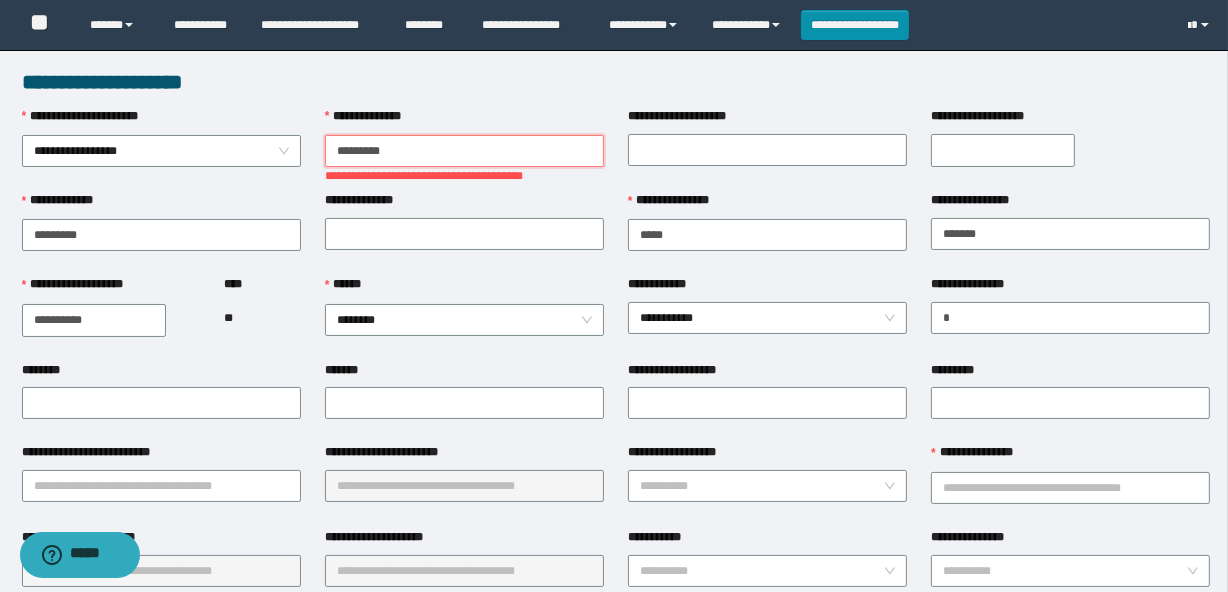 click on "********" at bounding box center [464, 151] 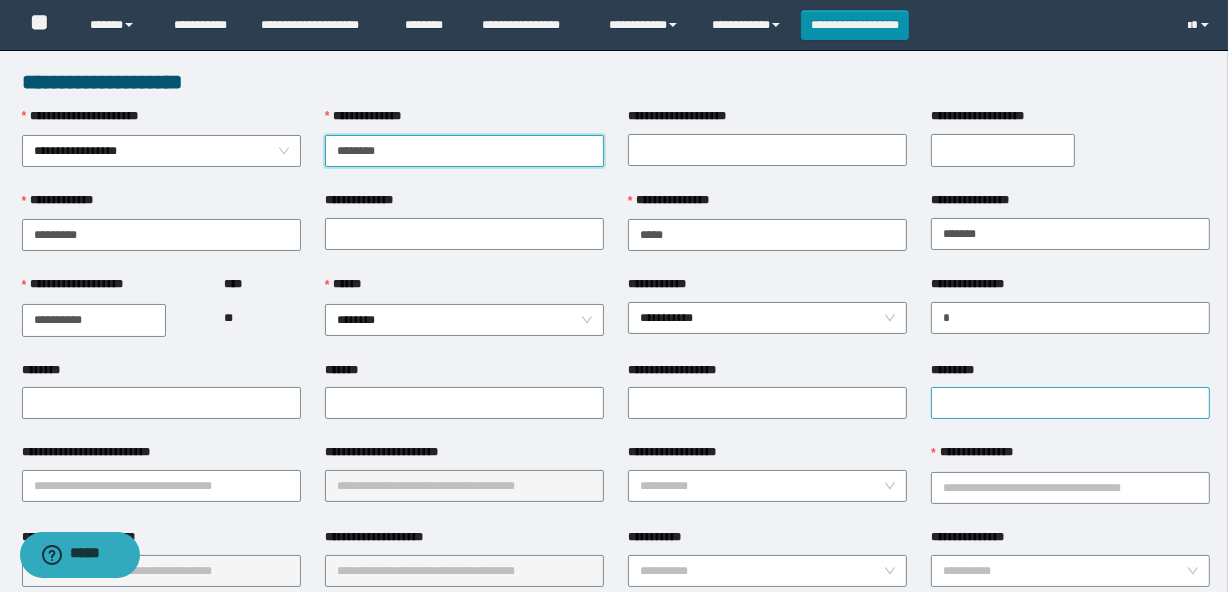 type on "********" 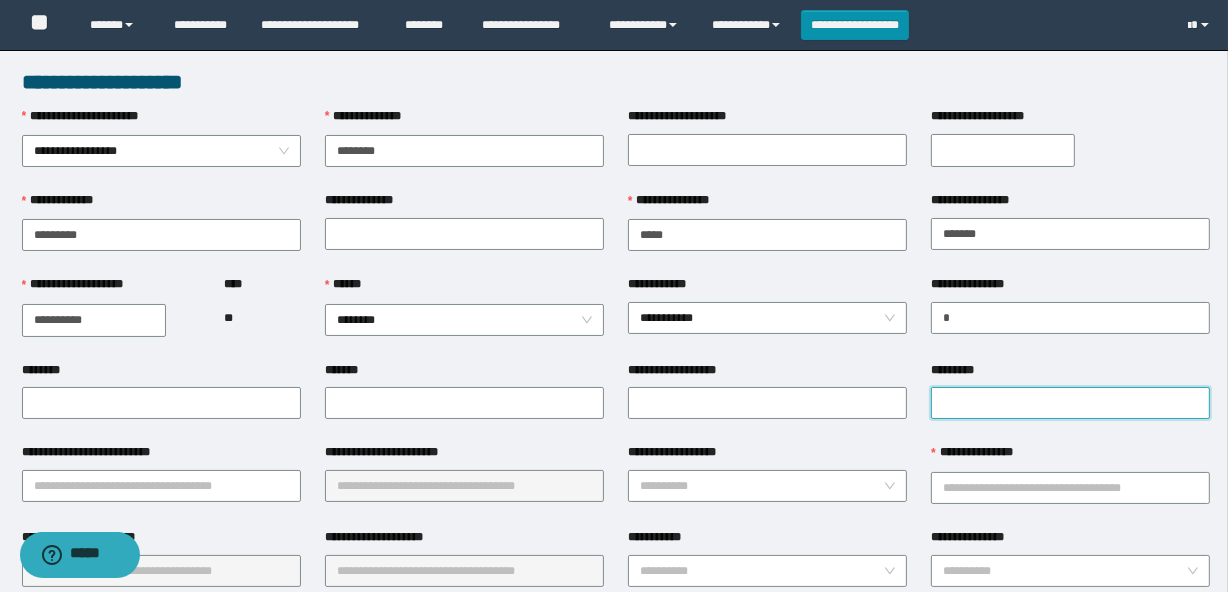 click on "*********" at bounding box center (1070, 403) 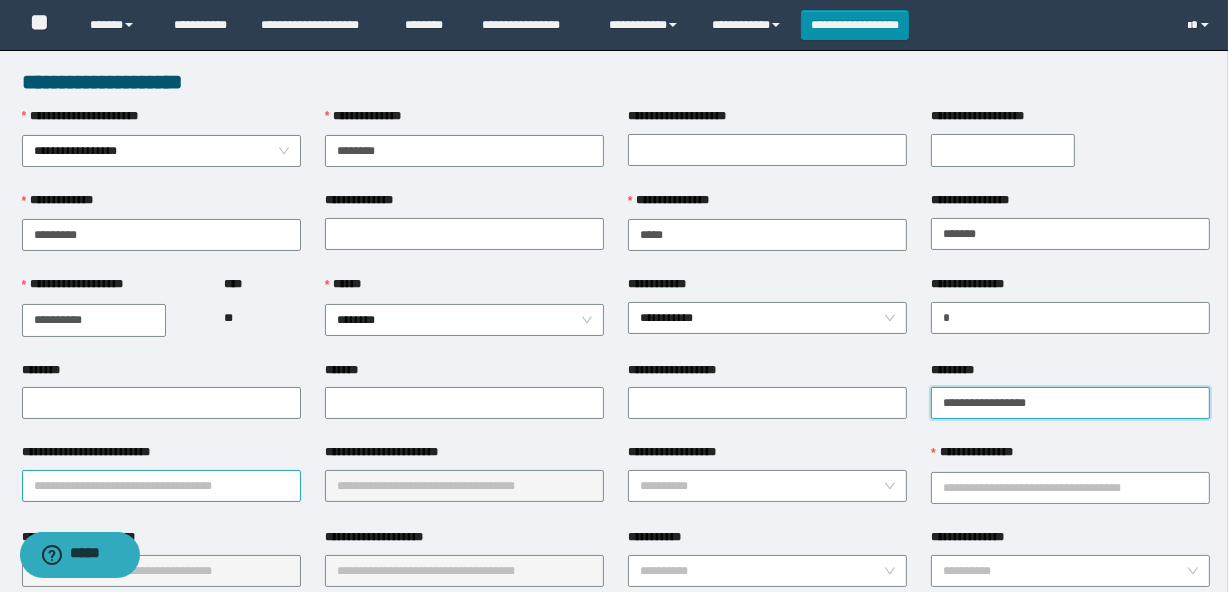 type on "**********" 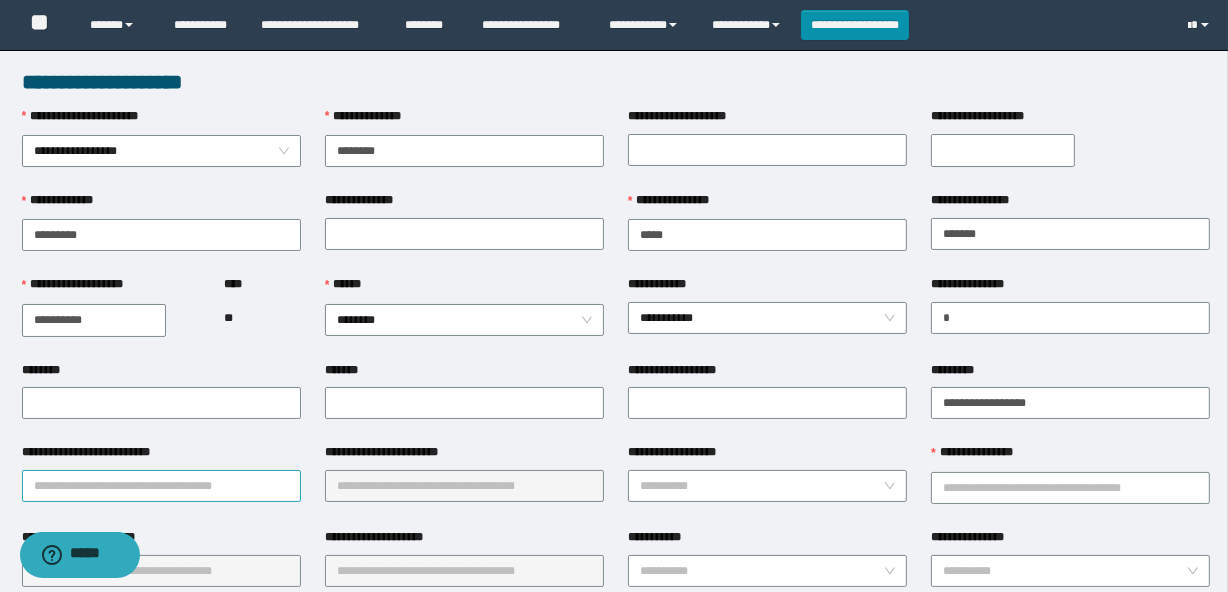 click on "**********" at bounding box center (161, 486) 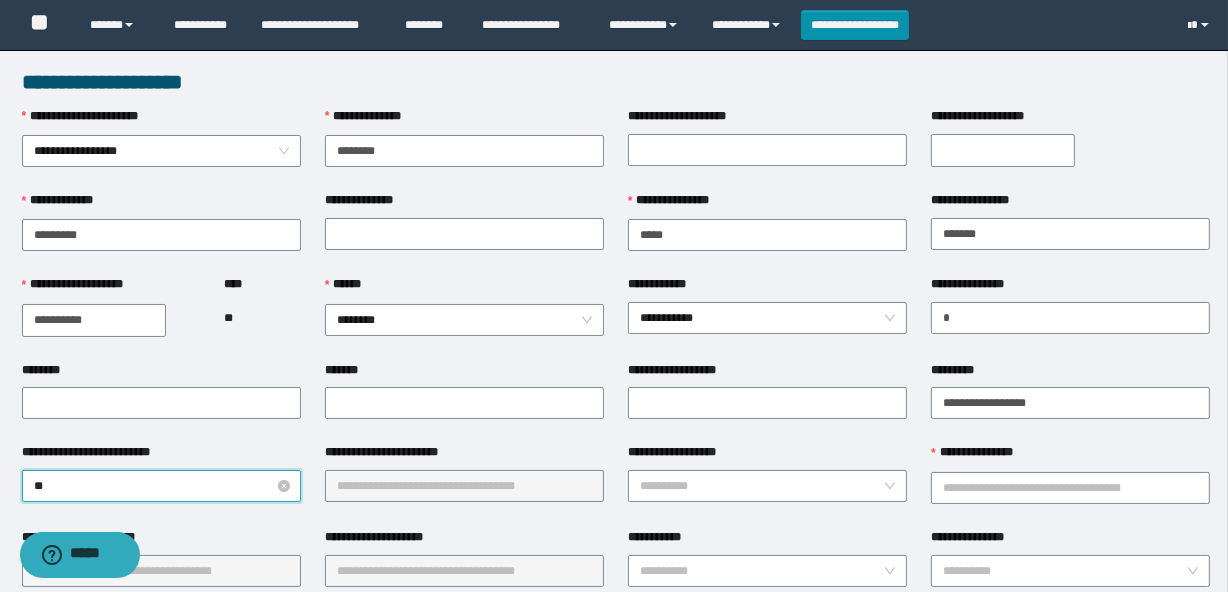 type on "***" 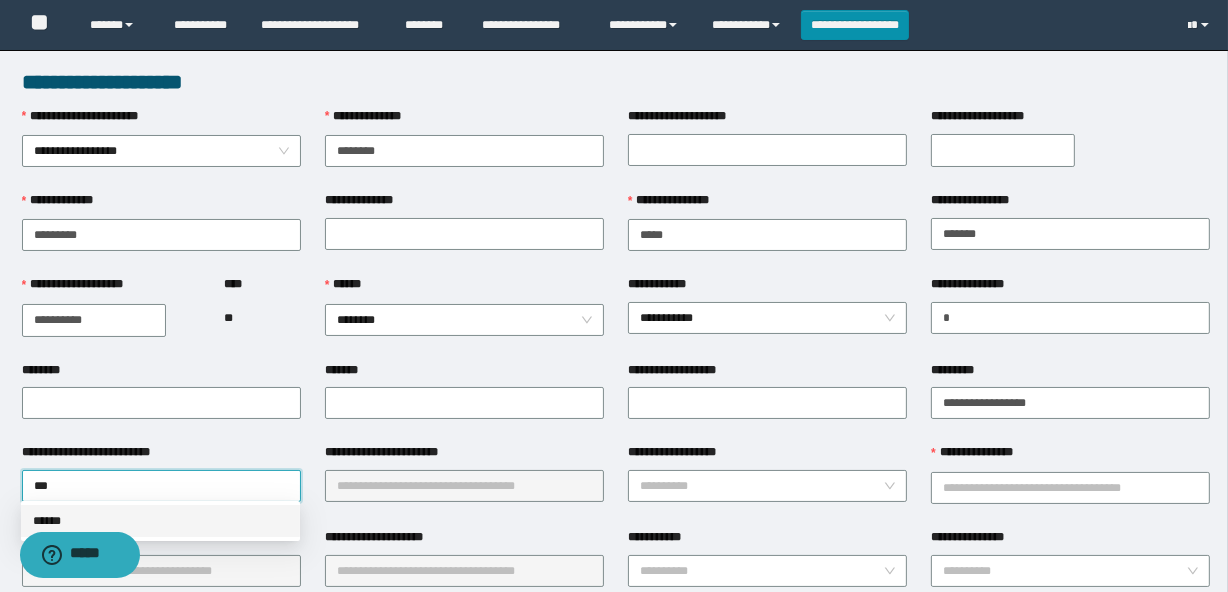 drag, startPoint x: 201, startPoint y: 521, endPoint x: 683, endPoint y: 445, distance: 487.95493 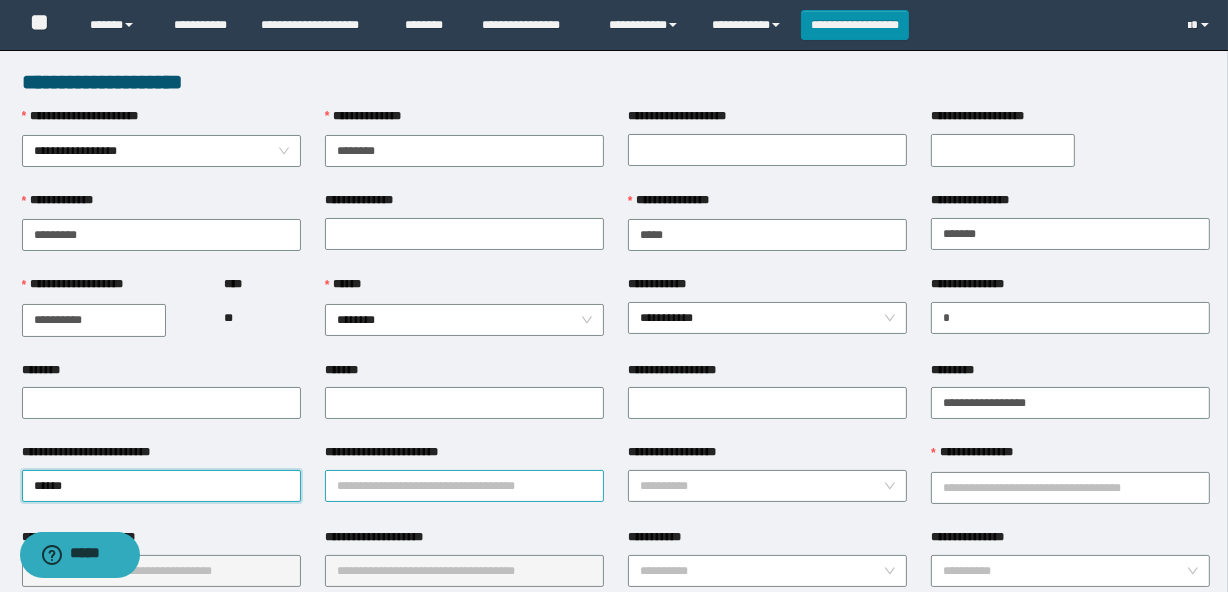 click on "**********" at bounding box center (464, 486) 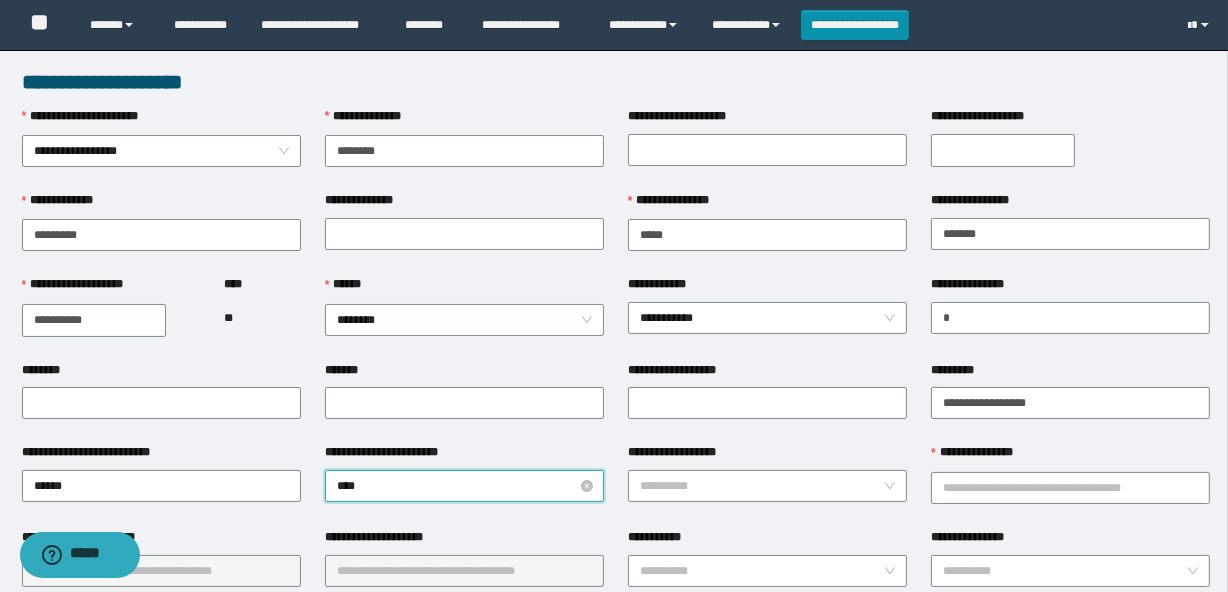 type on "*****" 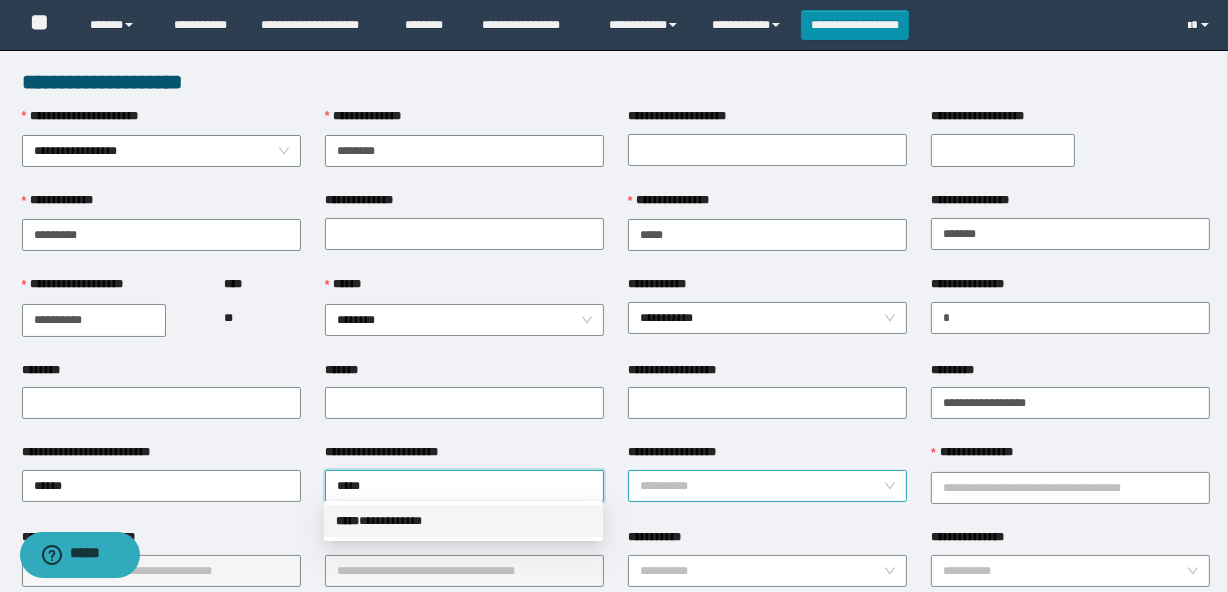 drag, startPoint x: 493, startPoint y: 519, endPoint x: 764, endPoint y: 472, distance: 275.04544 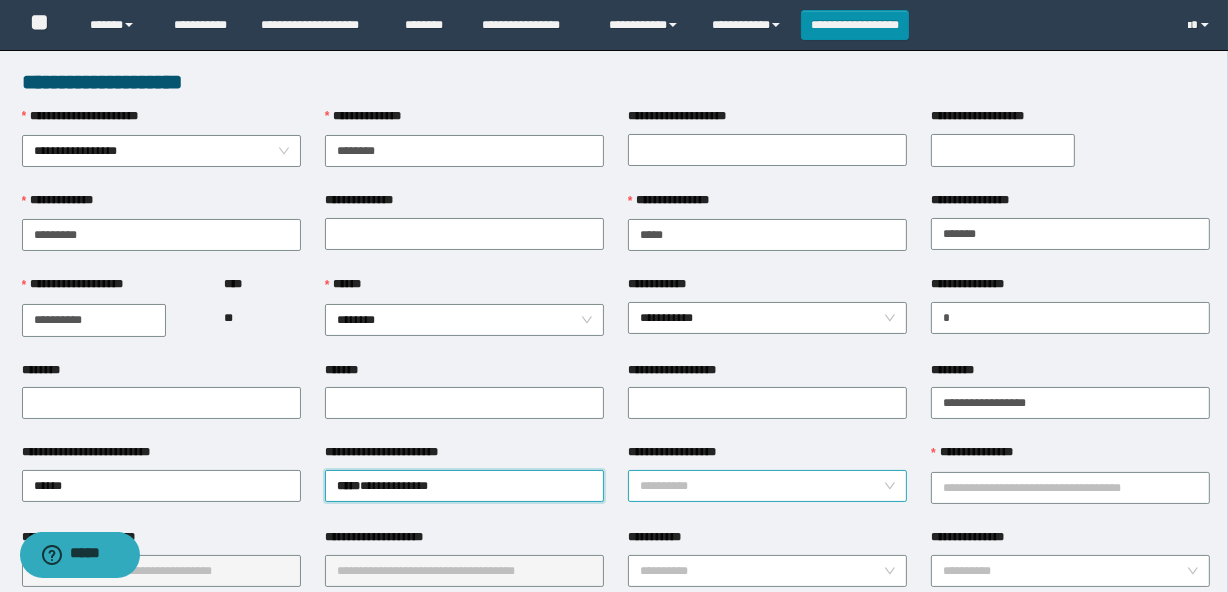 click on "**********" at bounding box center (761, 486) 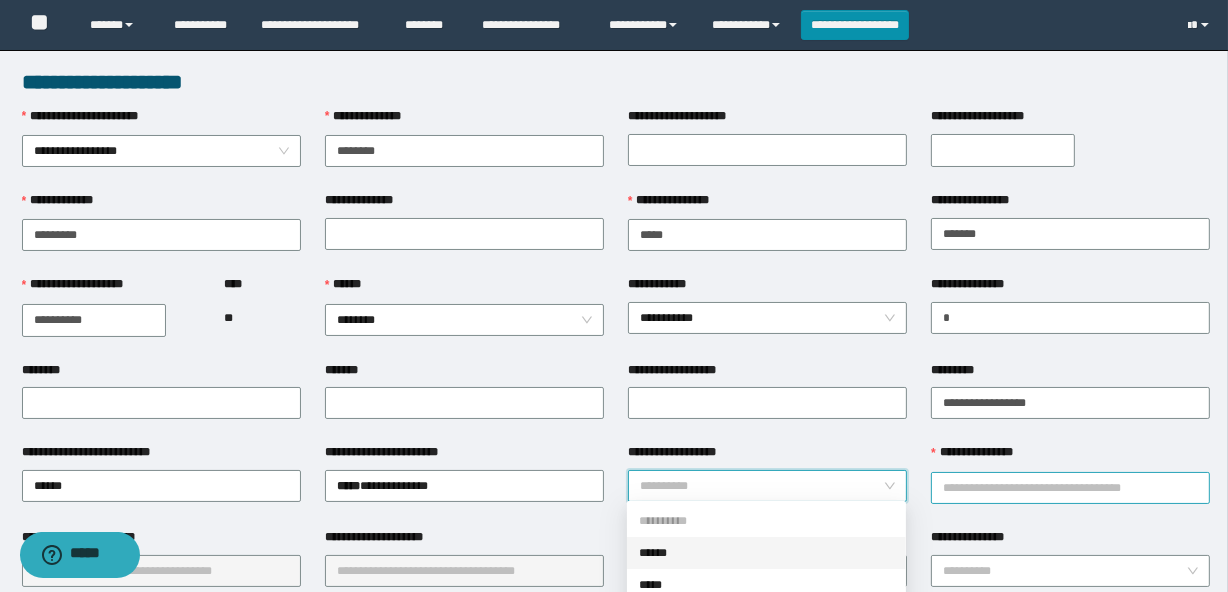 drag, startPoint x: 670, startPoint y: 555, endPoint x: 1053, endPoint y: 477, distance: 390.86188 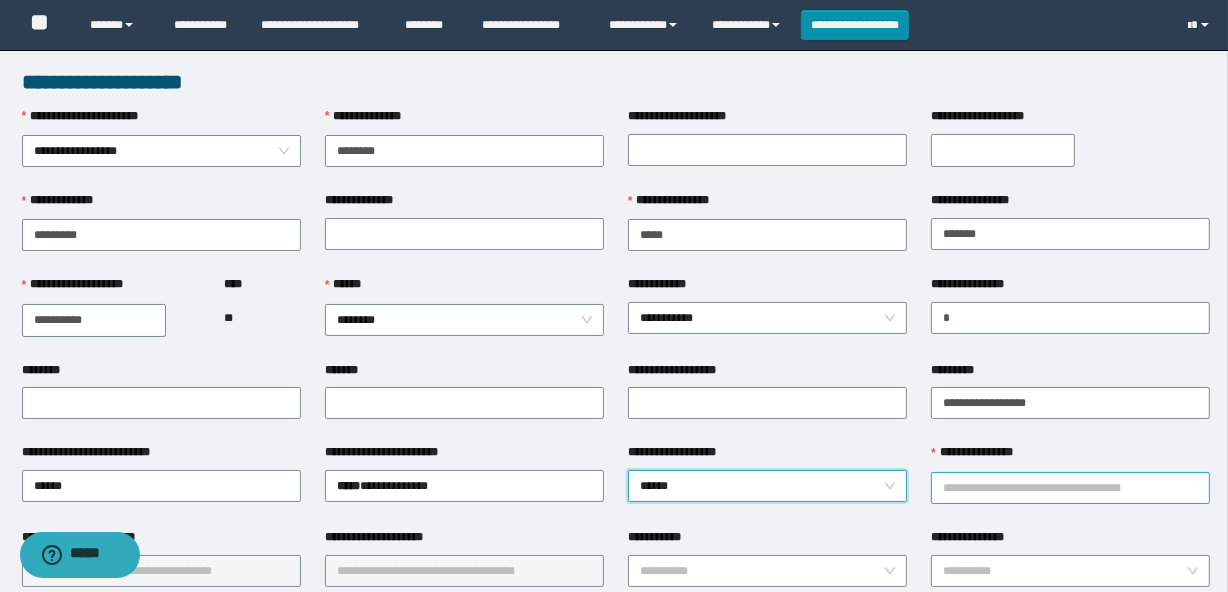 click on "**********" at bounding box center (1070, 488) 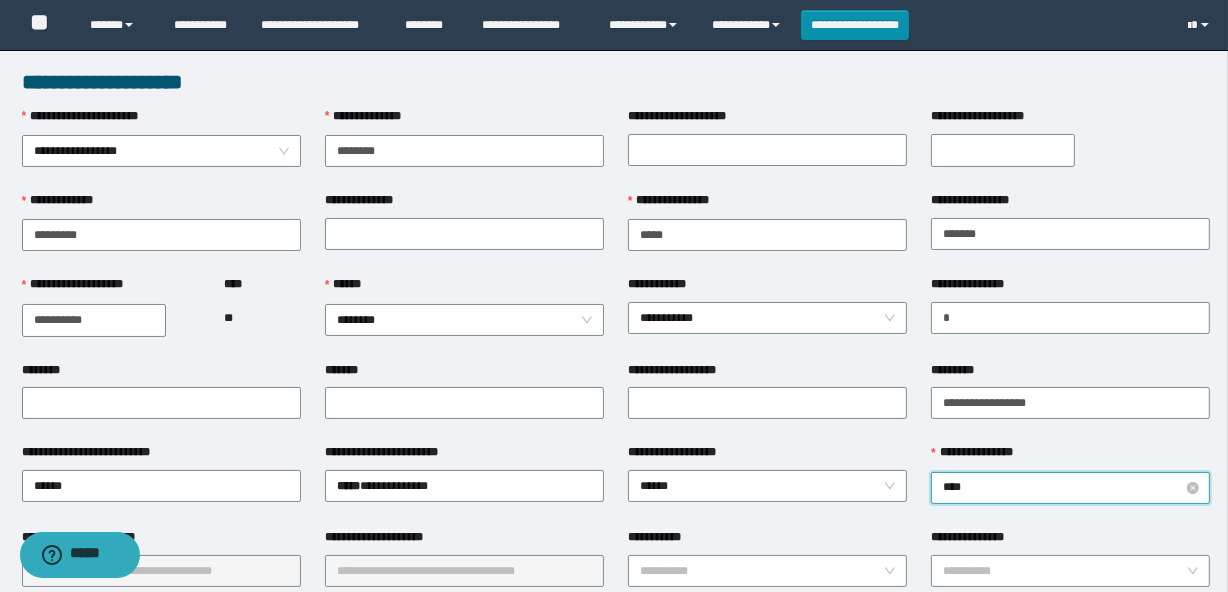 type on "*****" 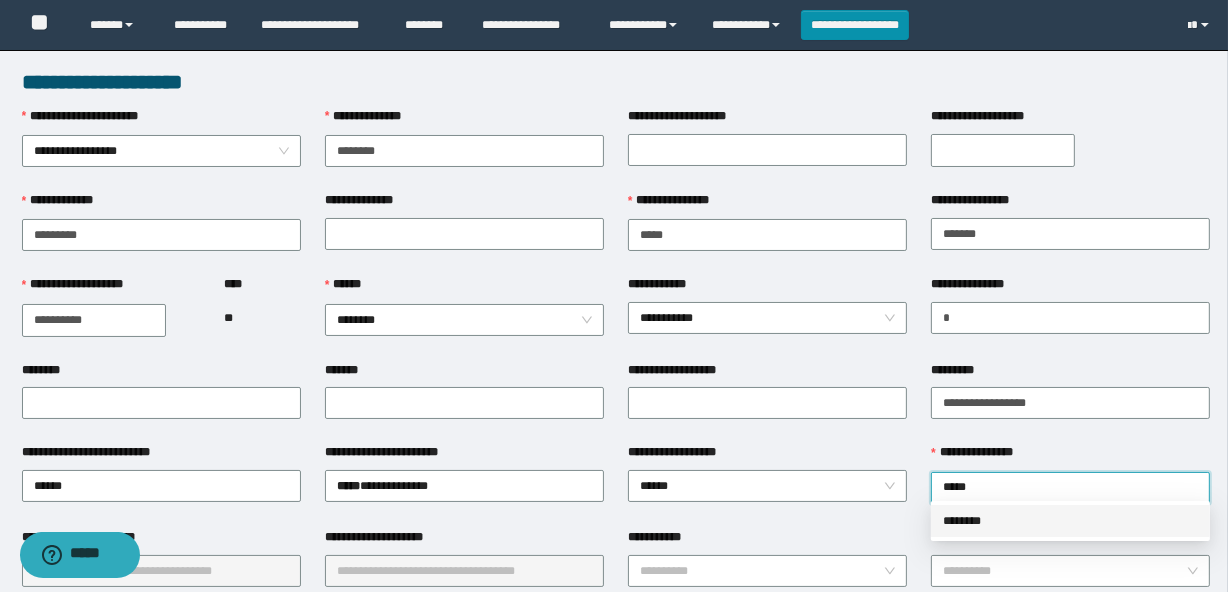 click on "********" at bounding box center (1070, 521) 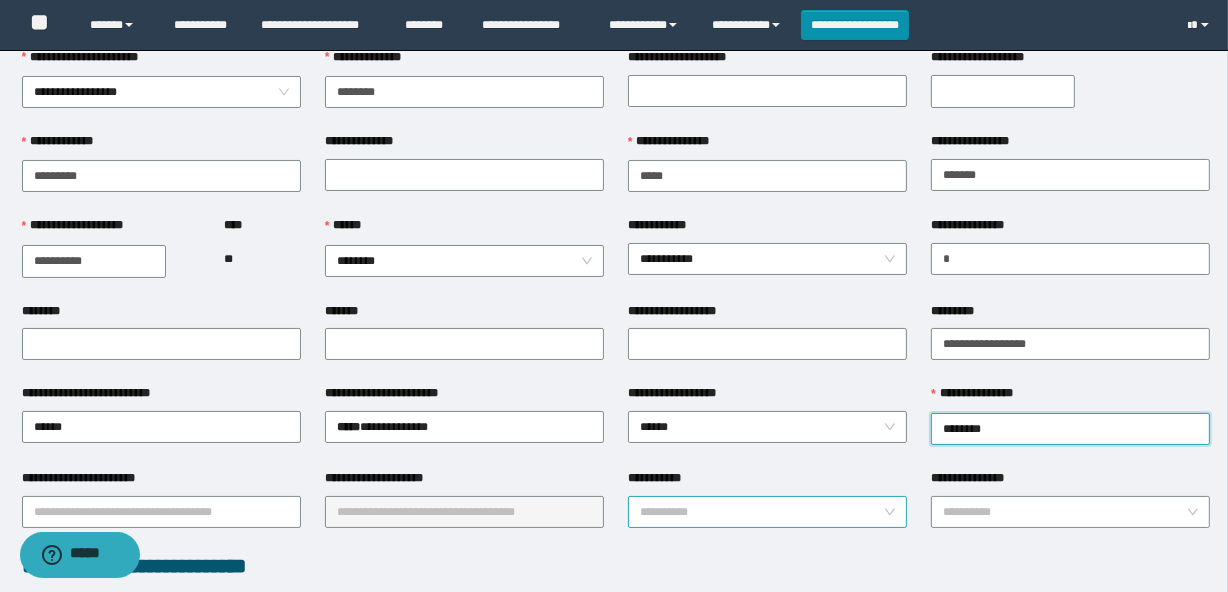 scroll, scrollTop: 181, scrollLeft: 0, axis: vertical 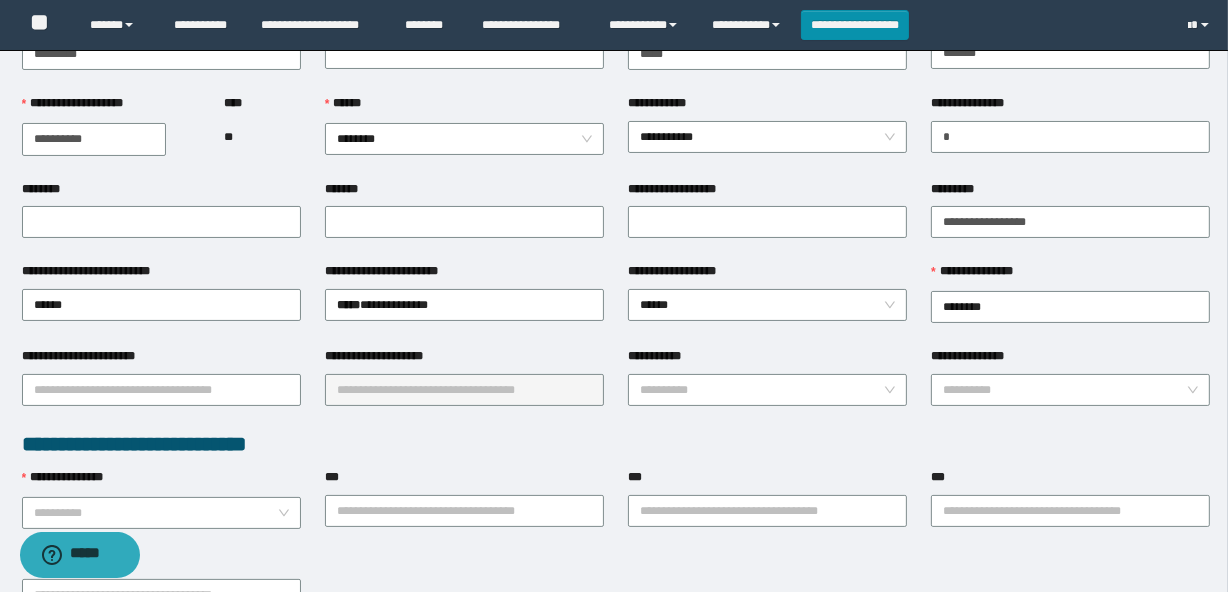 drag, startPoint x: 250, startPoint y: 400, endPoint x: 280, endPoint y: 349, distance: 59.16925 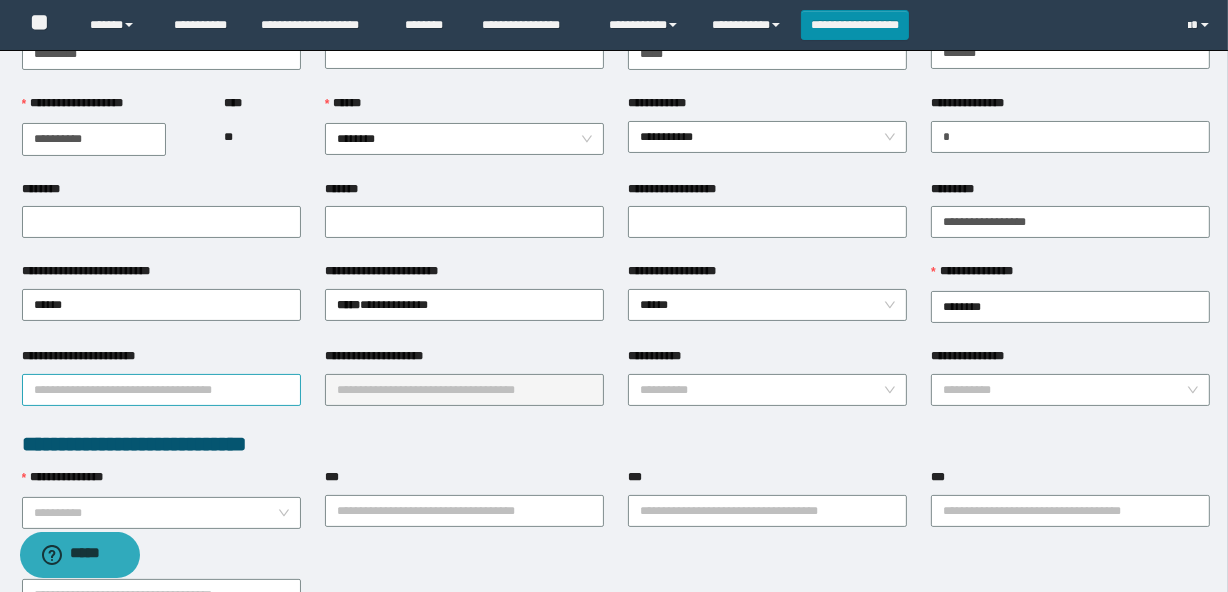 click on "**********" at bounding box center [161, 390] 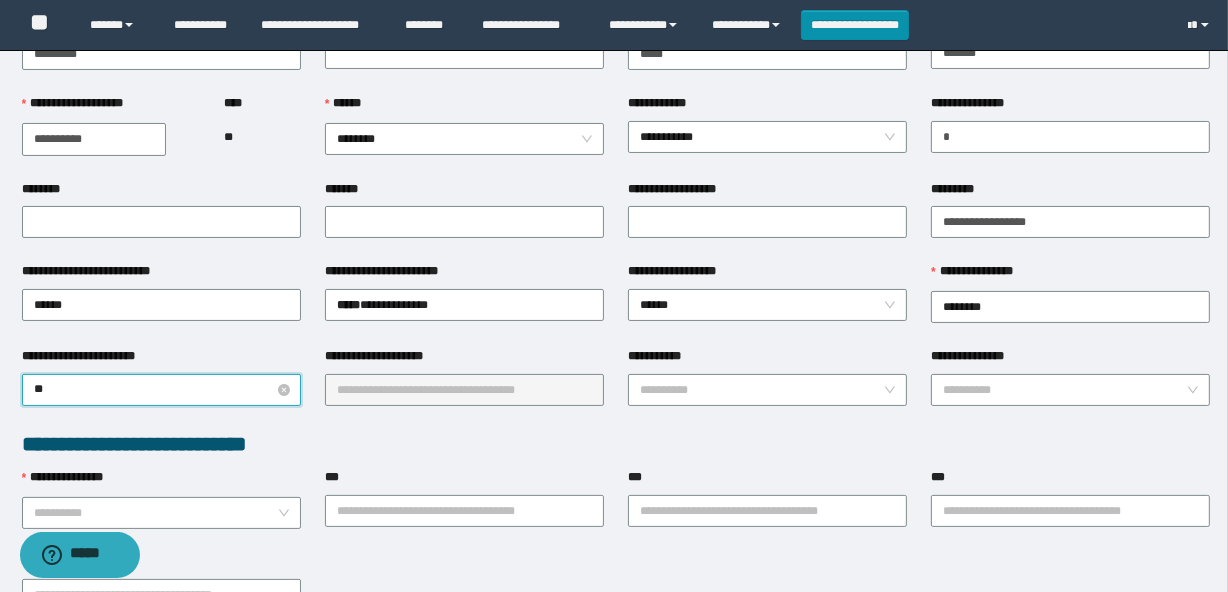 type on "***" 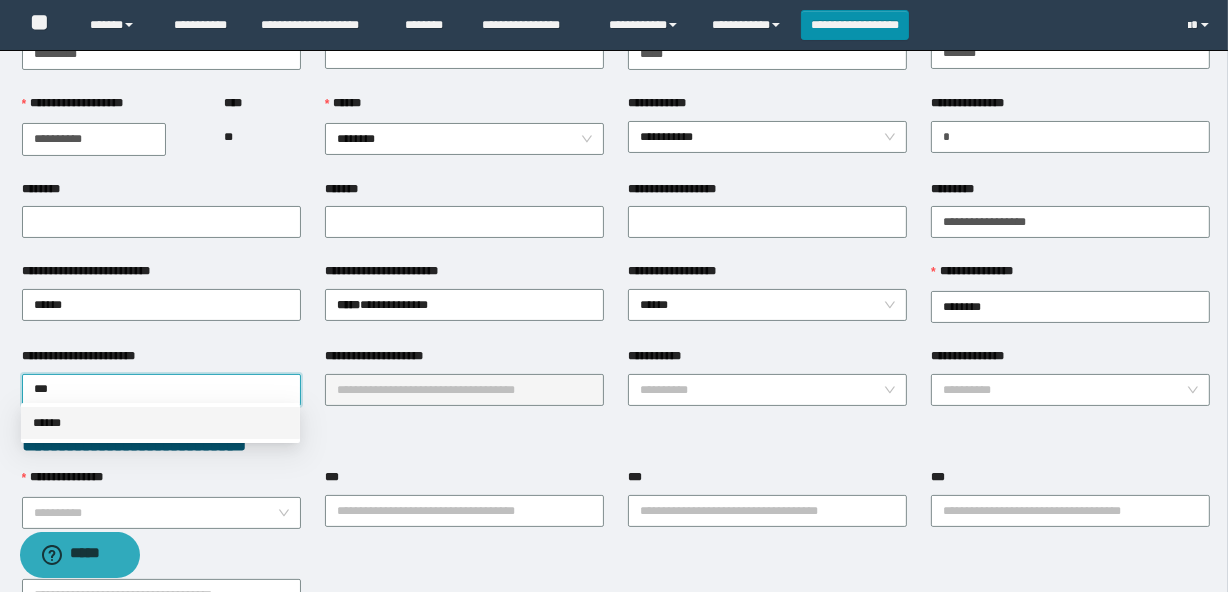 drag, startPoint x: 173, startPoint y: 430, endPoint x: 204, endPoint y: 418, distance: 33.24154 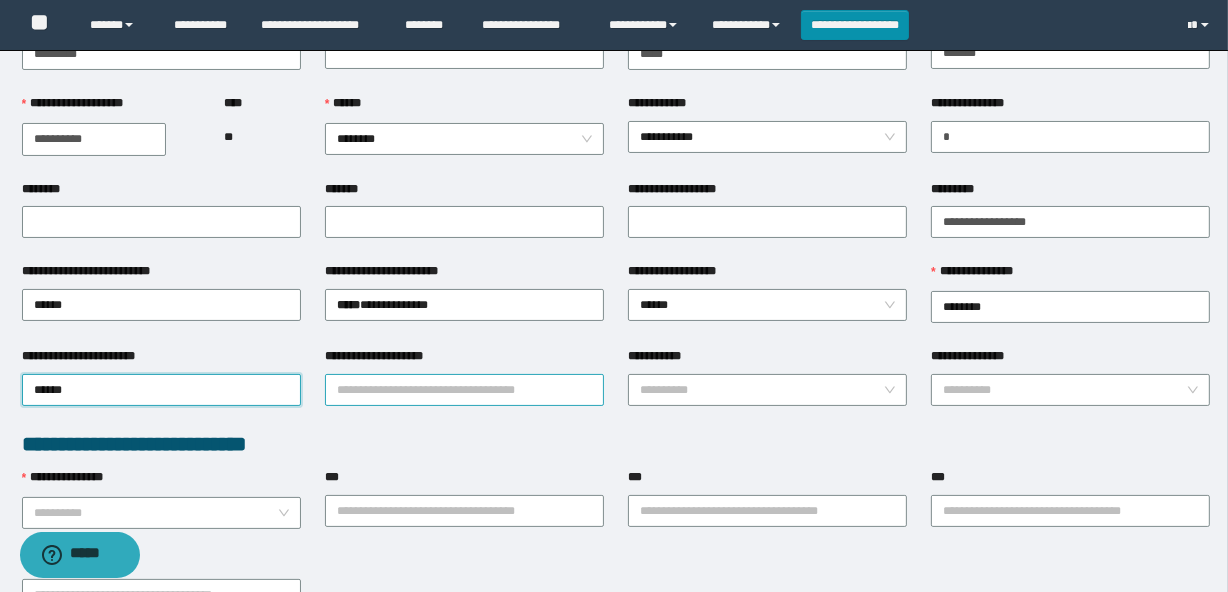 click on "**********" at bounding box center [464, 390] 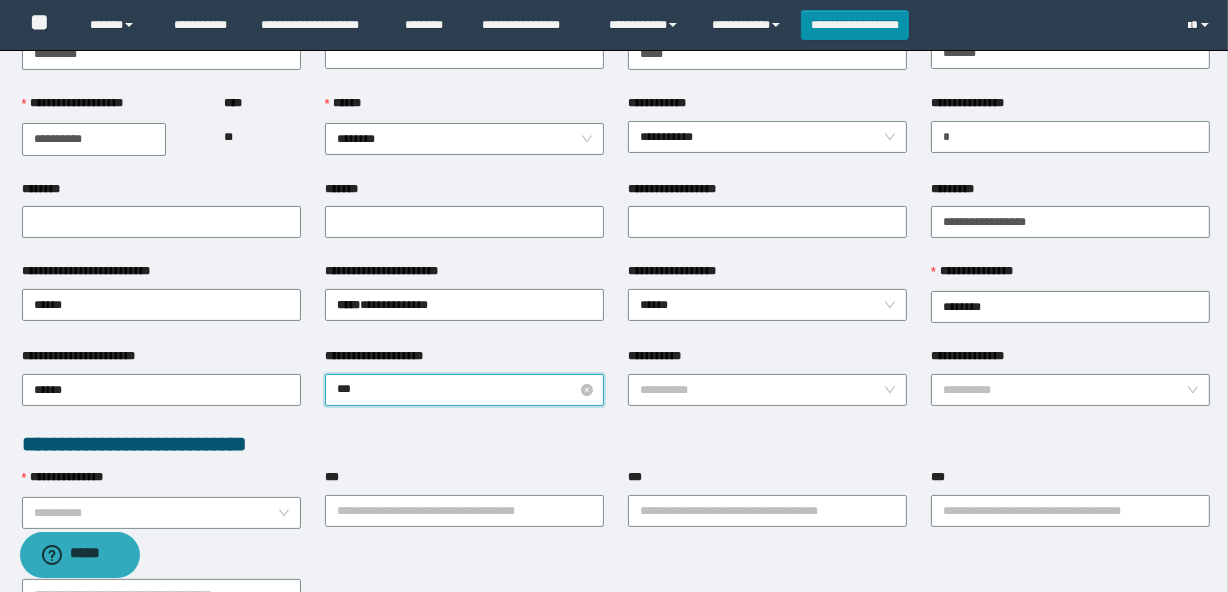 type on "****" 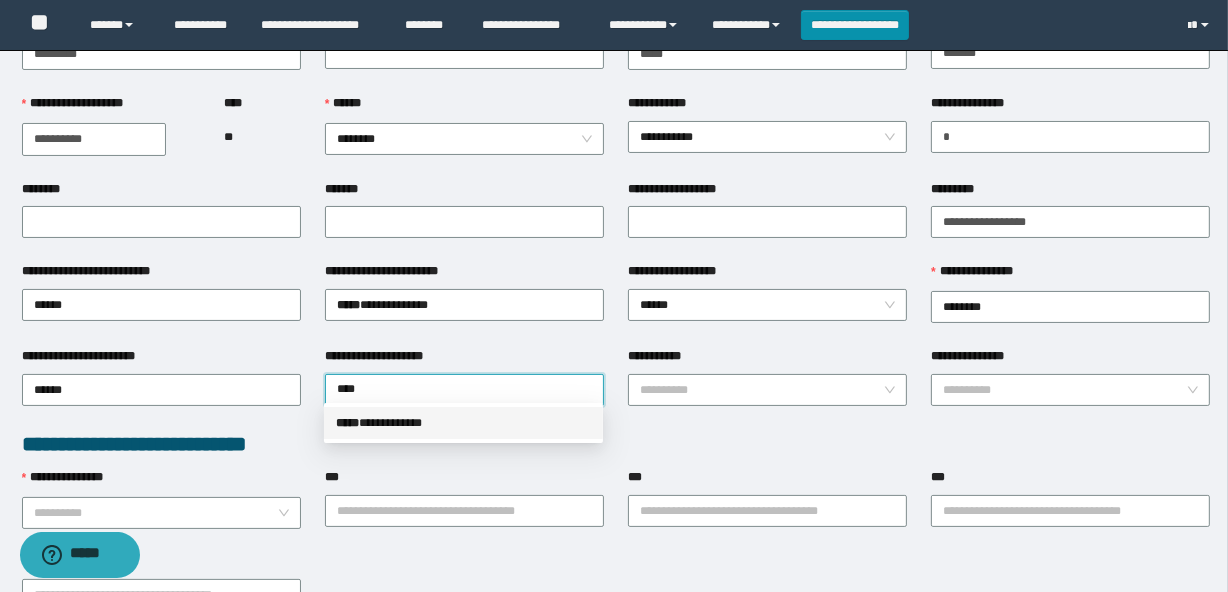 click on "**********" at bounding box center (463, 423) 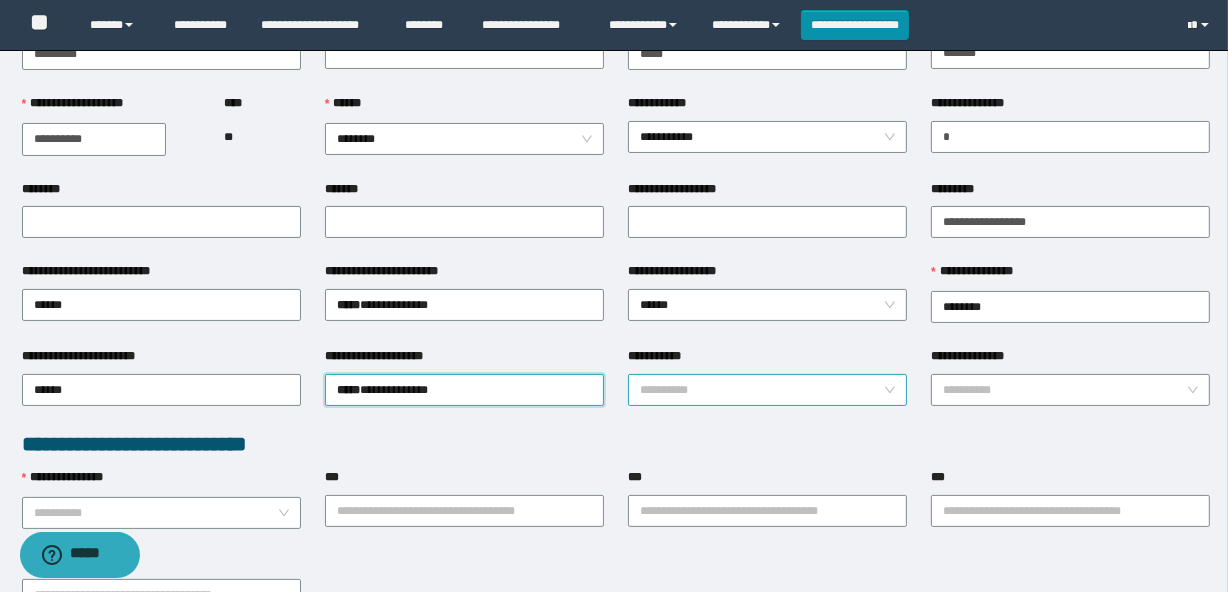 click on "**********" at bounding box center [761, 390] 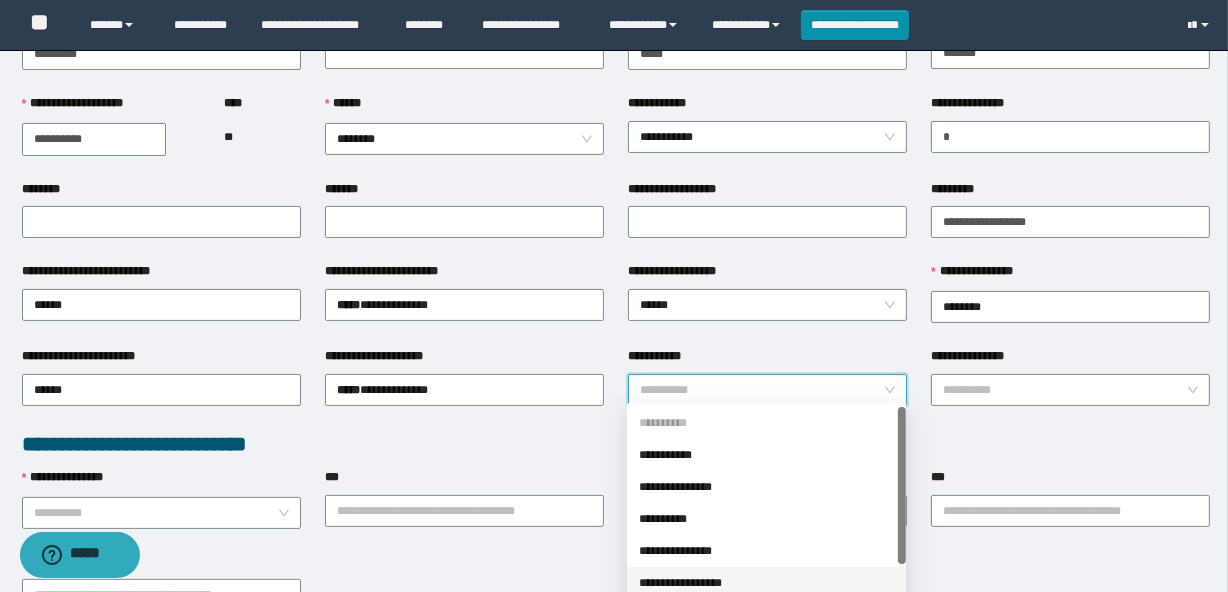 click on "**********" at bounding box center (766, 583) 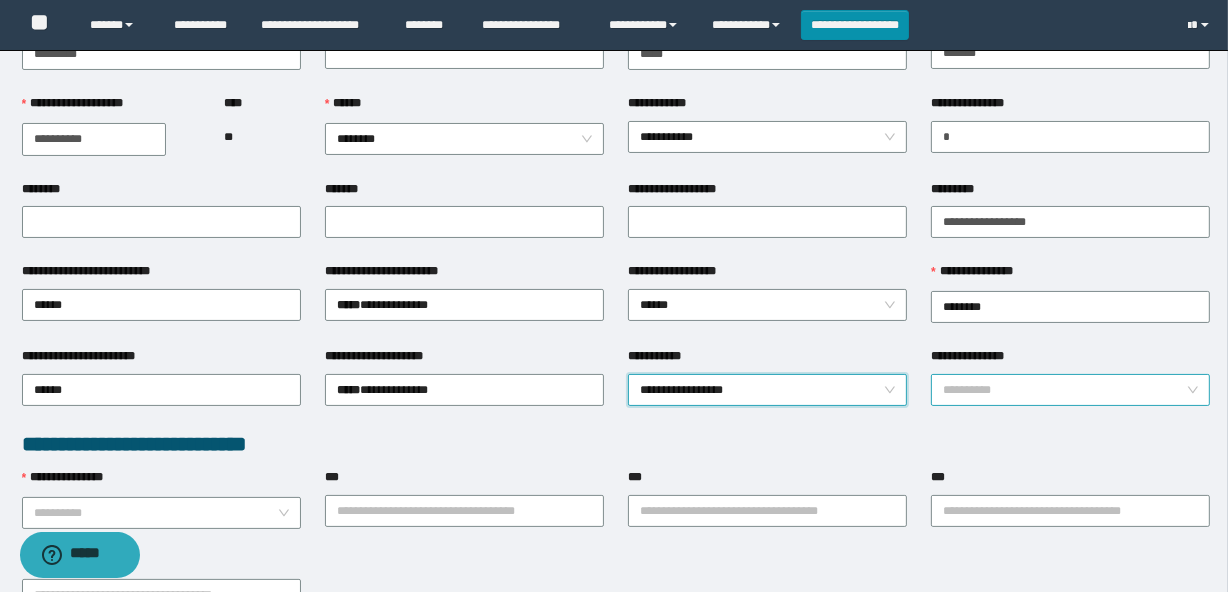 click on "**********" at bounding box center [1064, 390] 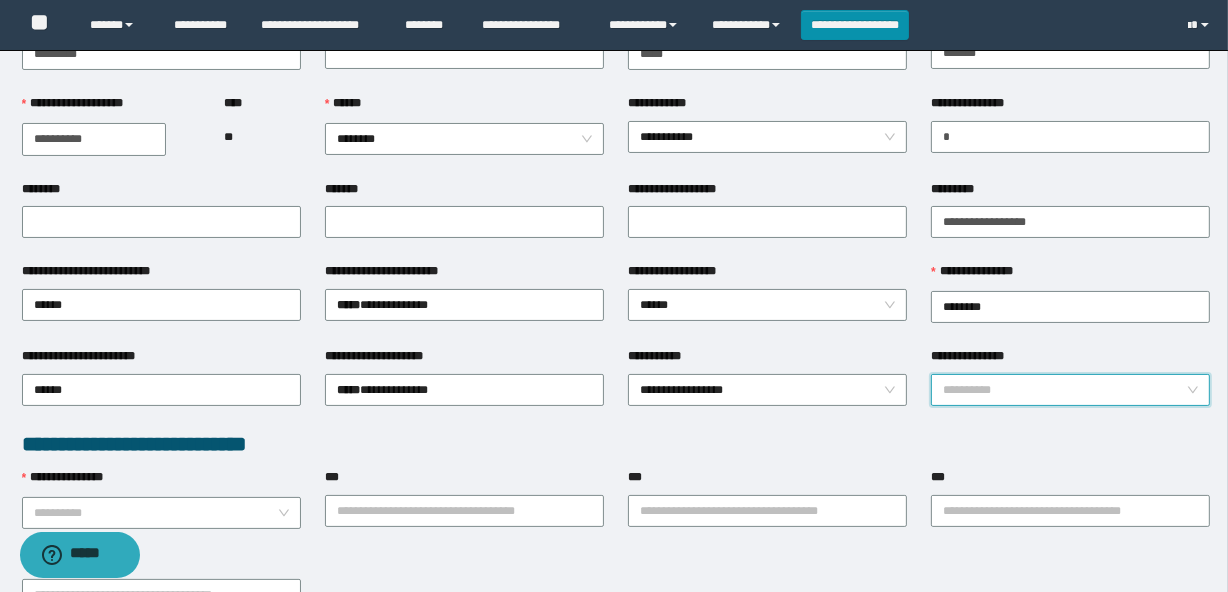 click on "**********" at bounding box center [1064, 390] 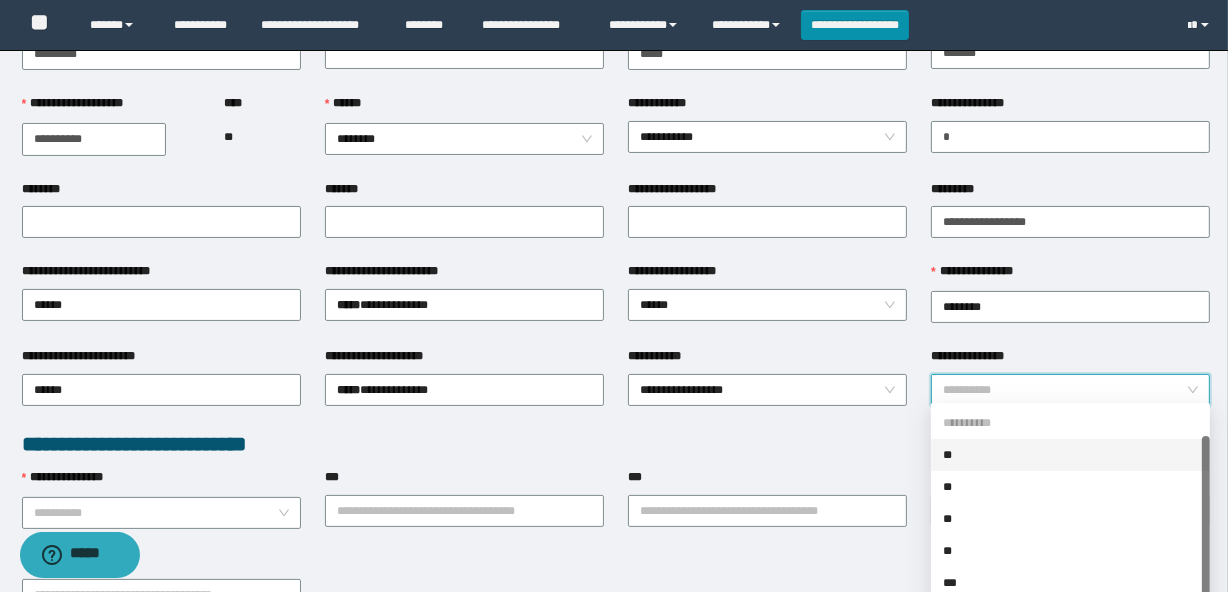 scroll, scrollTop: 31, scrollLeft: 0, axis: vertical 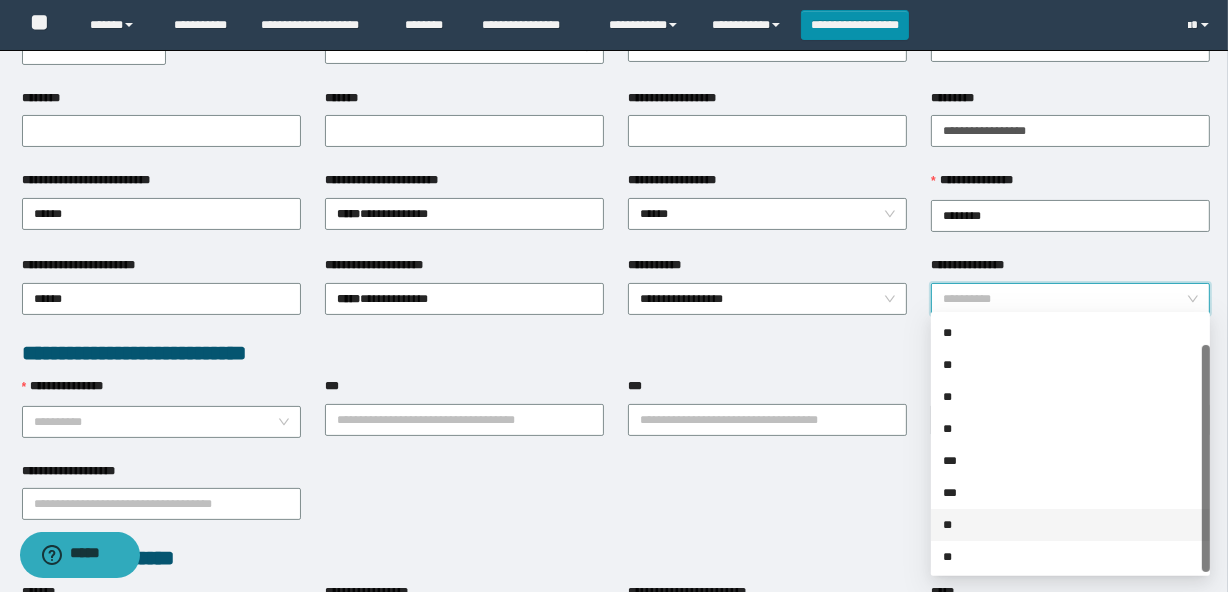 click on "**" at bounding box center [1070, 525] 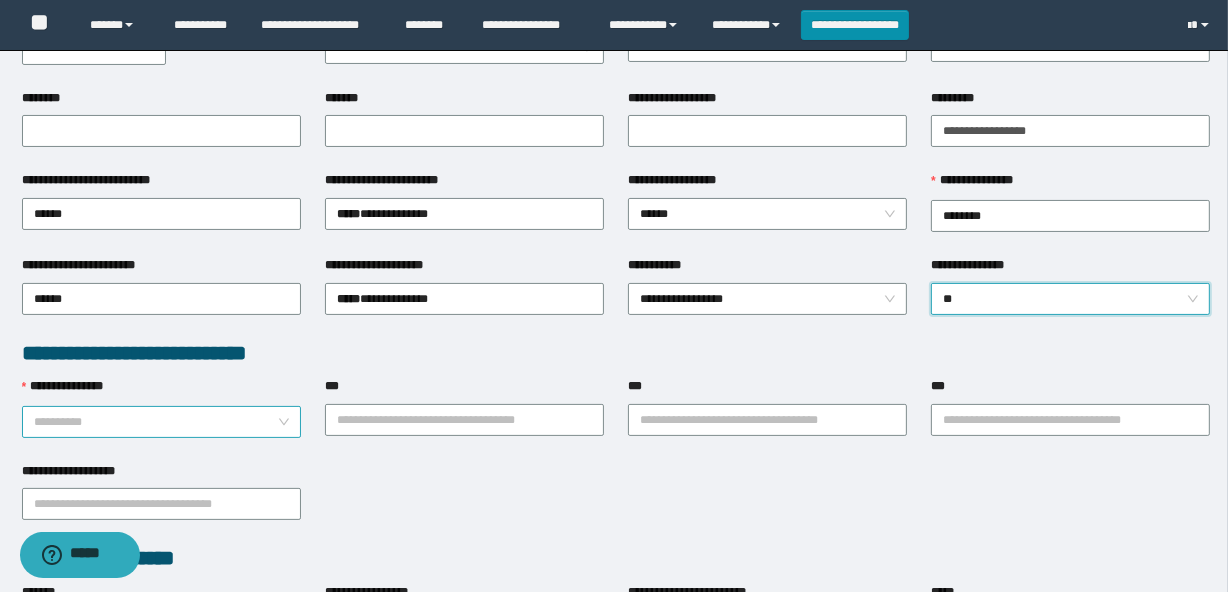 click on "**********" at bounding box center [155, 422] 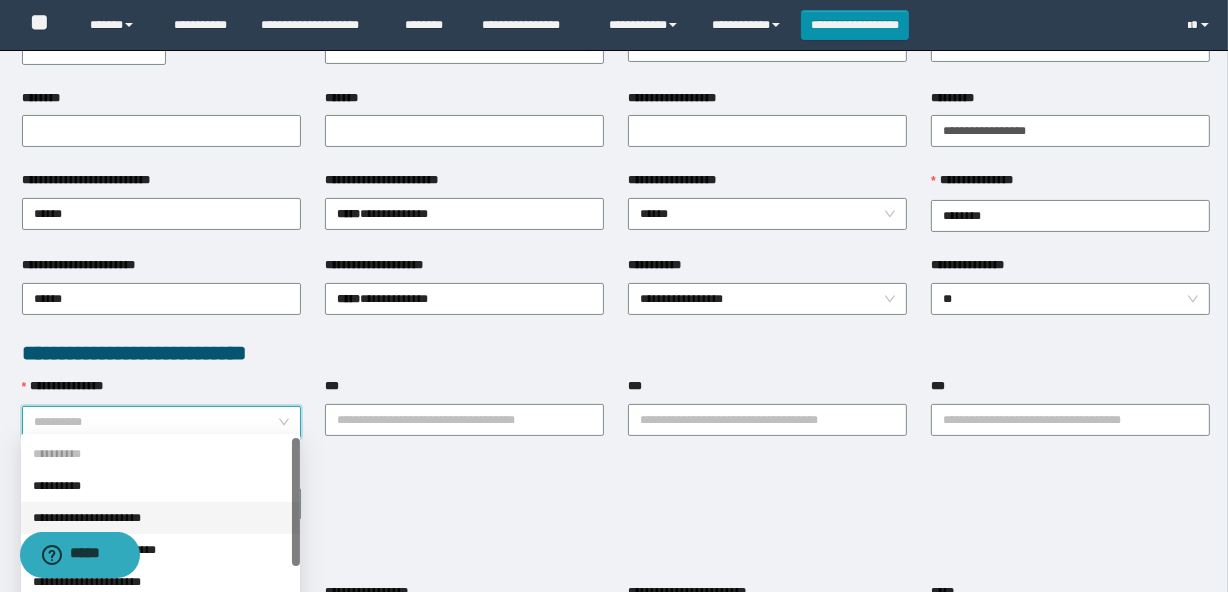 click on "**********" at bounding box center (160, 518) 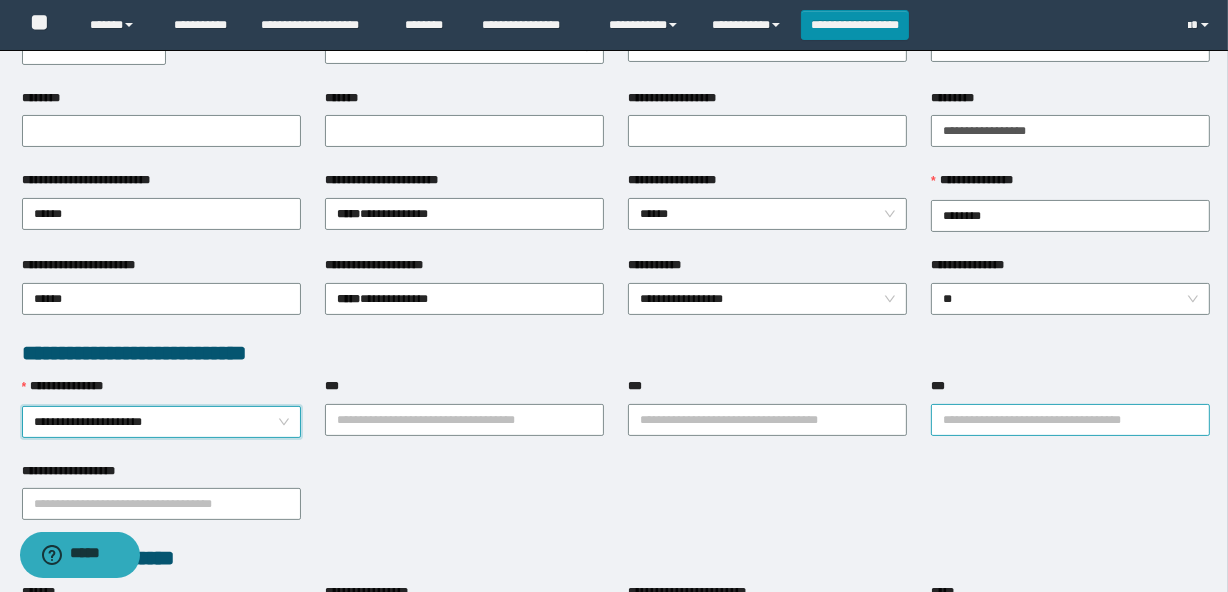 click on "***" at bounding box center (1070, 420) 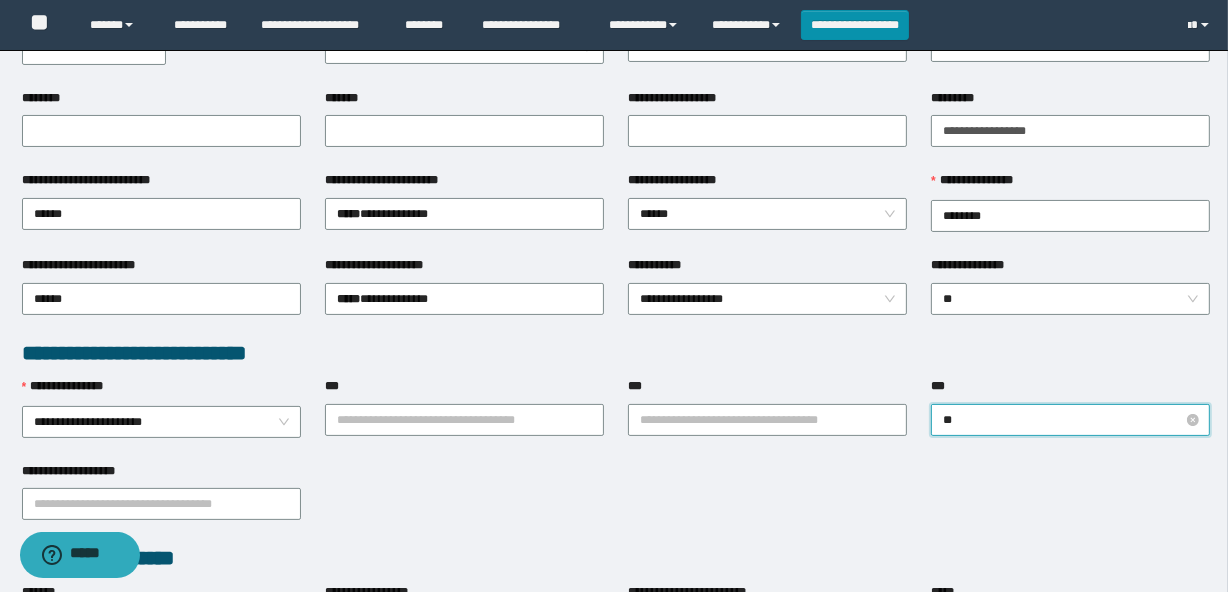 type on "***" 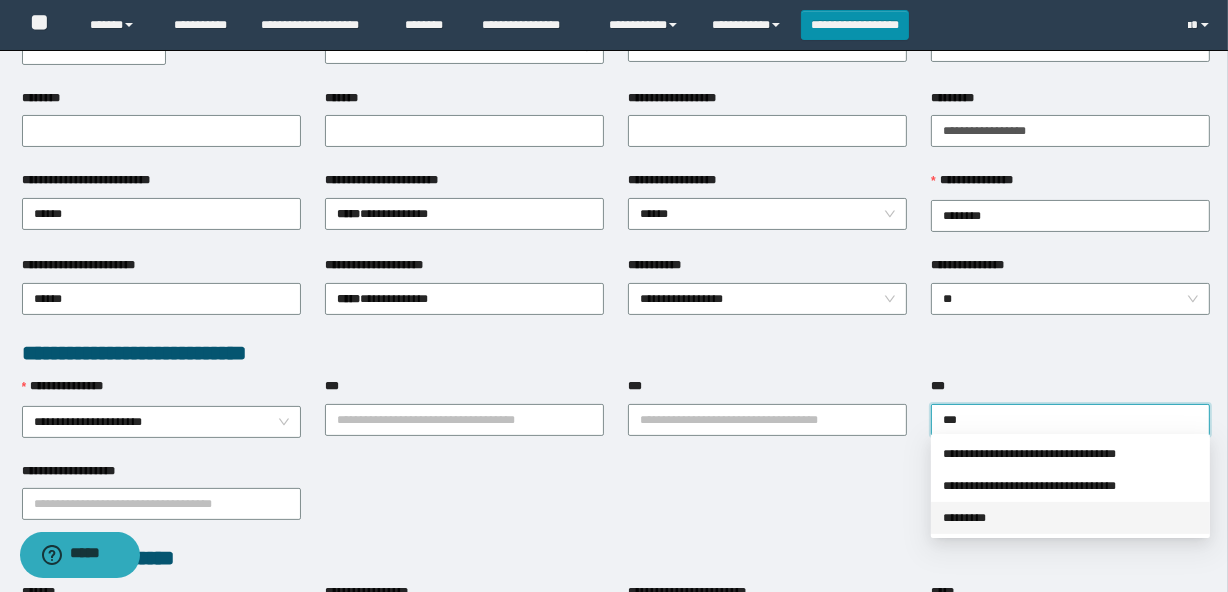 click on "*********" at bounding box center (1070, 518) 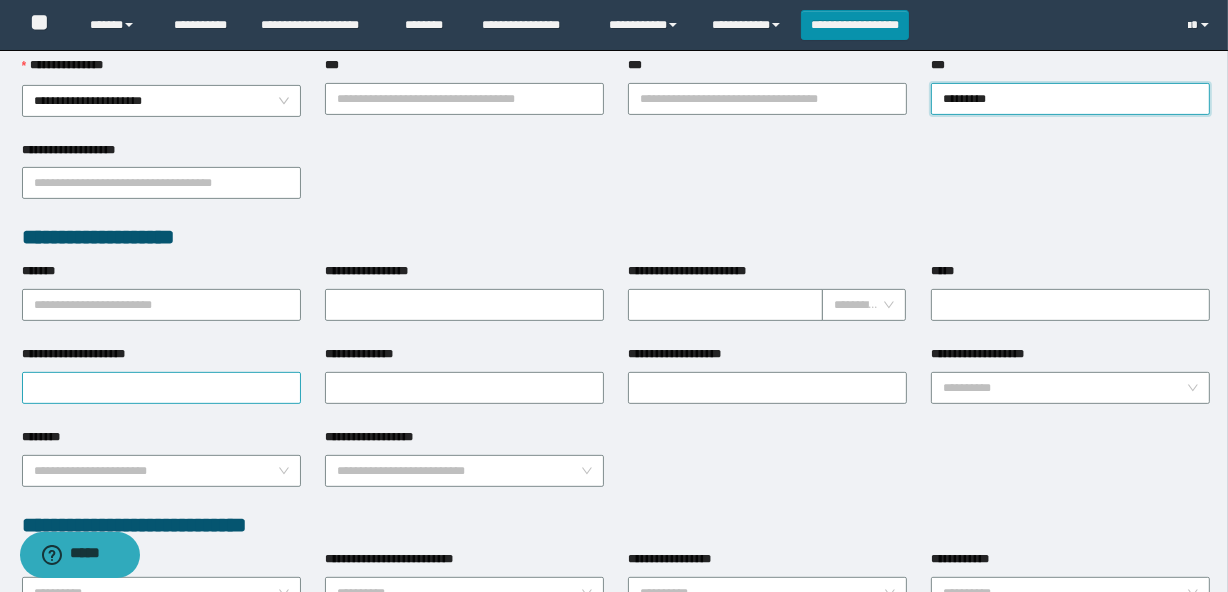 scroll, scrollTop: 636, scrollLeft: 0, axis: vertical 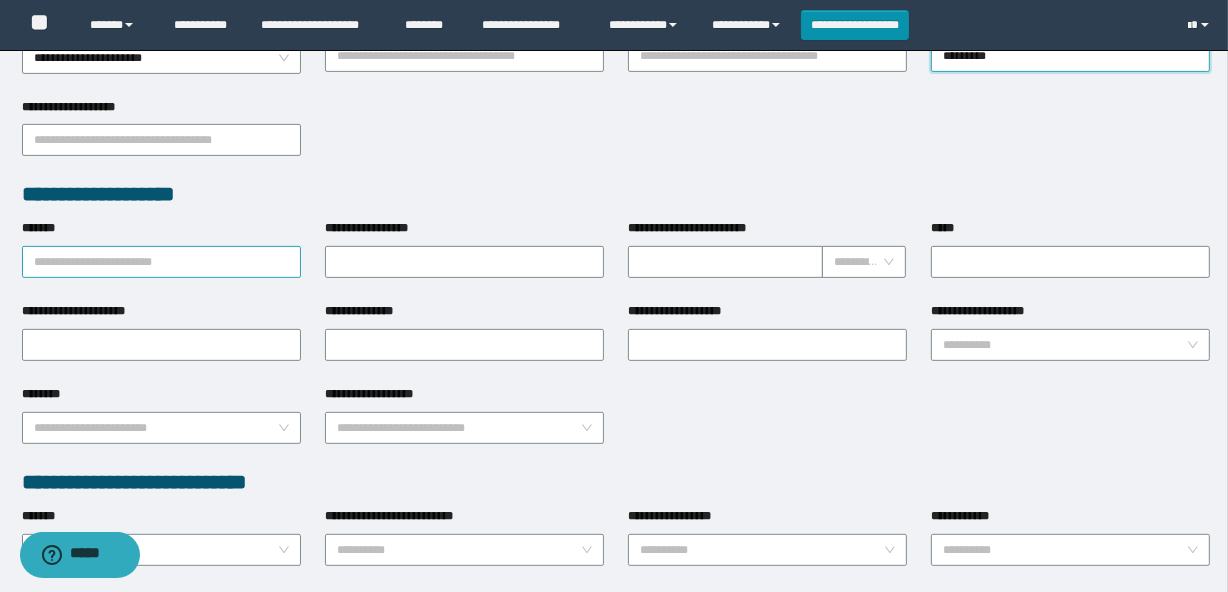 click on "*******" at bounding box center [161, 262] 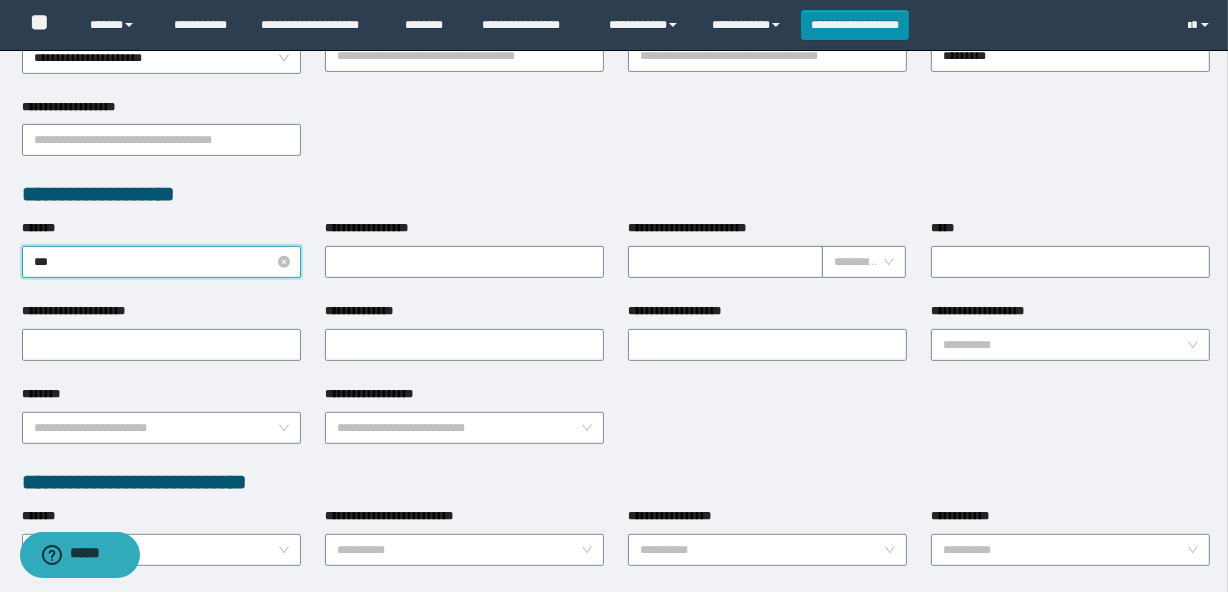 type on "****" 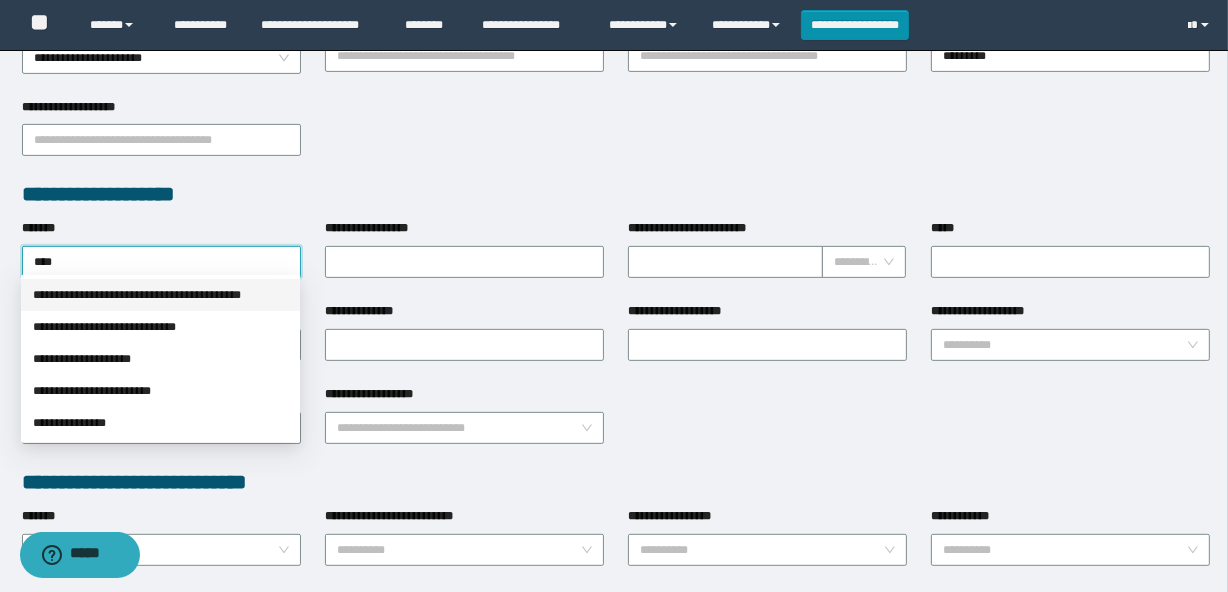 click on "**********" at bounding box center (160, 295) 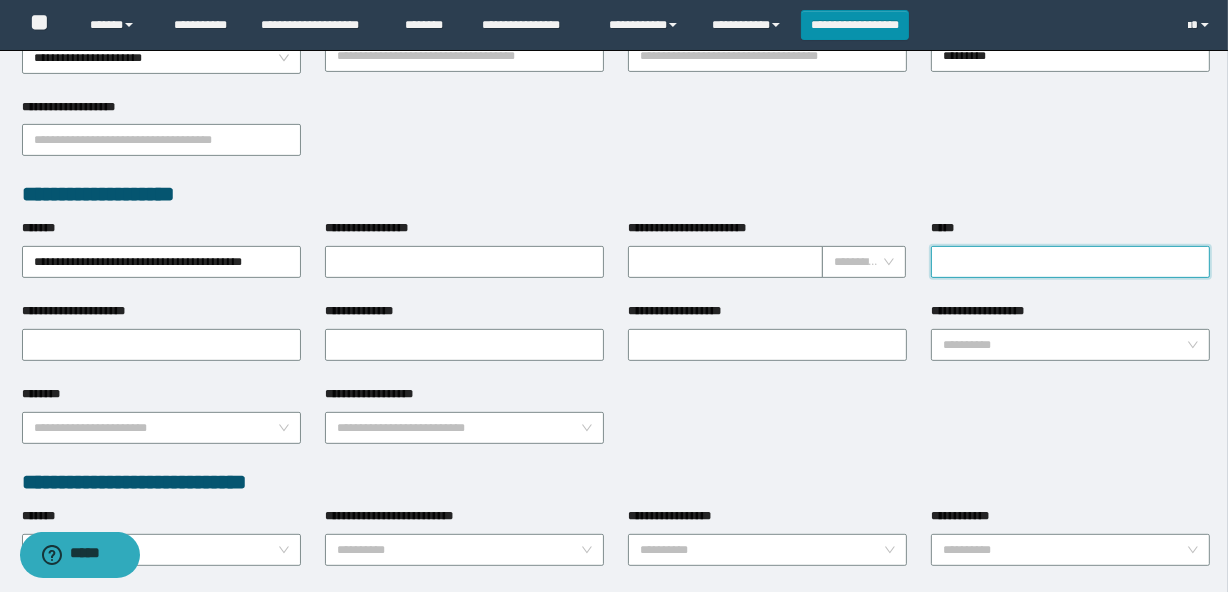 click on "*****" at bounding box center (1070, 262) 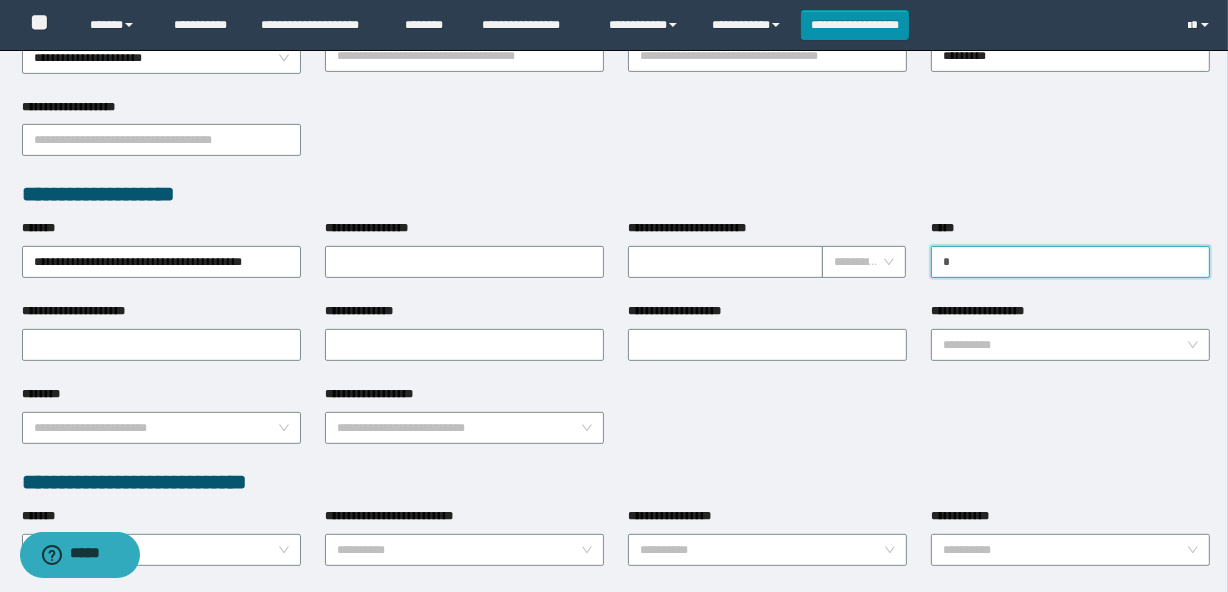 type on "**********" 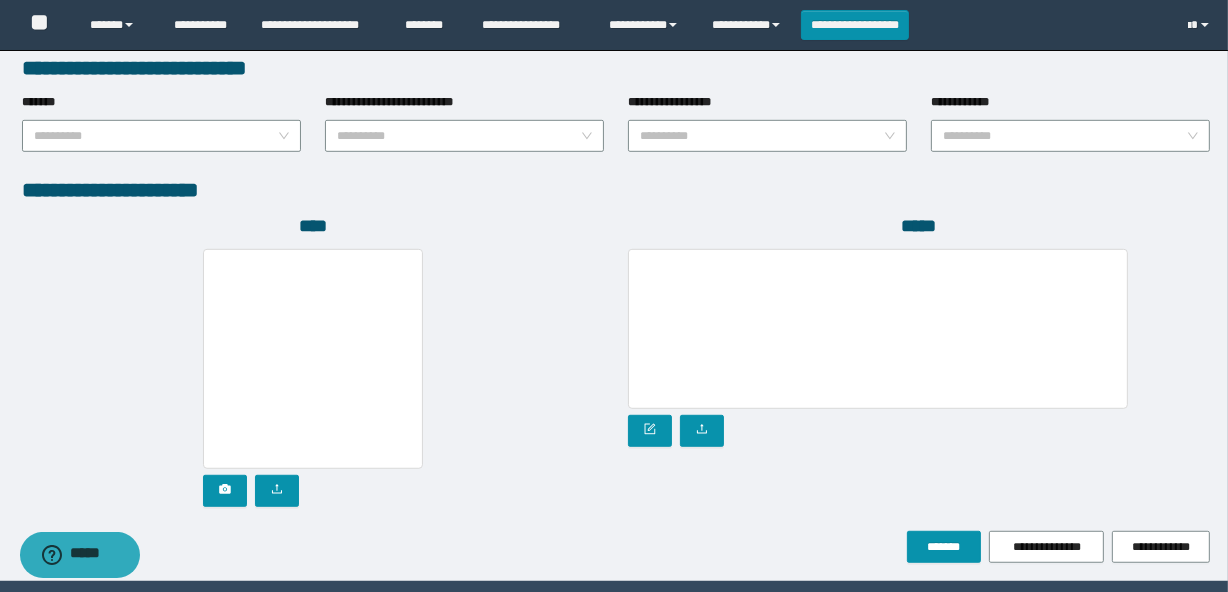 scroll, scrollTop: 1110, scrollLeft: 0, axis: vertical 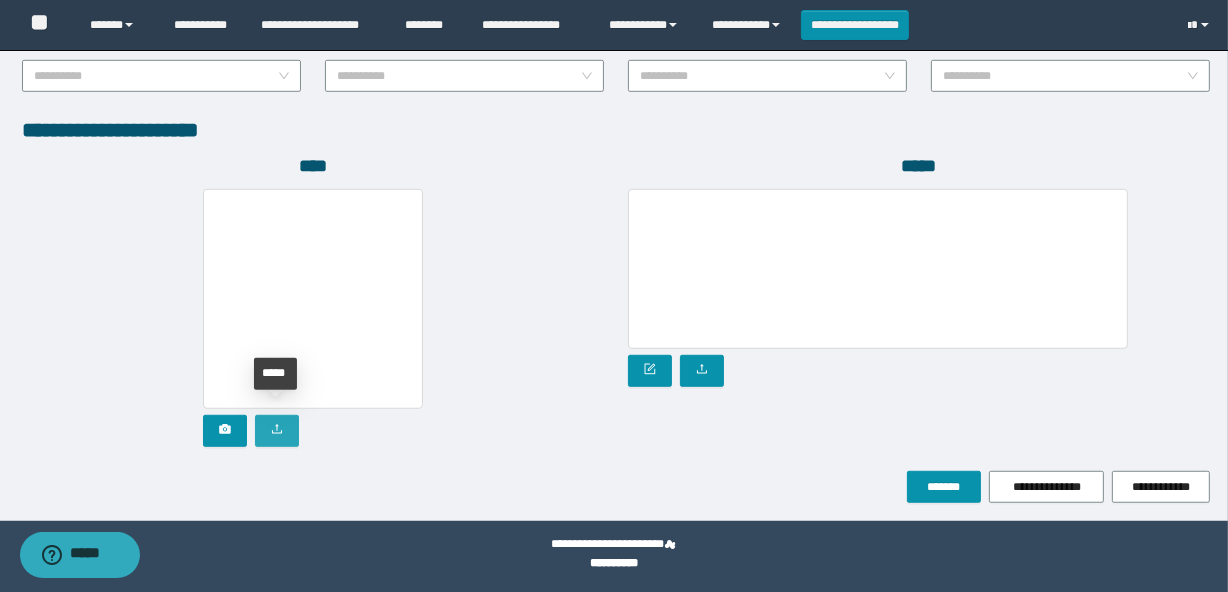 click at bounding box center [277, 431] 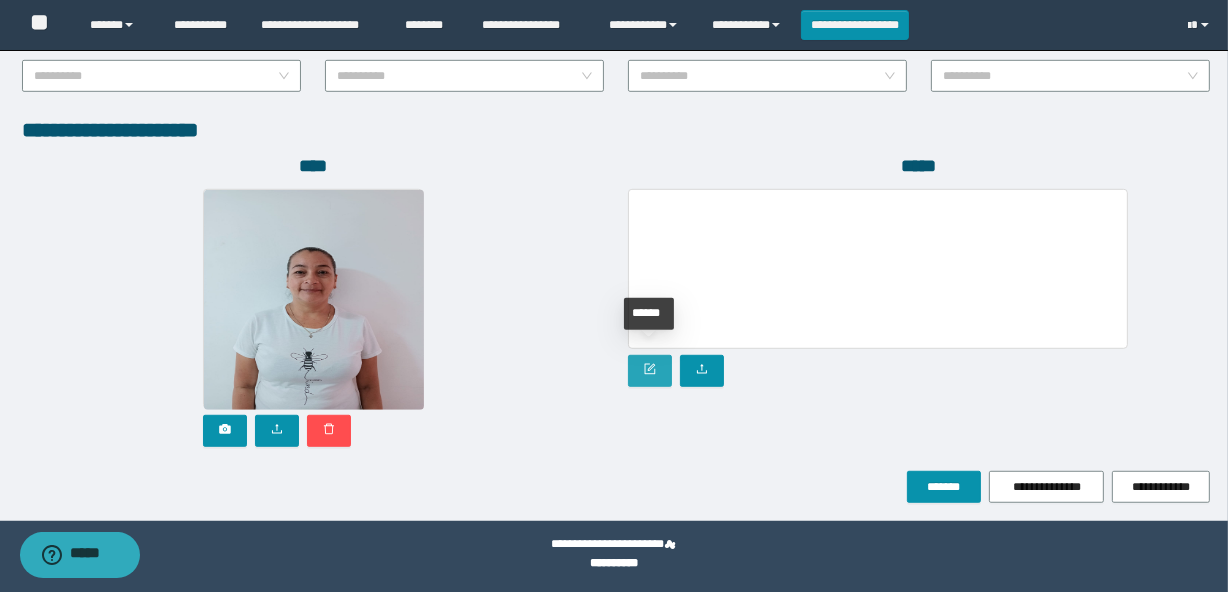 click 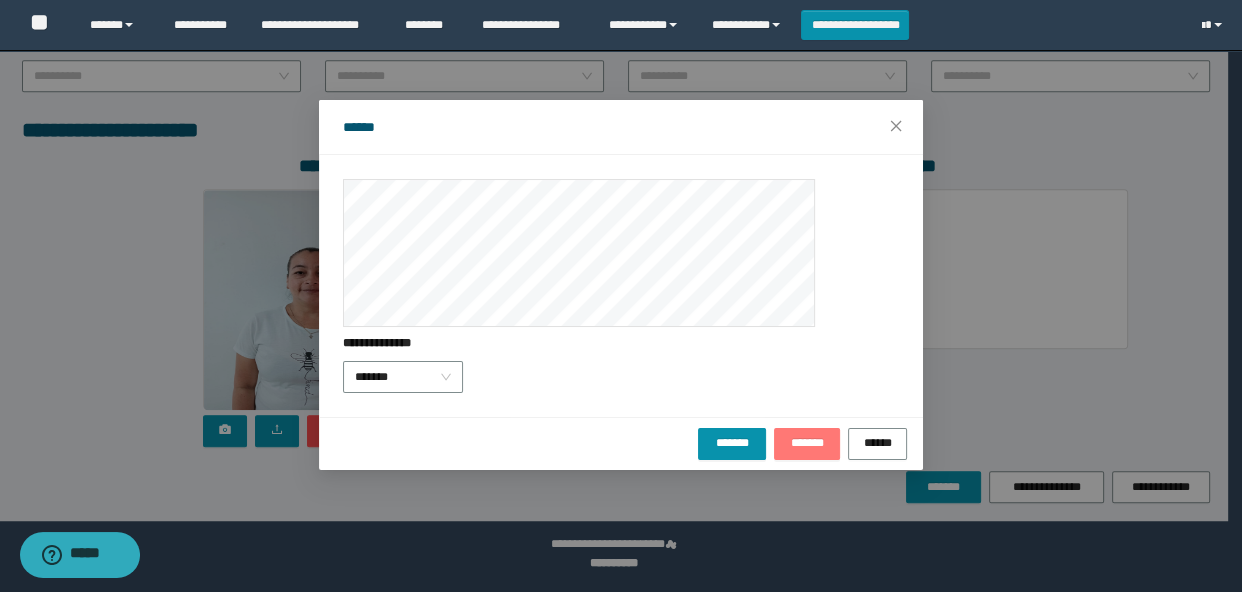click on "*******" at bounding box center [806, 442] 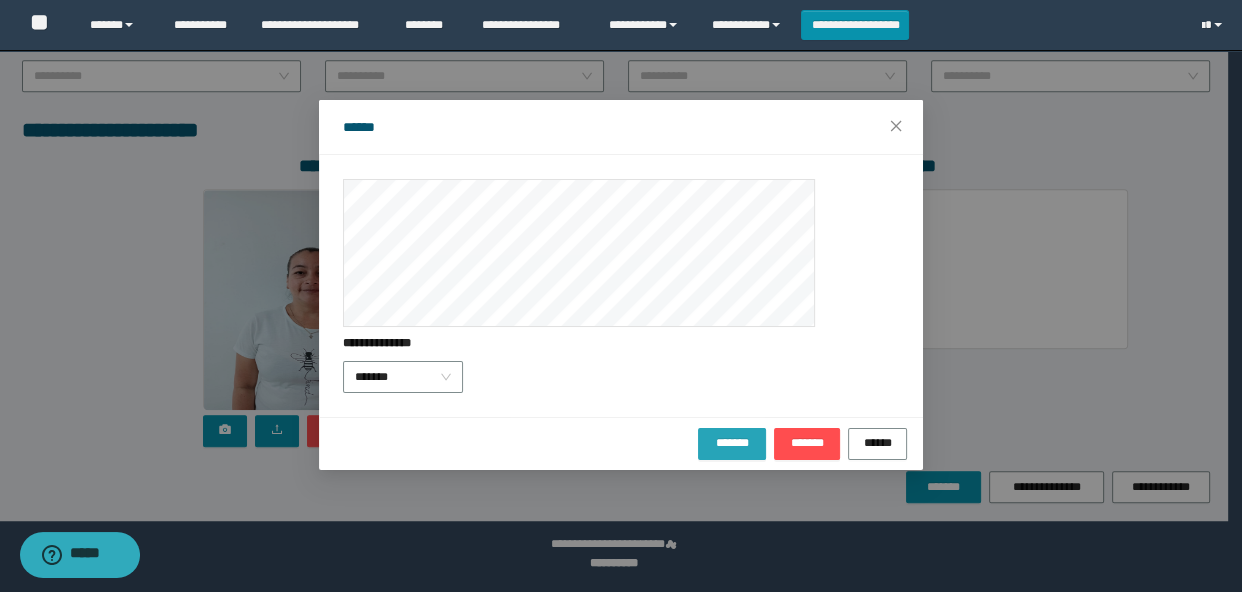 click on "*******" at bounding box center [732, 442] 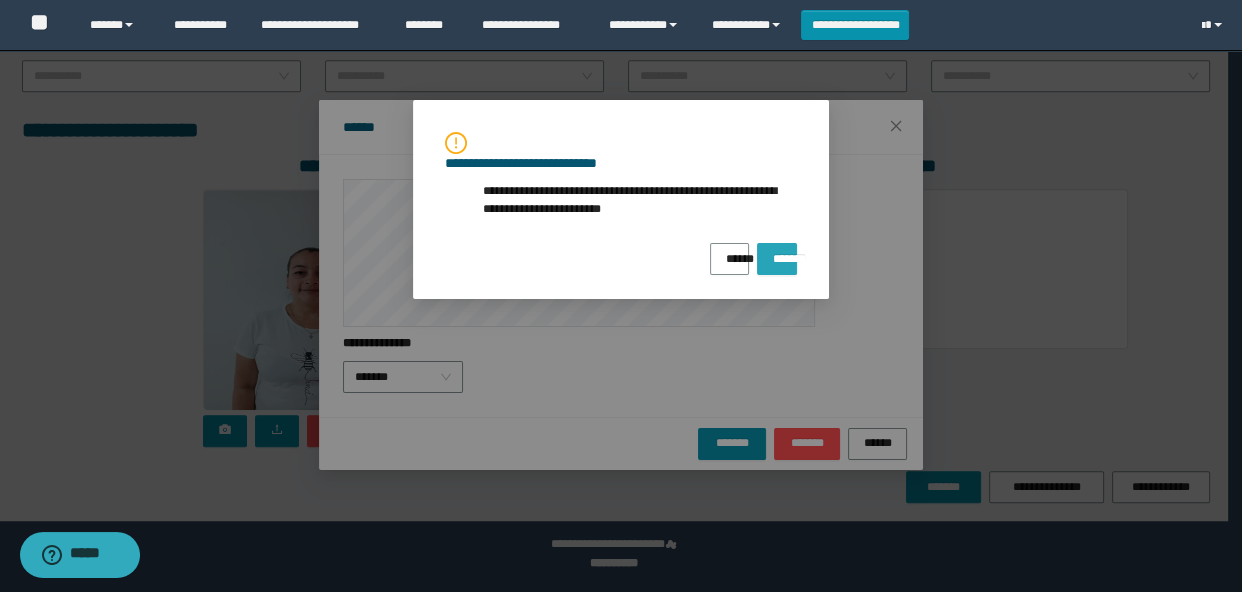 click on "*******" at bounding box center [777, 259] 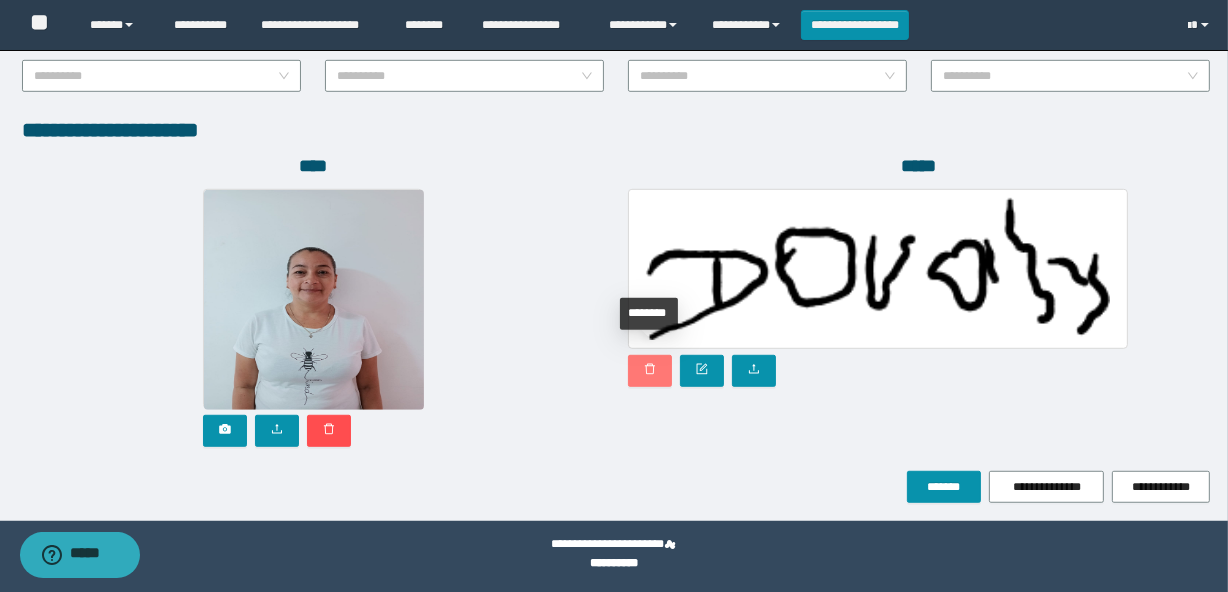 click at bounding box center (650, 371) 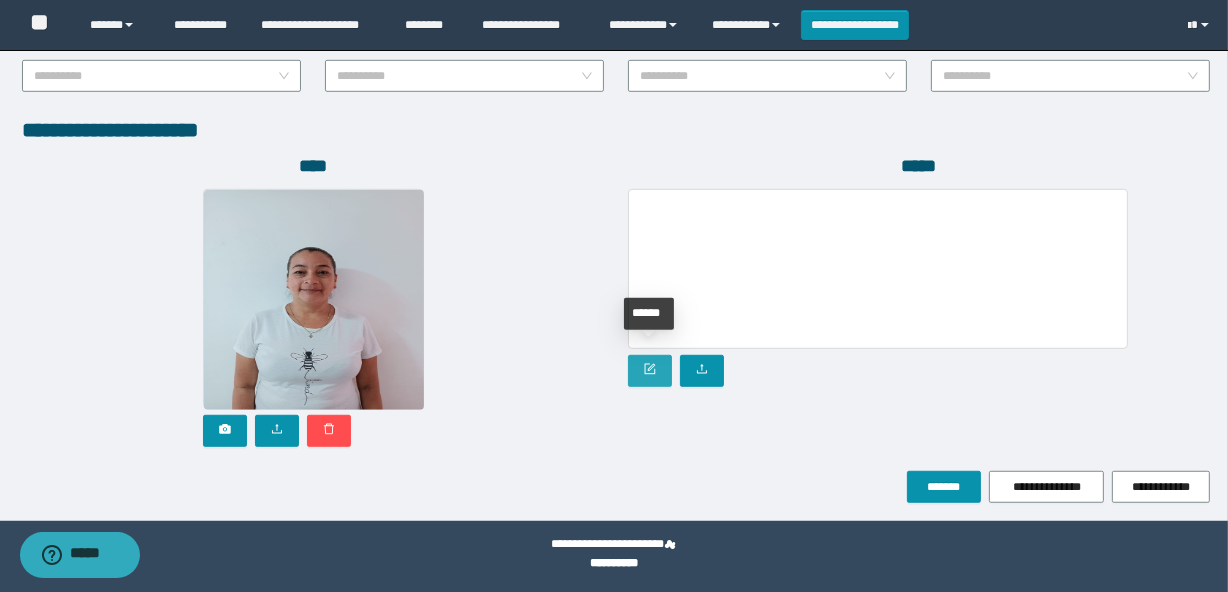 click at bounding box center (650, 371) 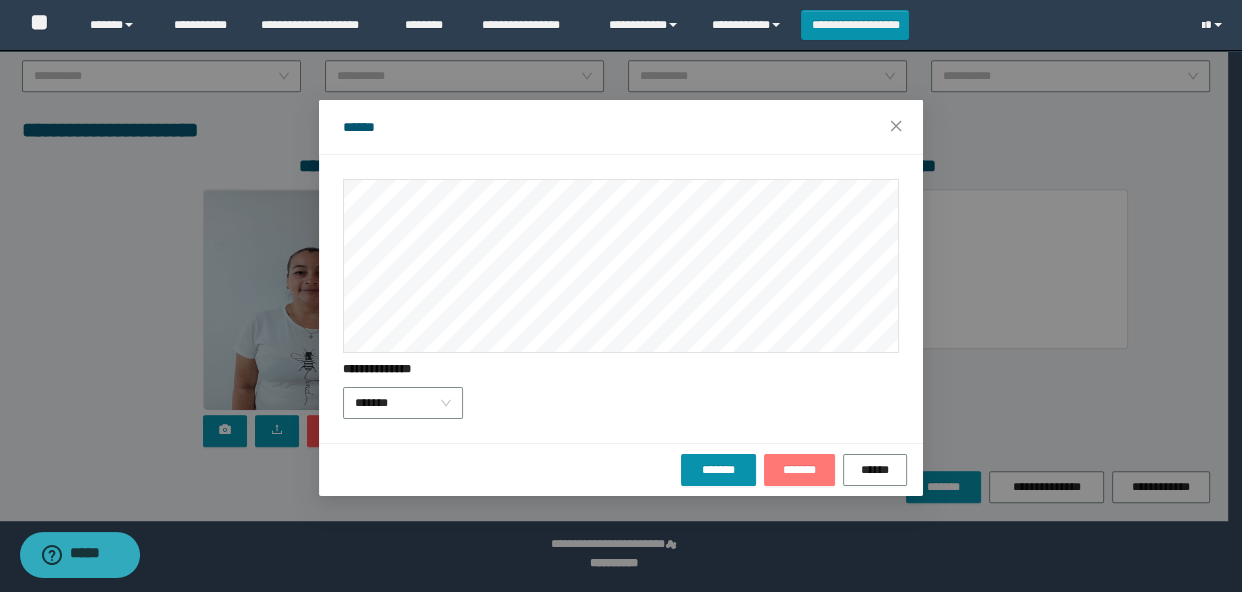 click on "*******" at bounding box center (799, 470) 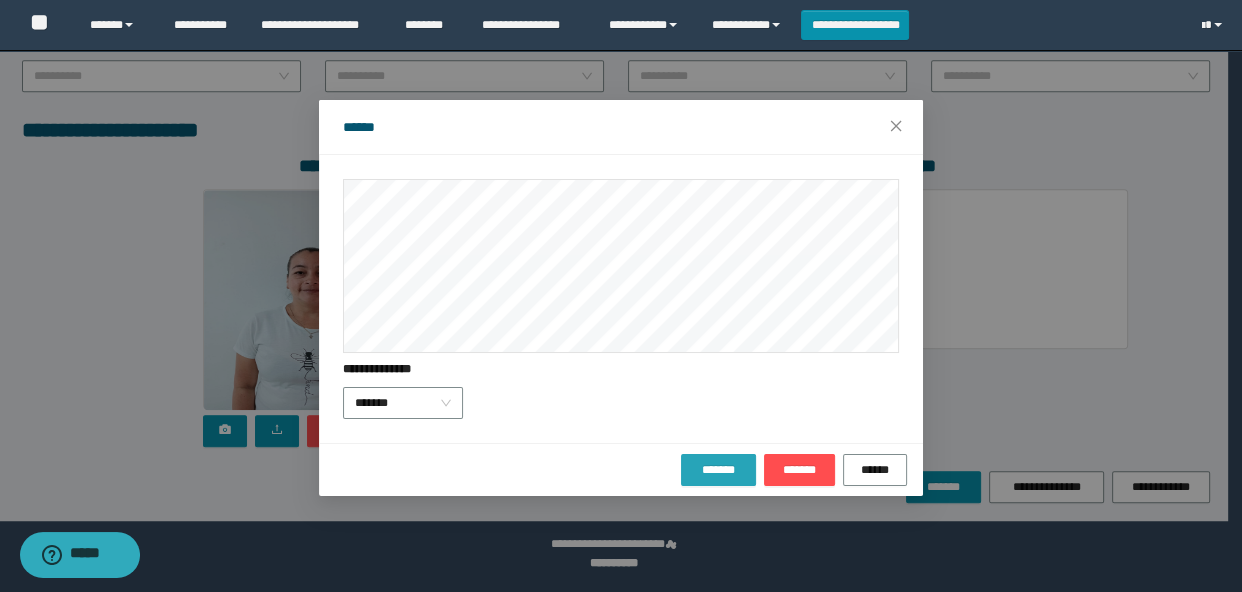 click on "*******" at bounding box center (718, 470) 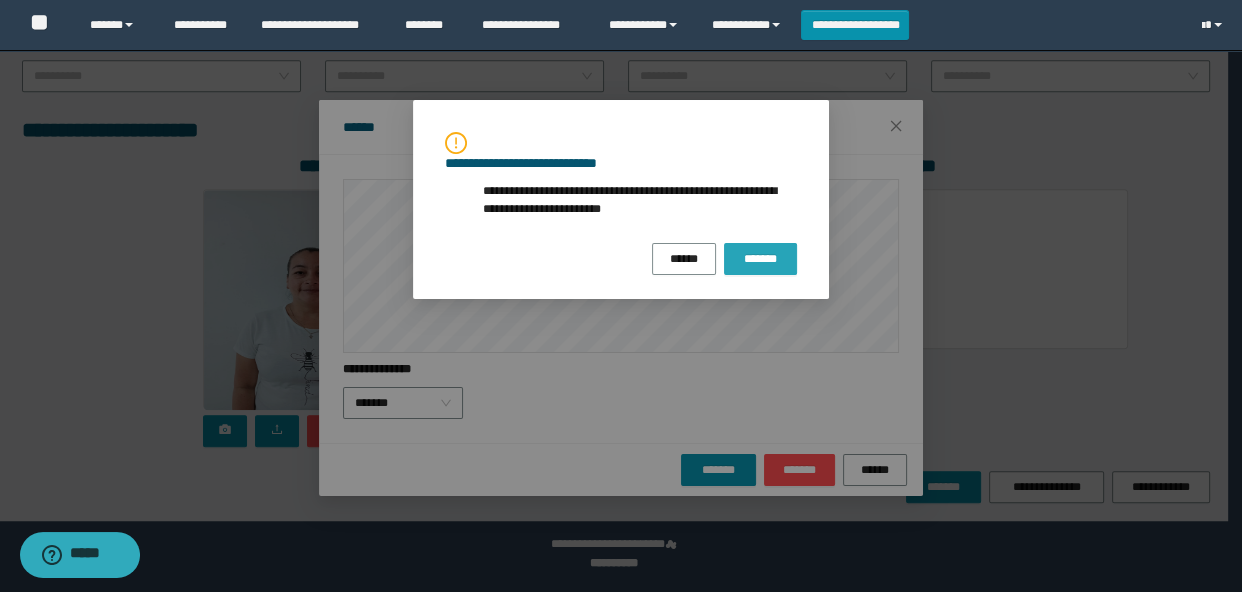 click on "*******" at bounding box center [760, 259] 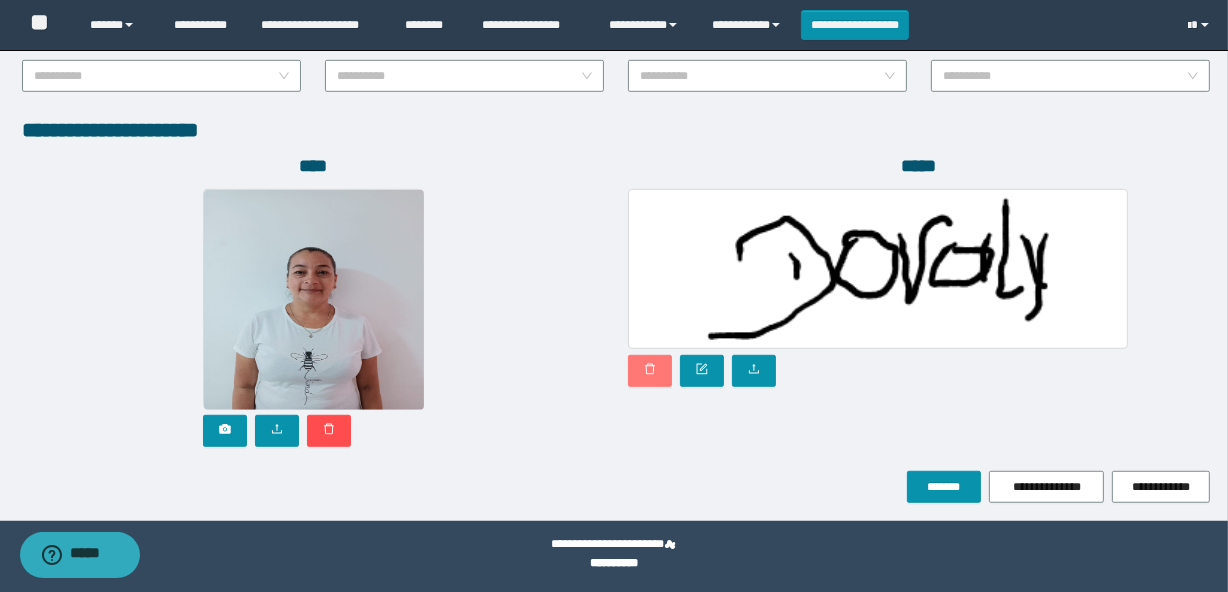 click at bounding box center (650, 371) 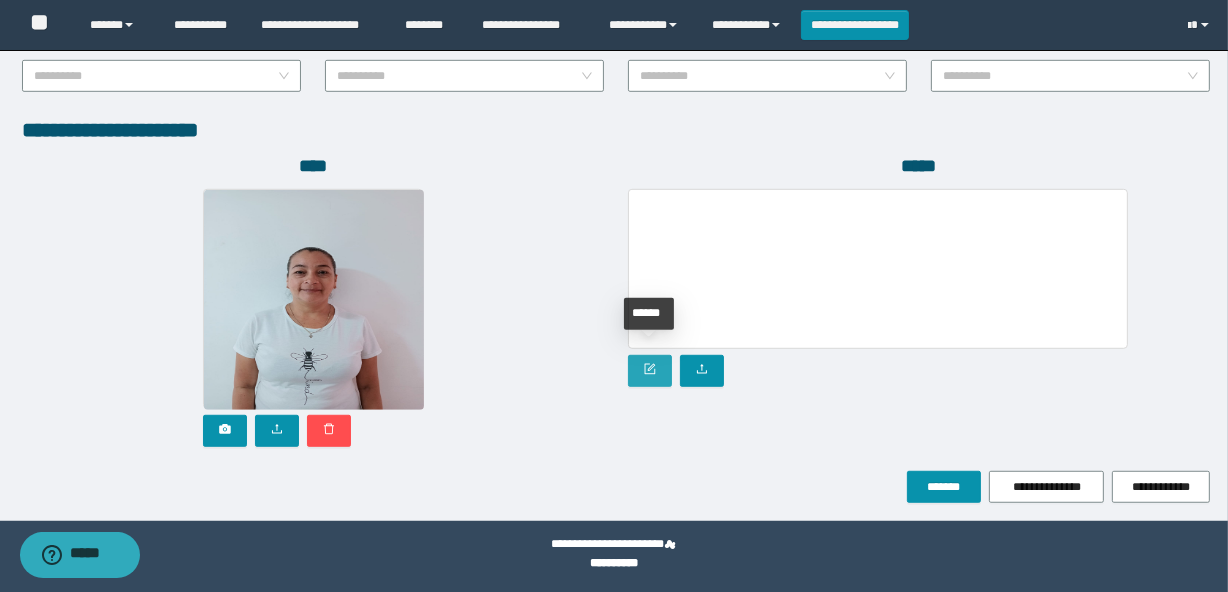 click 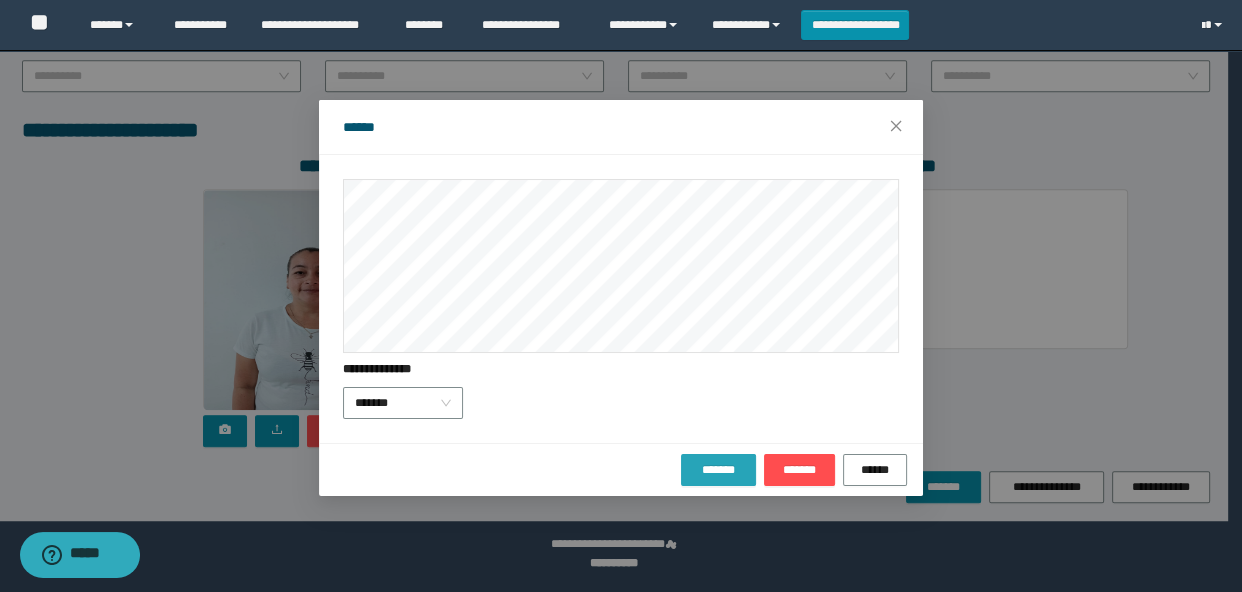 click on "*******" at bounding box center (718, 470) 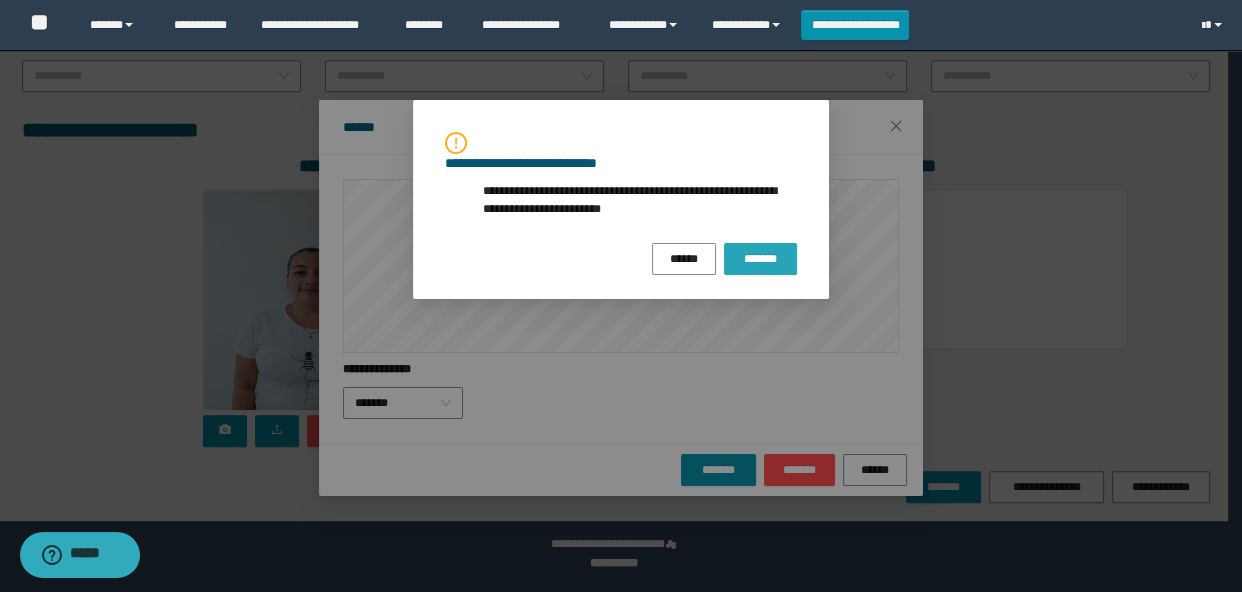 click on "*******" at bounding box center (760, 259) 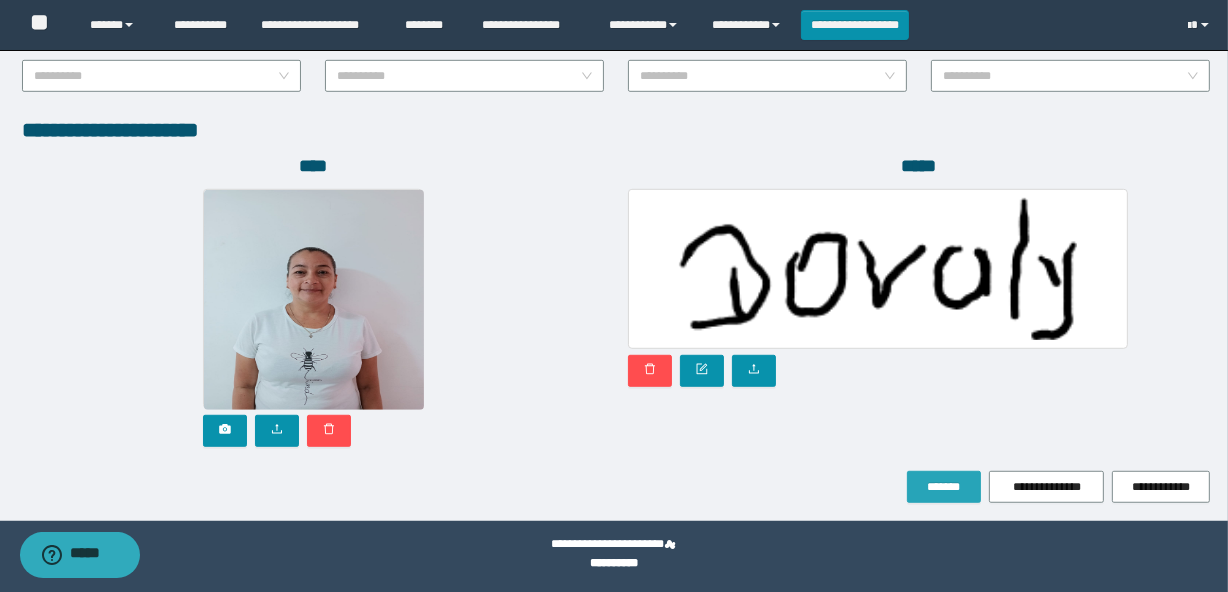 click on "*******" at bounding box center [944, 487] 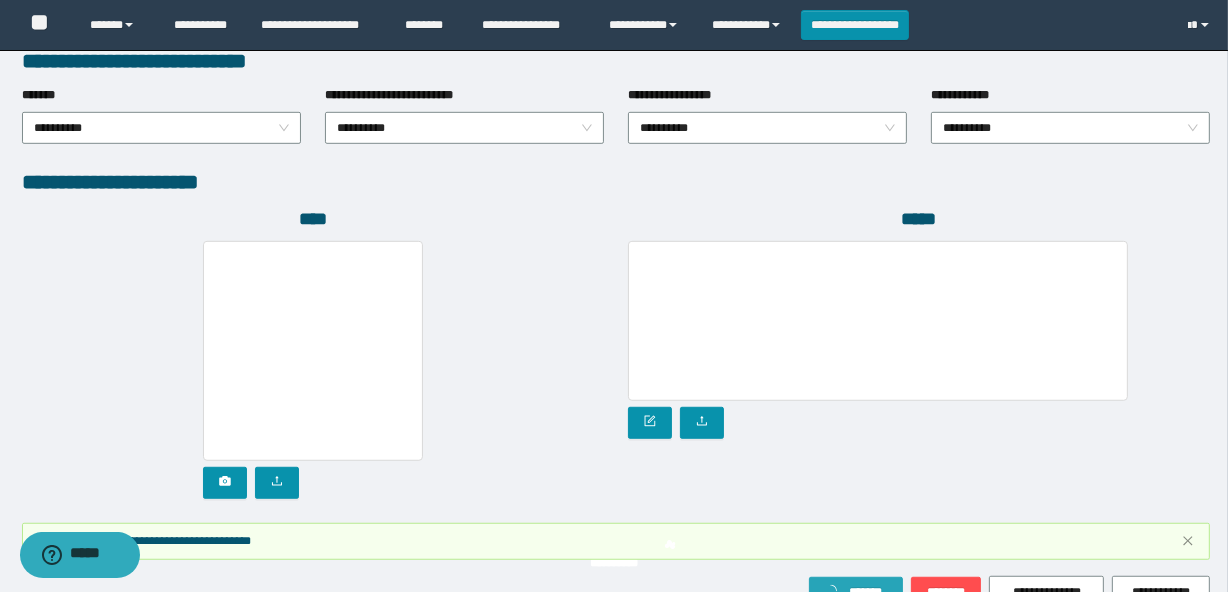 type on "********" 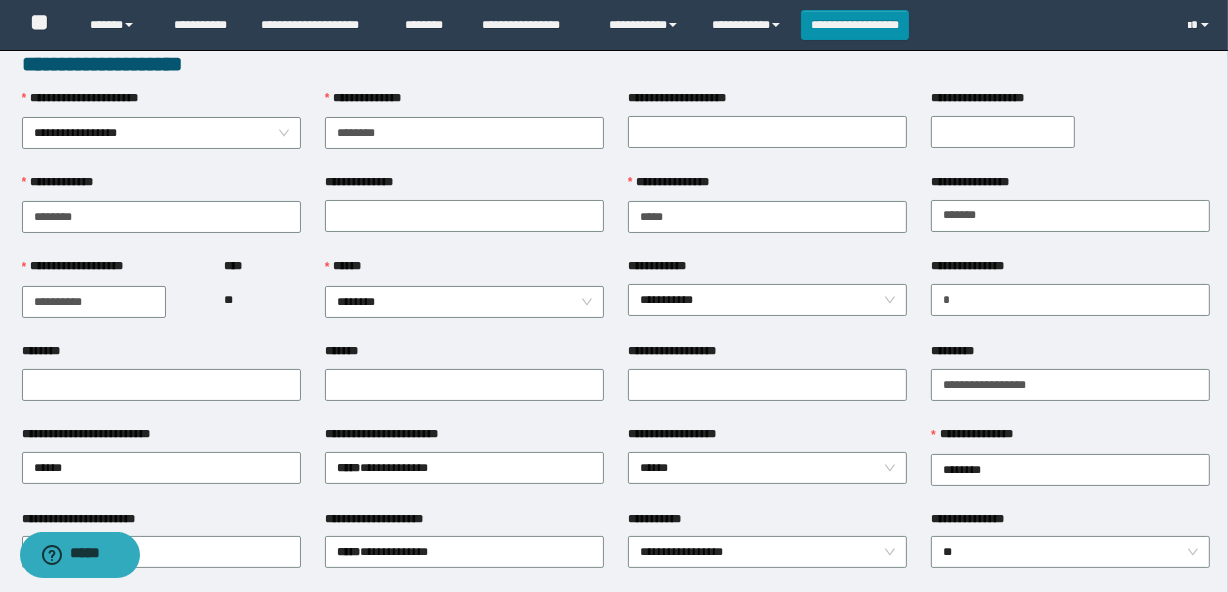 scroll, scrollTop: 0, scrollLeft: 0, axis: both 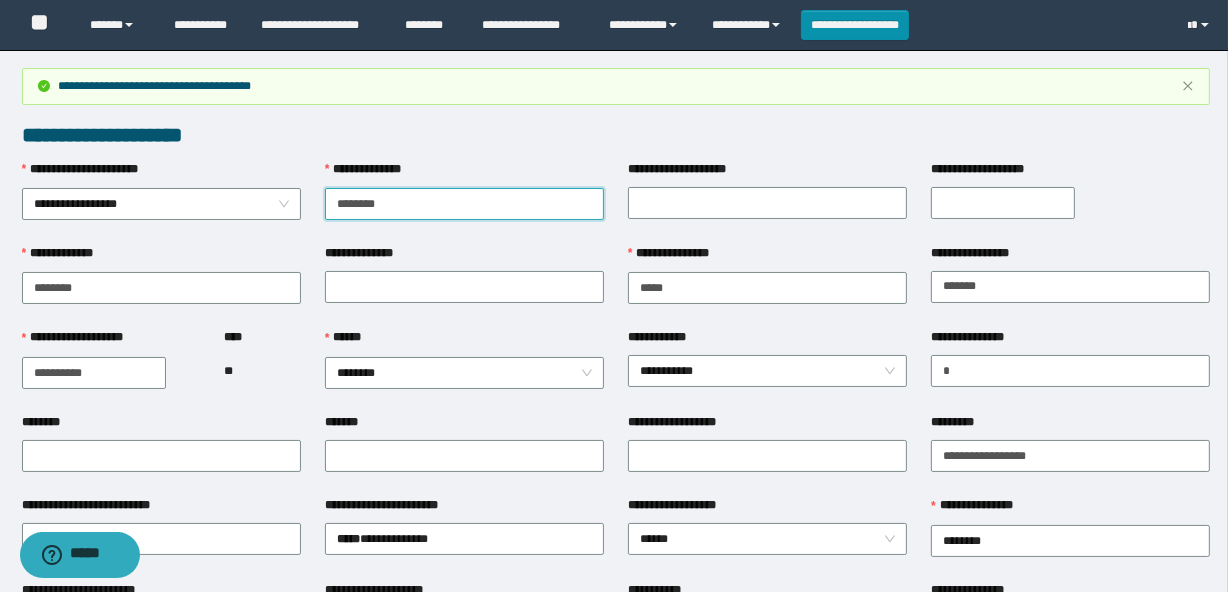 drag, startPoint x: 418, startPoint y: 193, endPoint x: 302, endPoint y: 208, distance: 116.965805 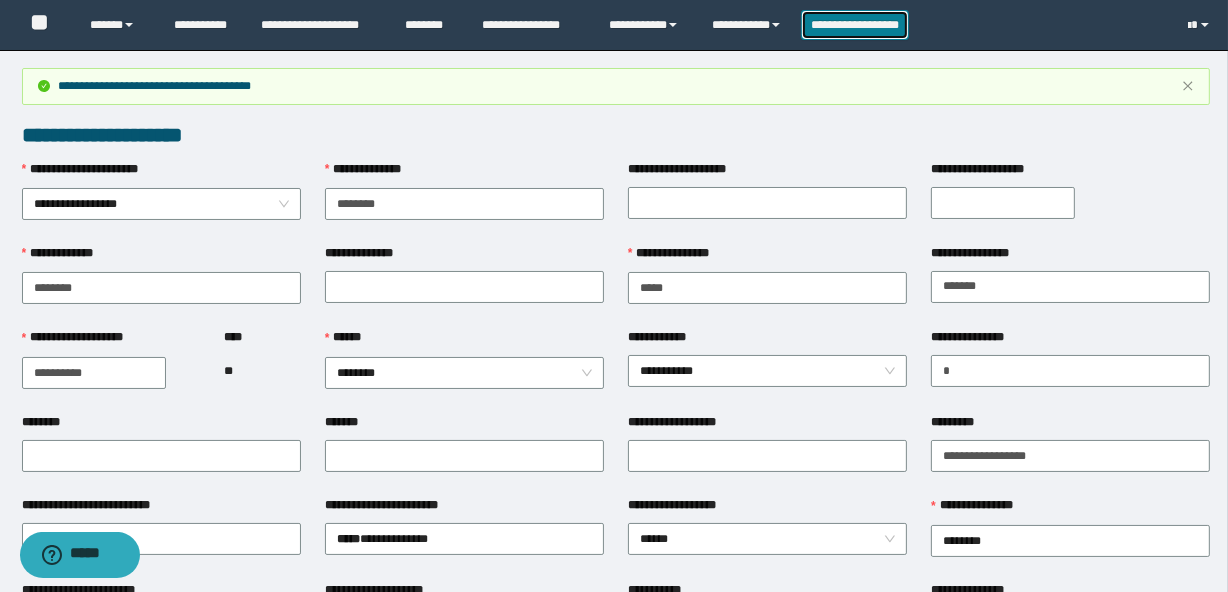 click on "**********" at bounding box center (855, 25) 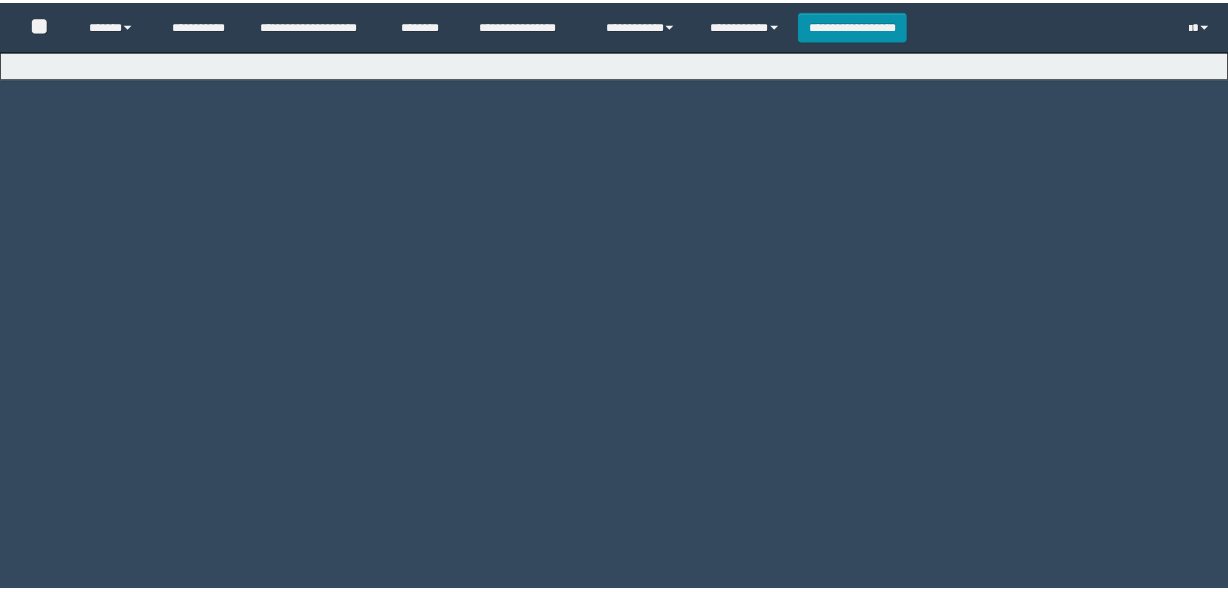 scroll, scrollTop: 0, scrollLeft: 0, axis: both 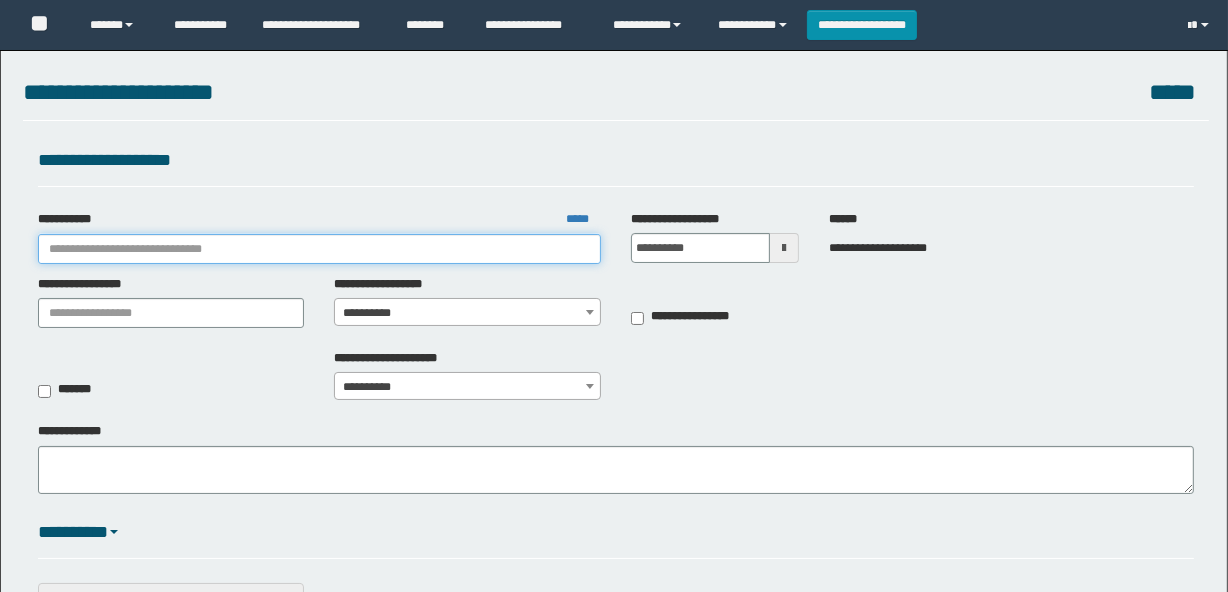 click on "**********" at bounding box center (319, 249) 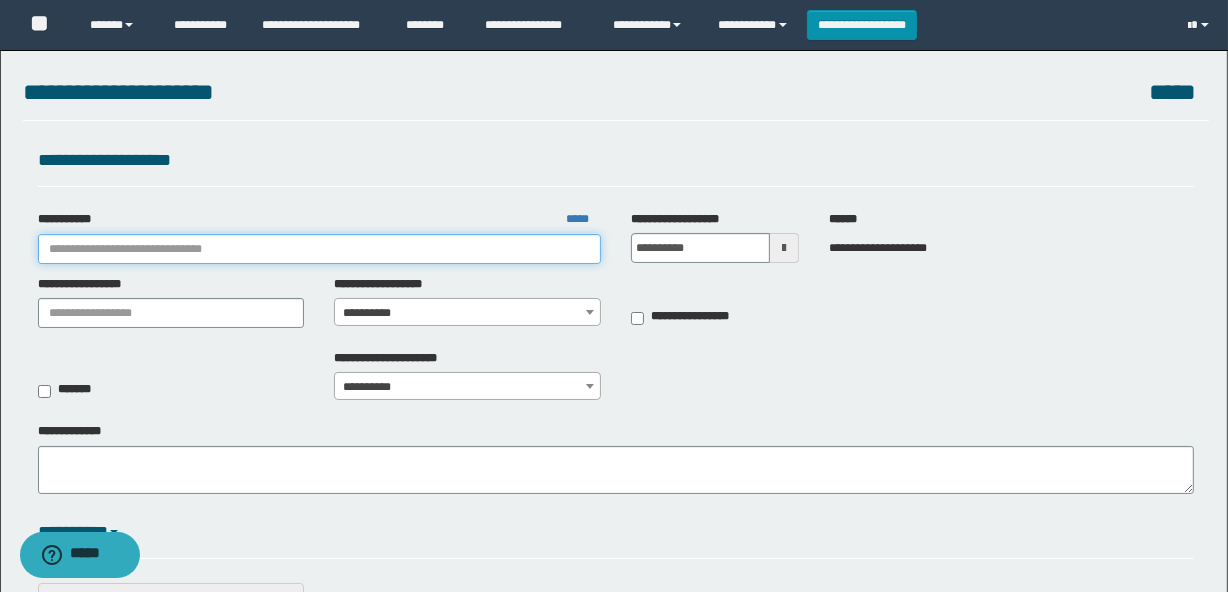 scroll, scrollTop: 0, scrollLeft: 0, axis: both 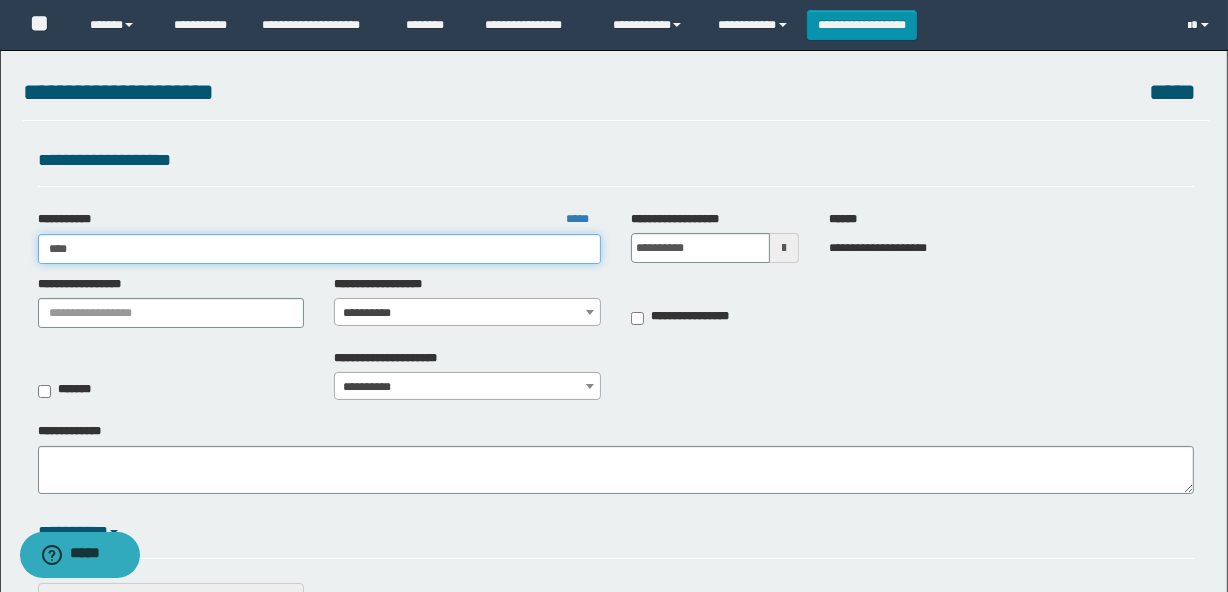 type on "*****" 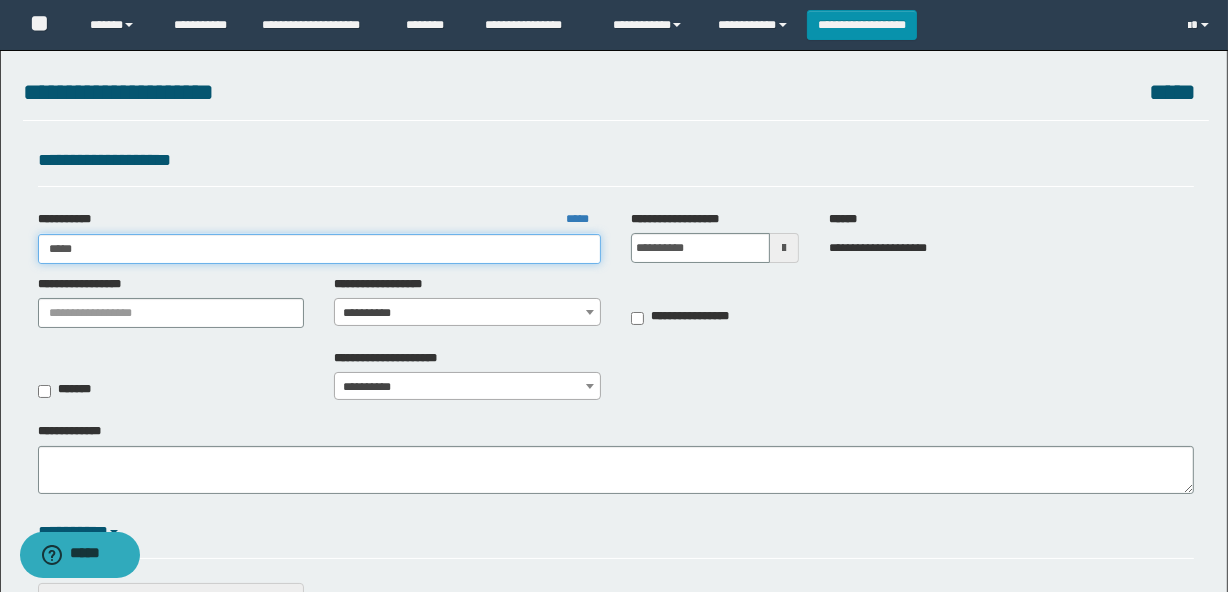 type on "*****" 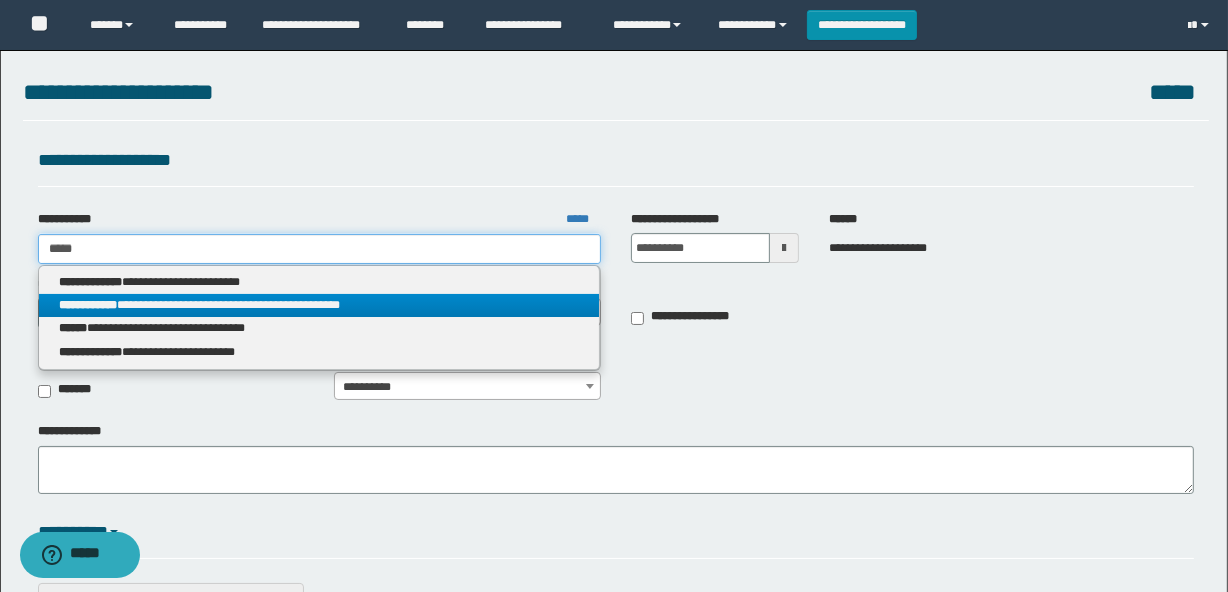 type on "*****" 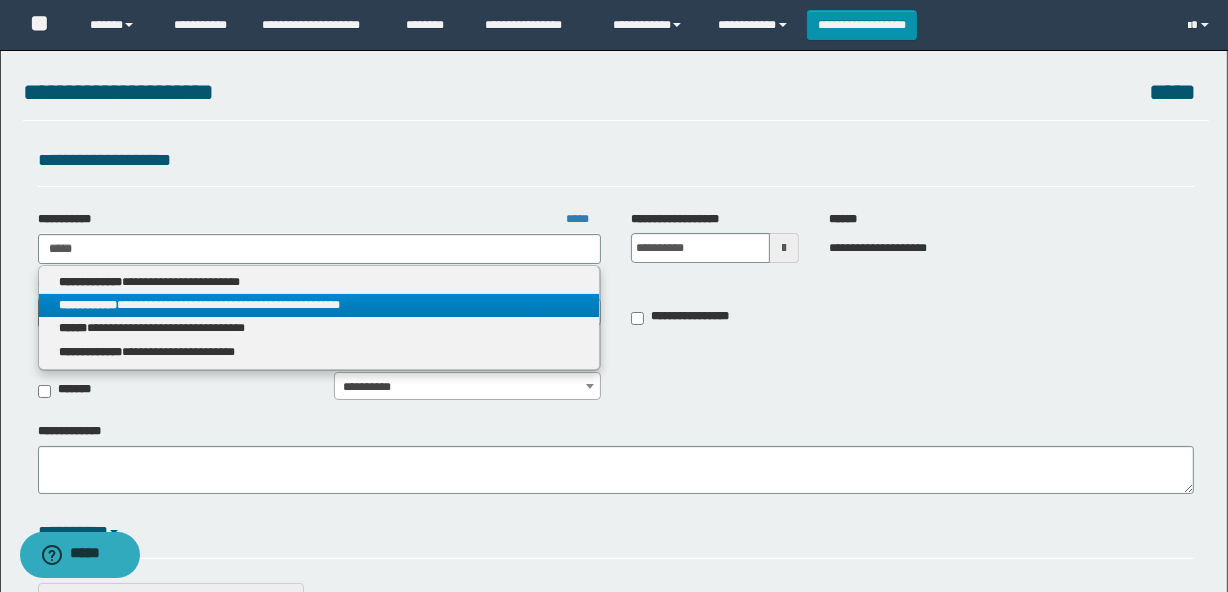 click on "**********" at bounding box center (319, 305) 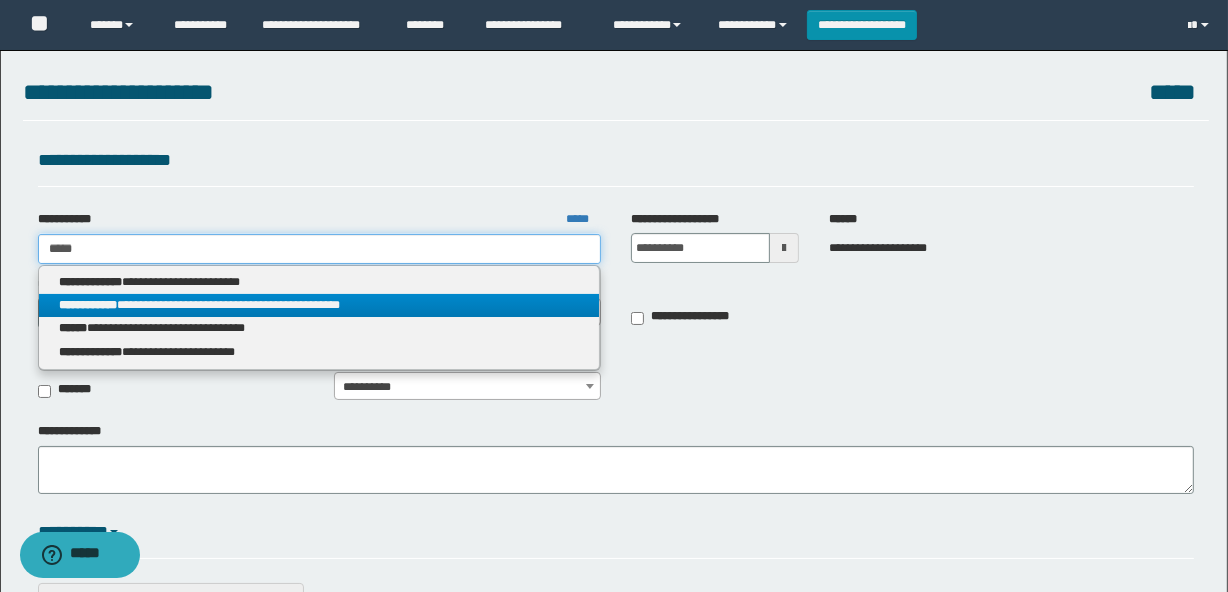 type 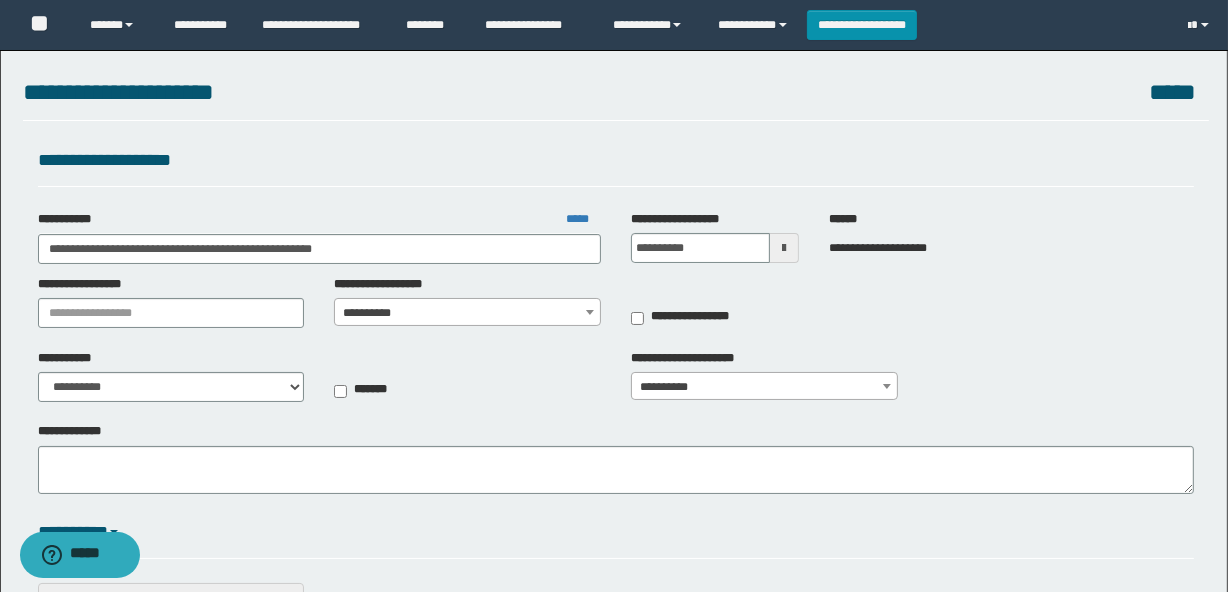 click on "**********" at bounding box center [467, 313] 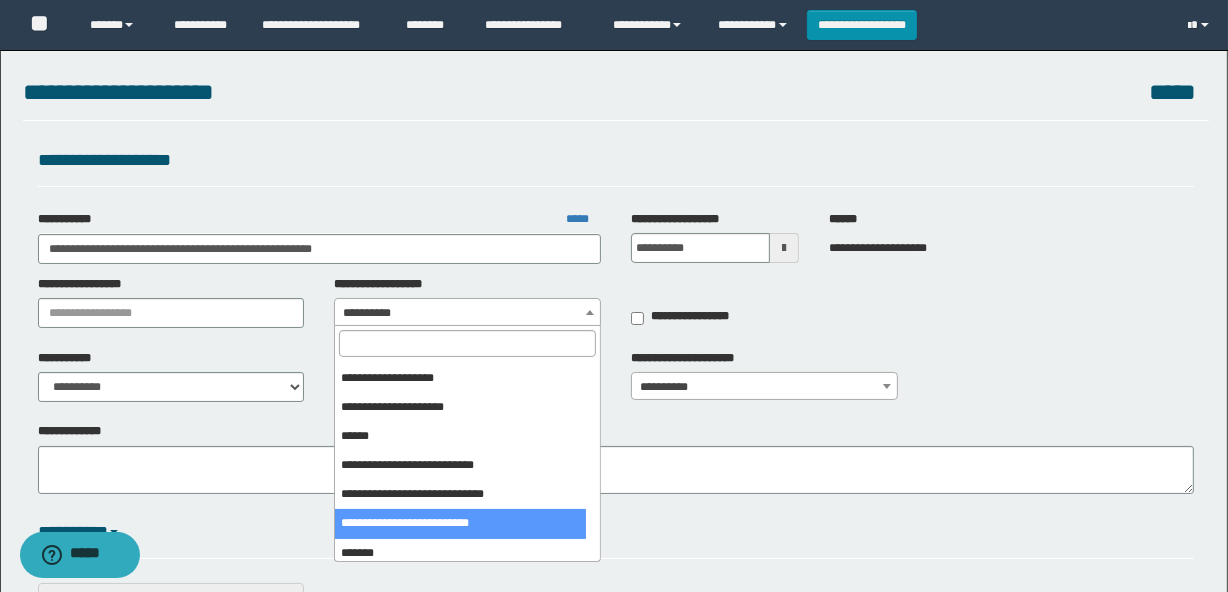 scroll, scrollTop: 272, scrollLeft: 0, axis: vertical 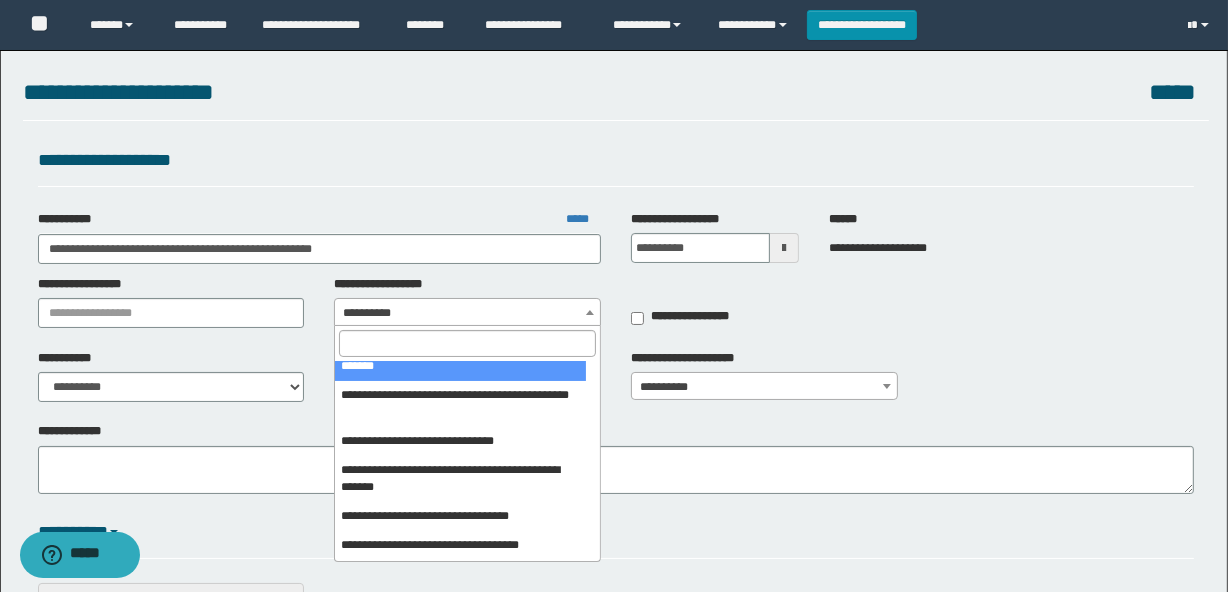click at bounding box center (467, 343) 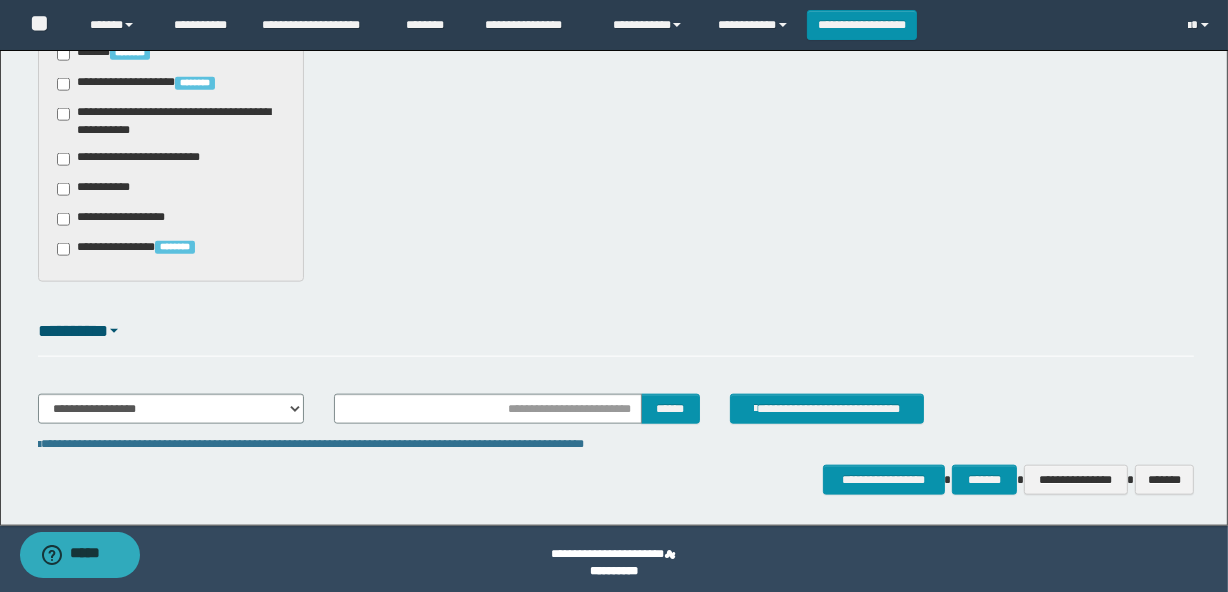 scroll, scrollTop: 2060, scrollLeft: 0, axis: vertical 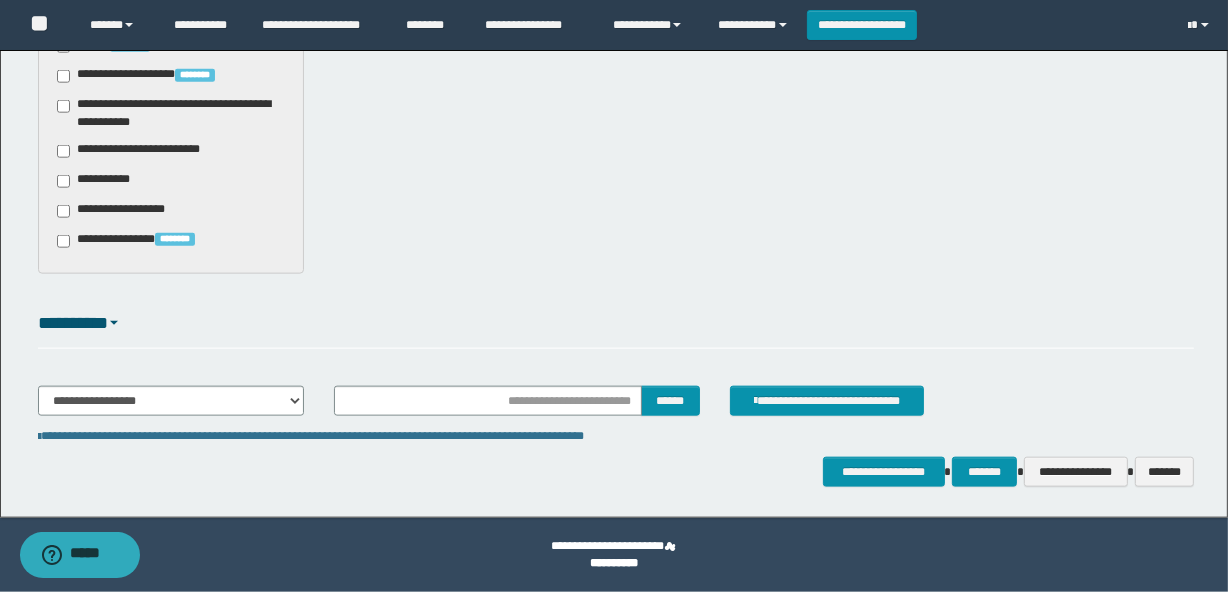 click on "**********" at bounding box center [143, 151] 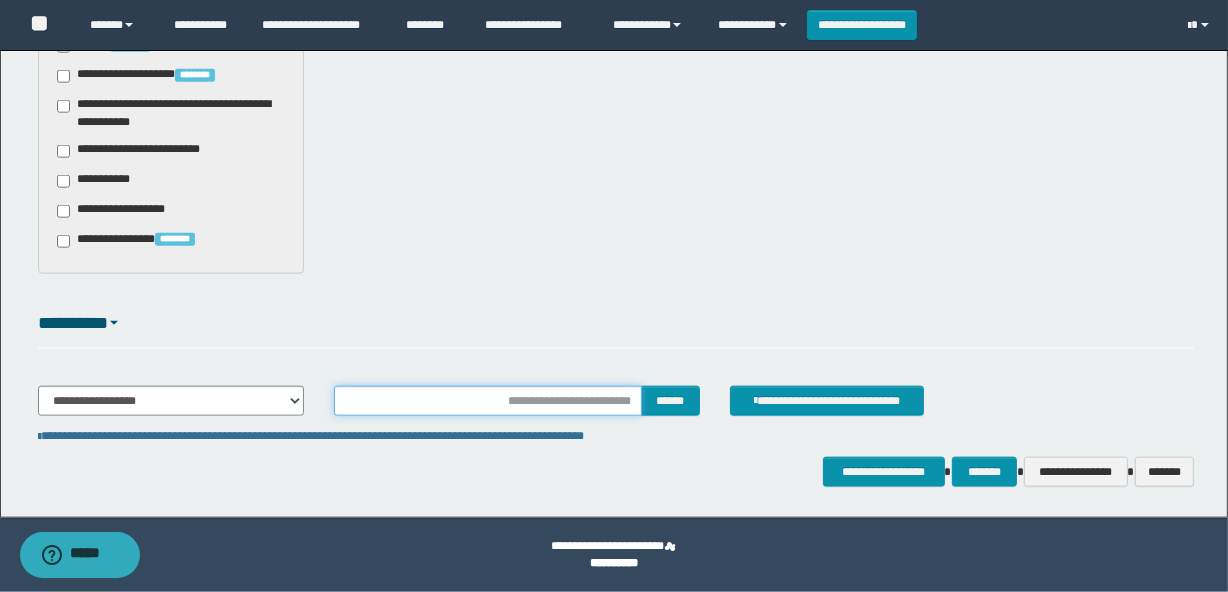 click at bounding box center (487, 401) 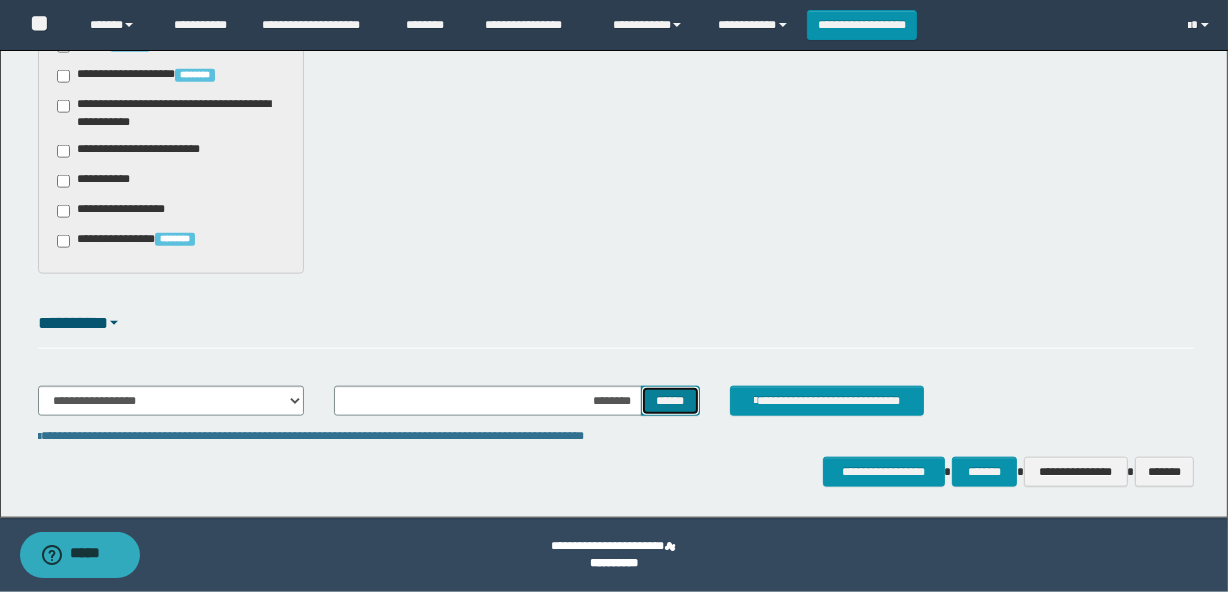 click on "******" at bounding box center (670, 401) 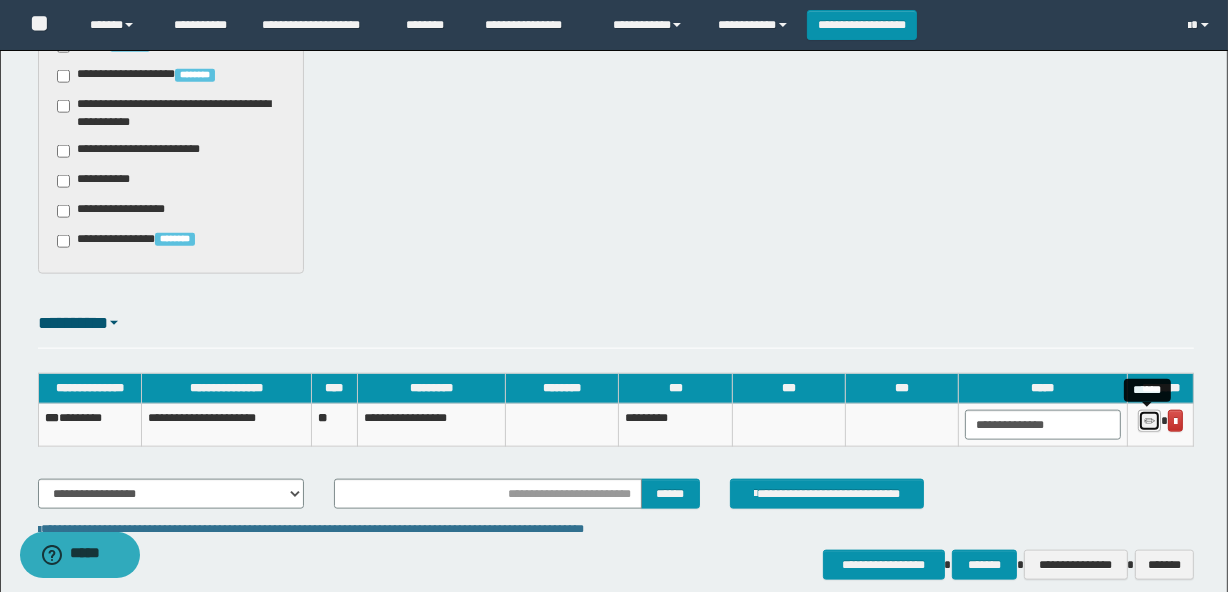 click at bounding box center (1149, 422) 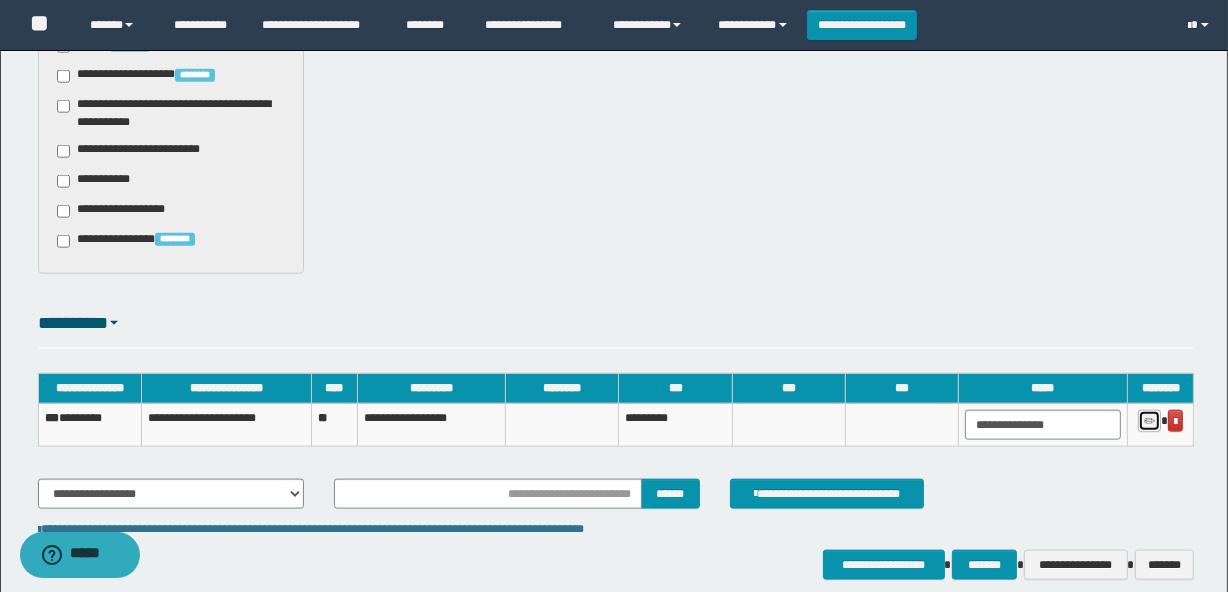type on "********" 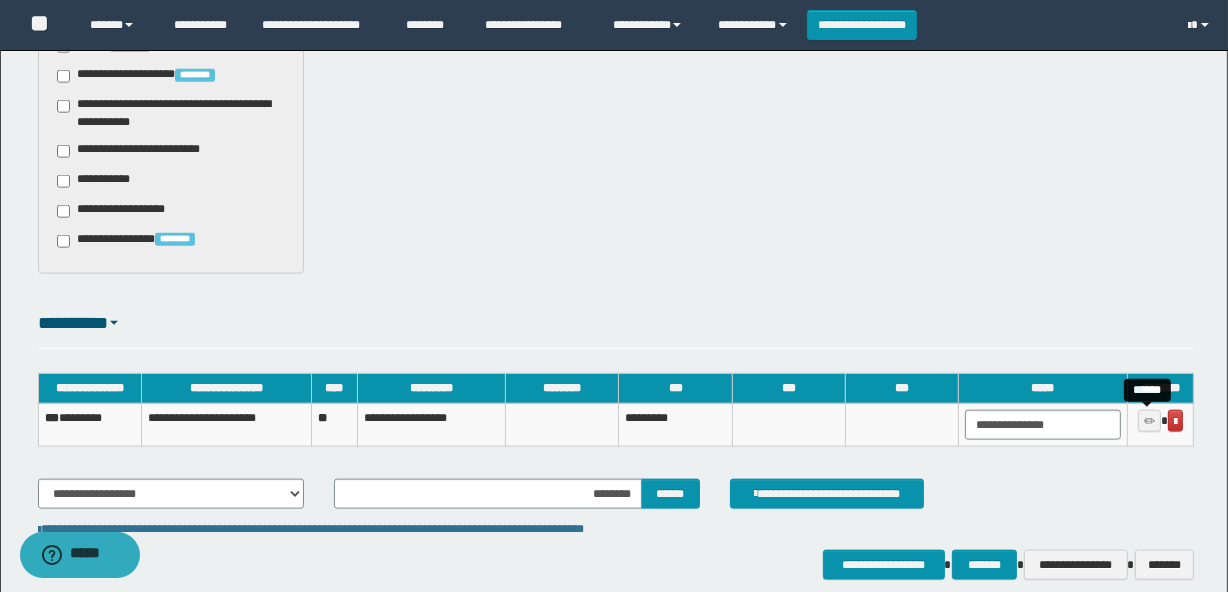 type 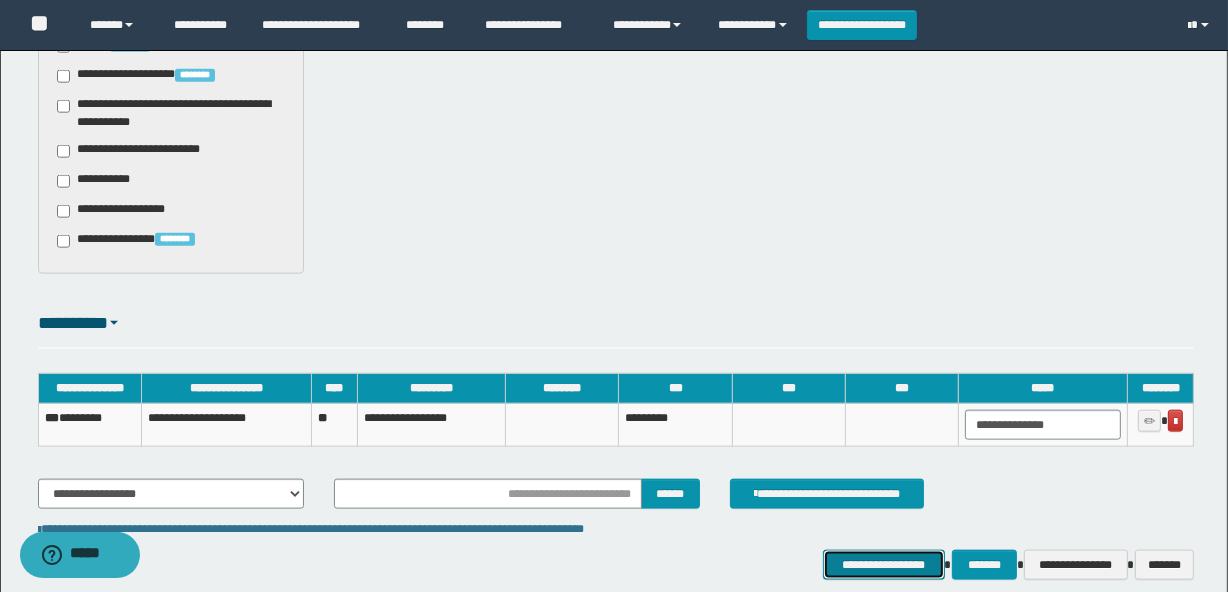 click on "**********" at bounding box center (884, 565) 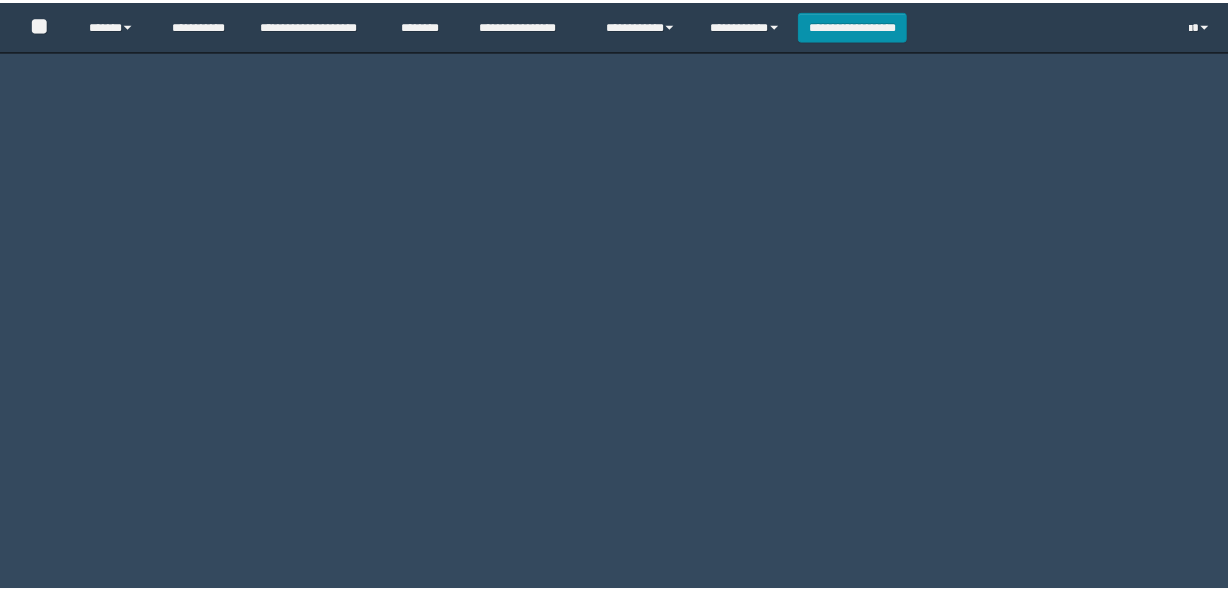 scroll, scrollTop: 0, scrollLeft: 0, axis: both 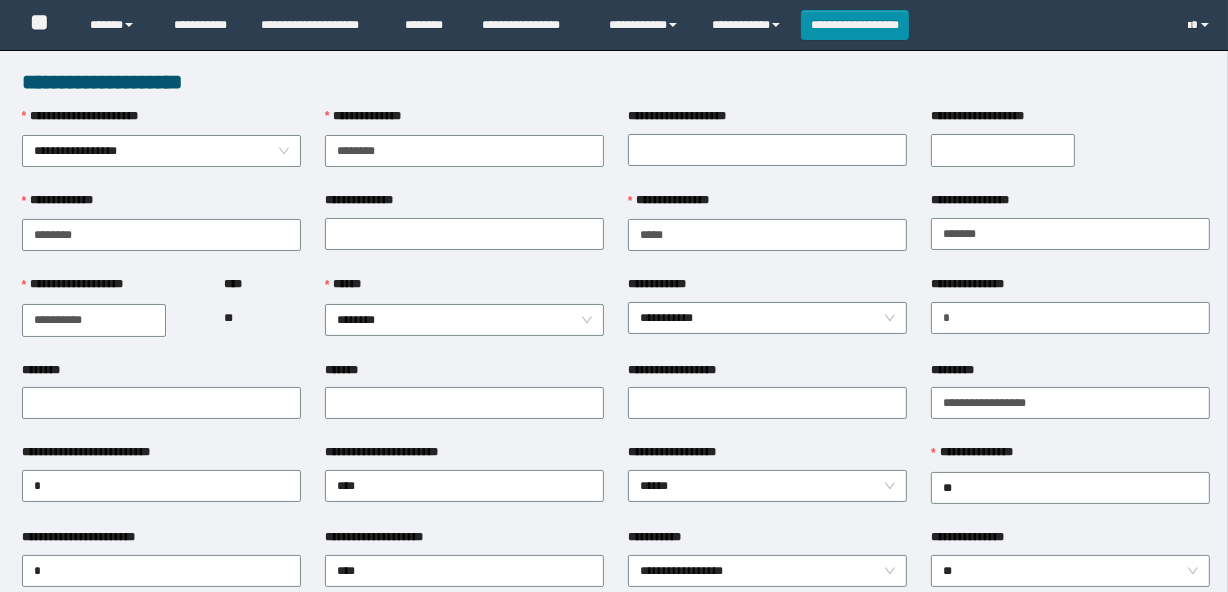 type on "********" 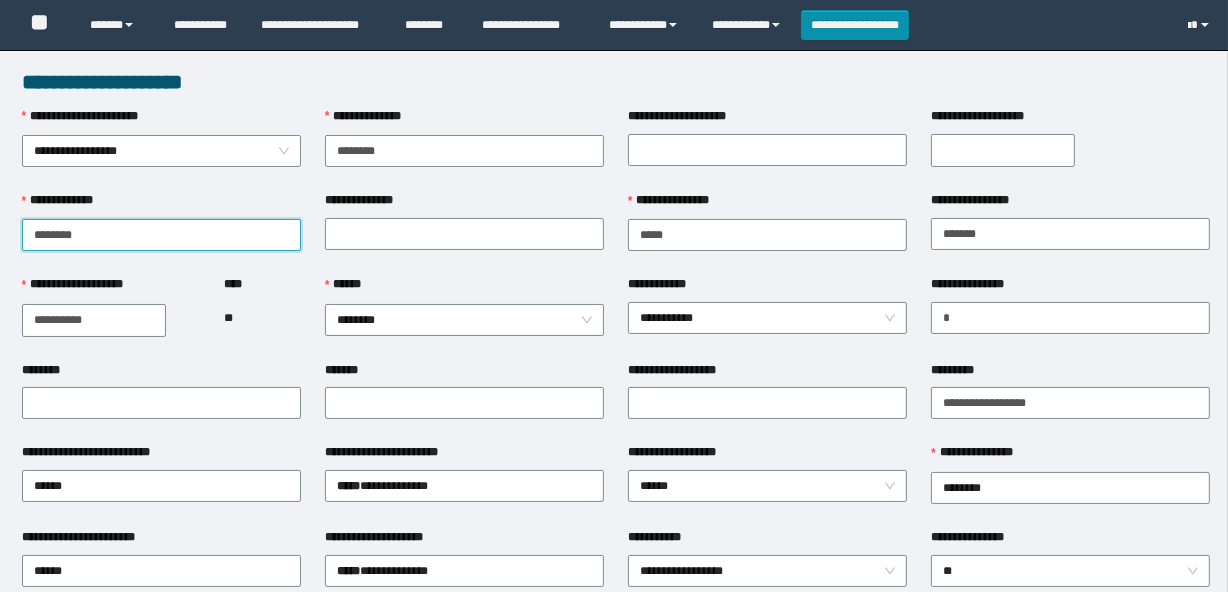 click on "********" at bounding box center [161, 235] 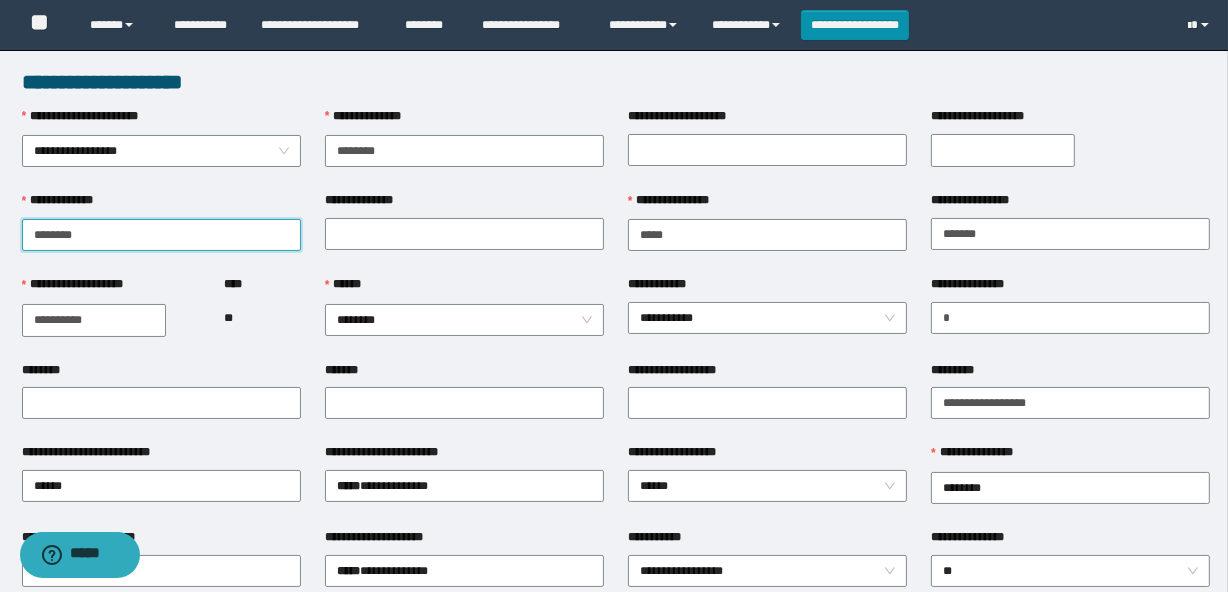 scroll, scrollTop: 0, scrollLeft: 0, axis: both 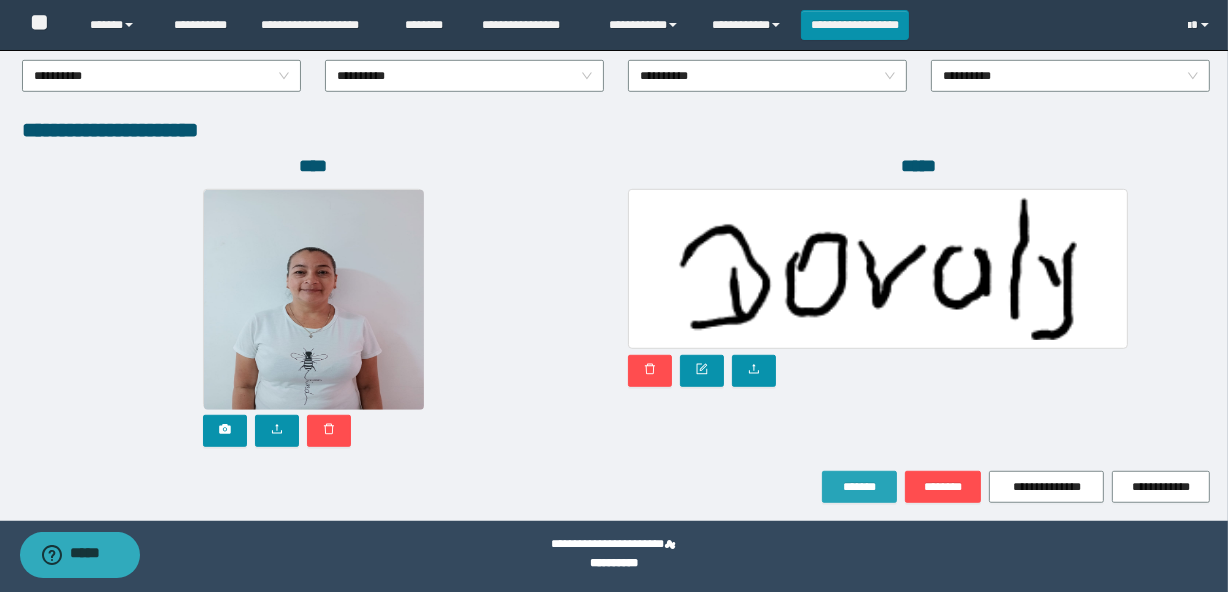 type on "******" 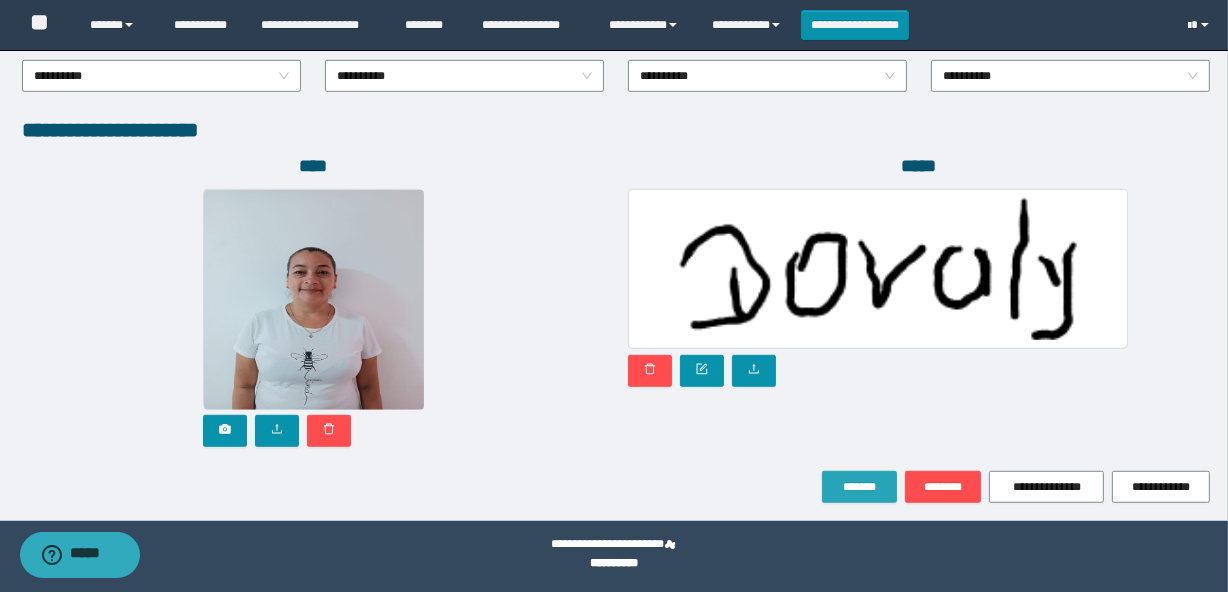 click on "*******" at bounding box center (859, 487) 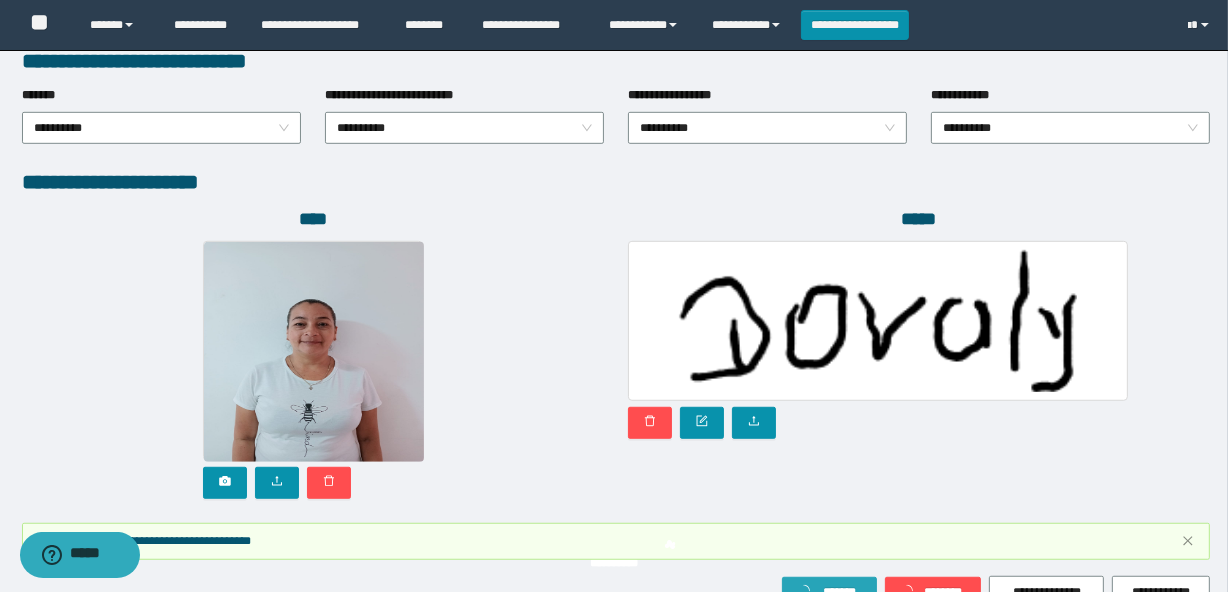 scroll, scrollTop: 1162, scrollLeft: 0, axis: vertical 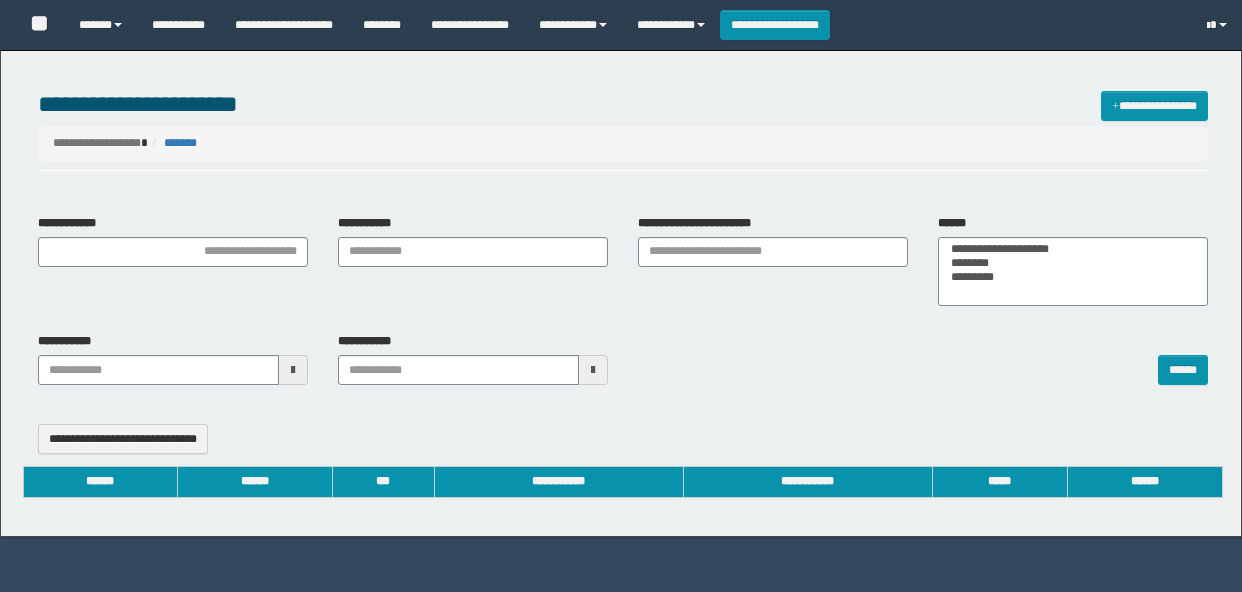 select 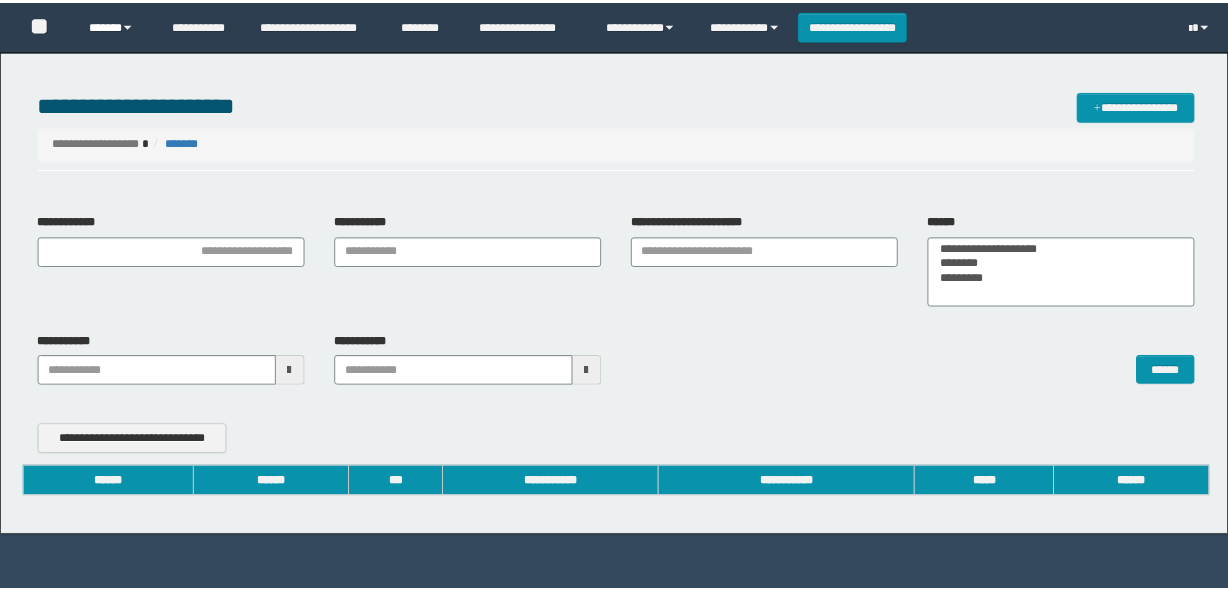 scroll, scrollTop: 0, scrollLeft: 0, axis: both 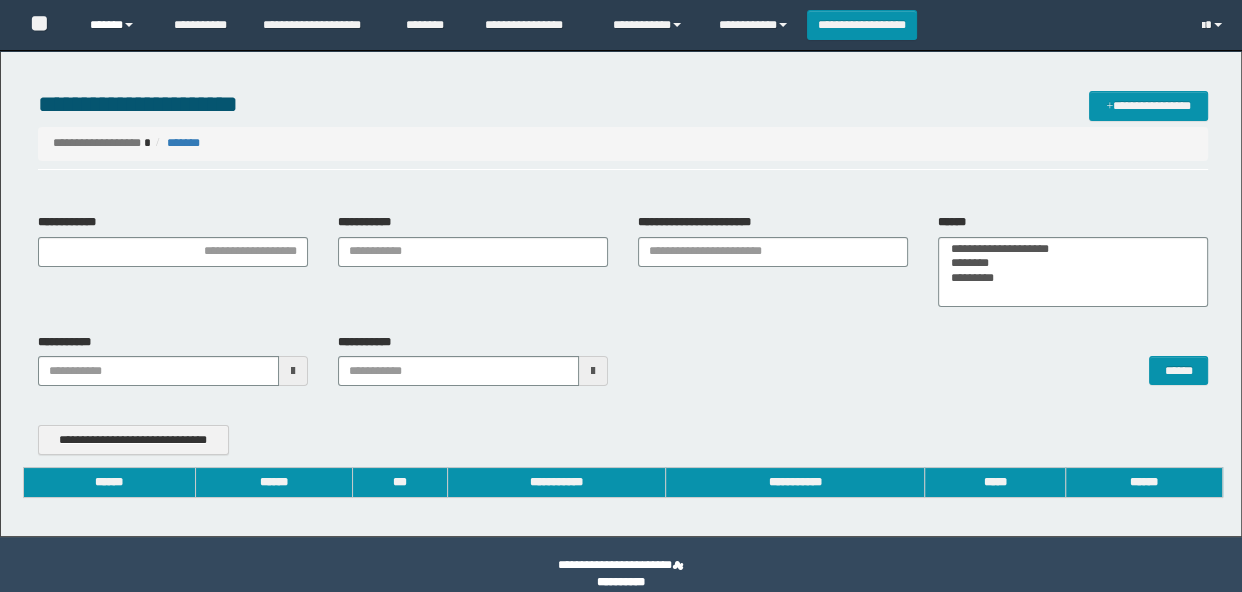 type on "**********" 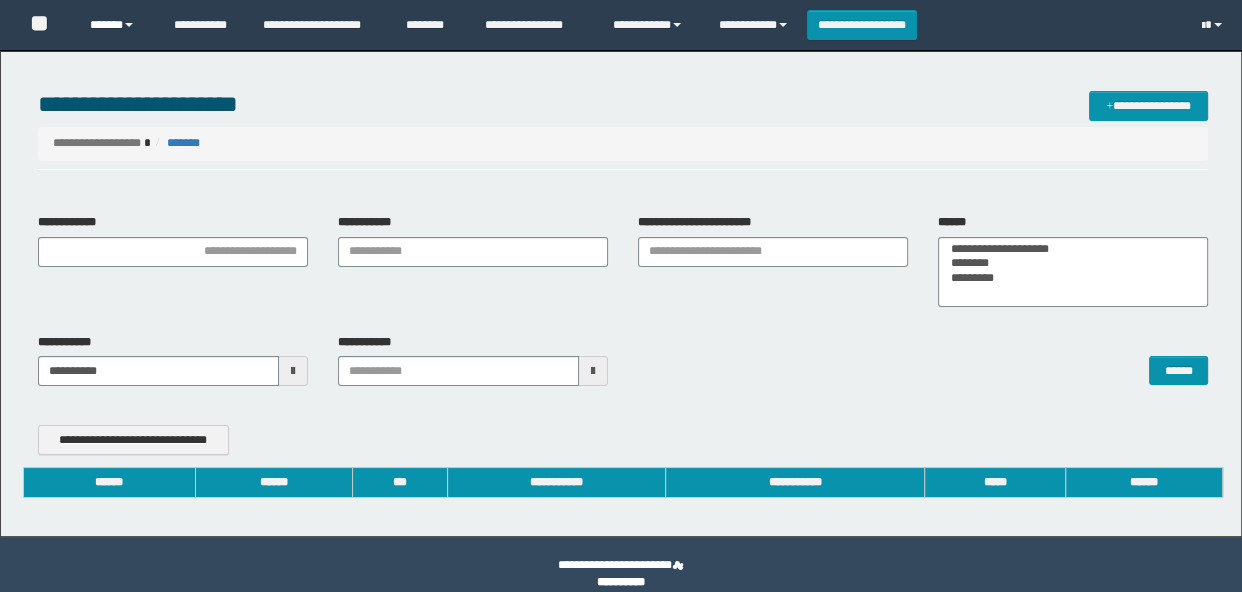 type on "**********" 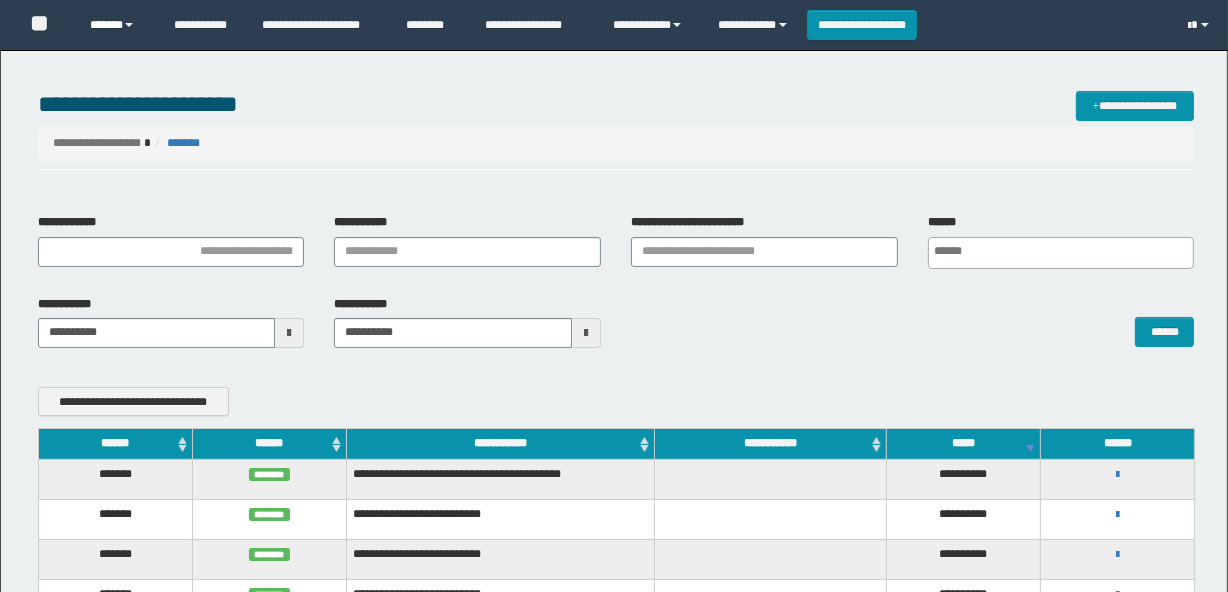 click on "******" at bounding box center [117, 25] 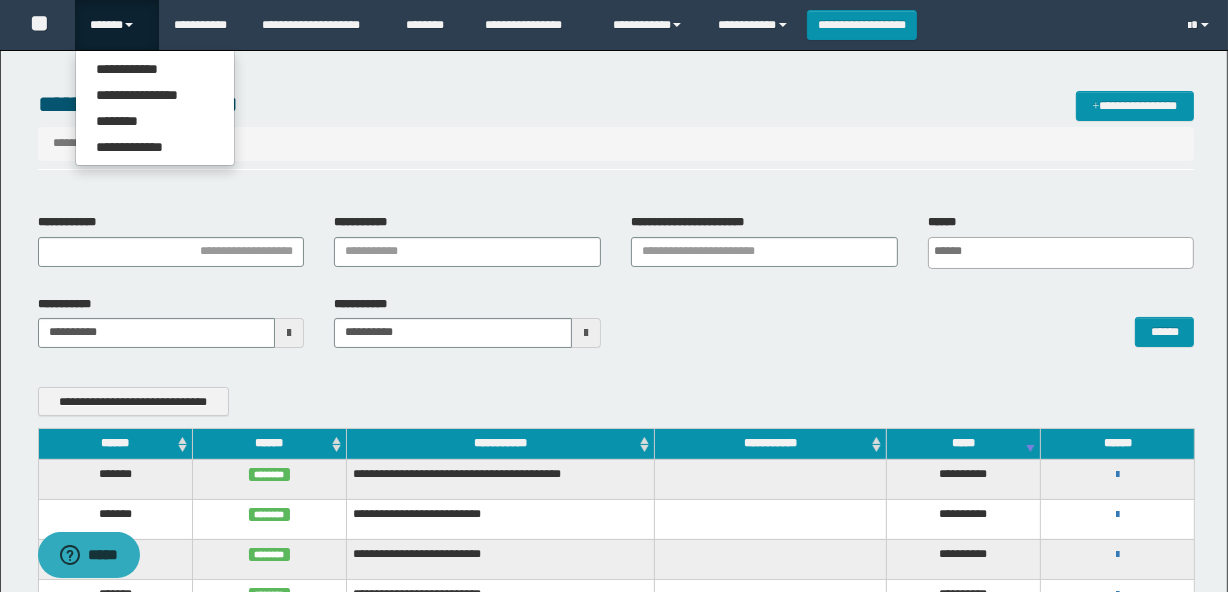 scroll, scrollTop: 0, scrollLeft: 0, axis: both 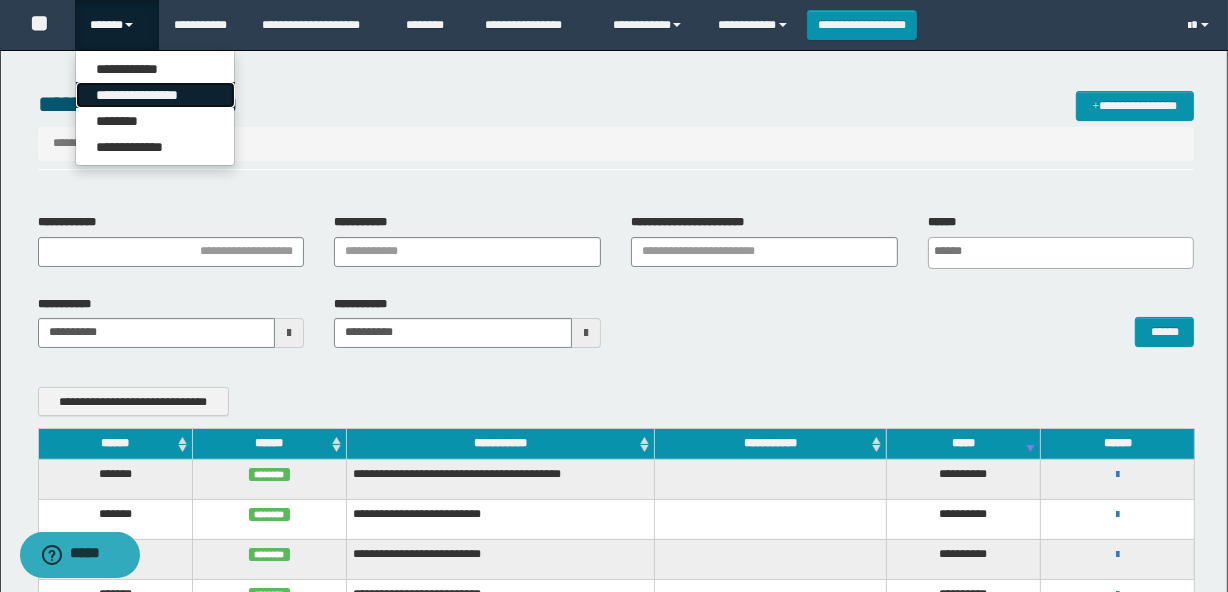 click on "**********" at bounding box center [155, 95] 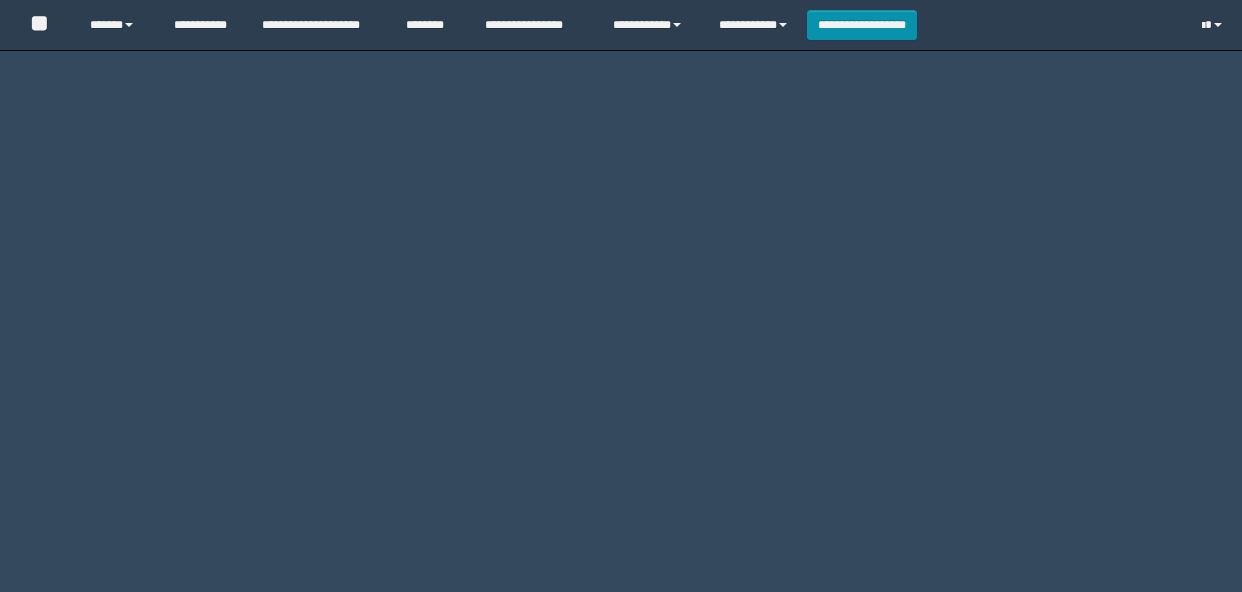scroll, scrollTop: 0, scrollLeft: 0, axis: both 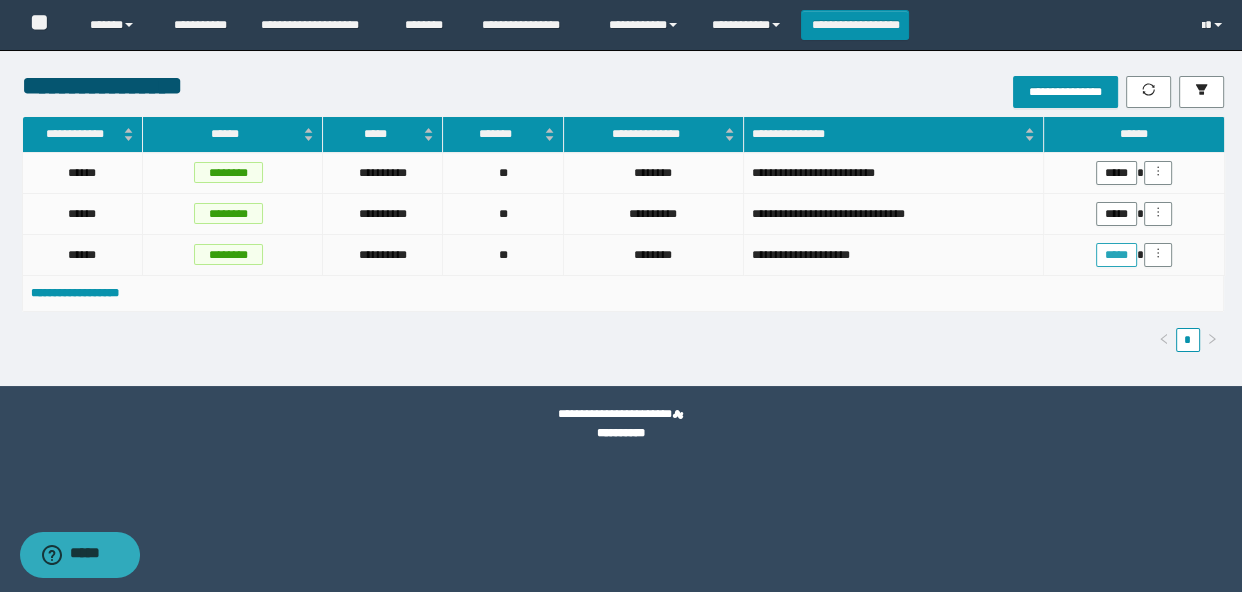 click on "*****" at bounding box center [1116, 255] 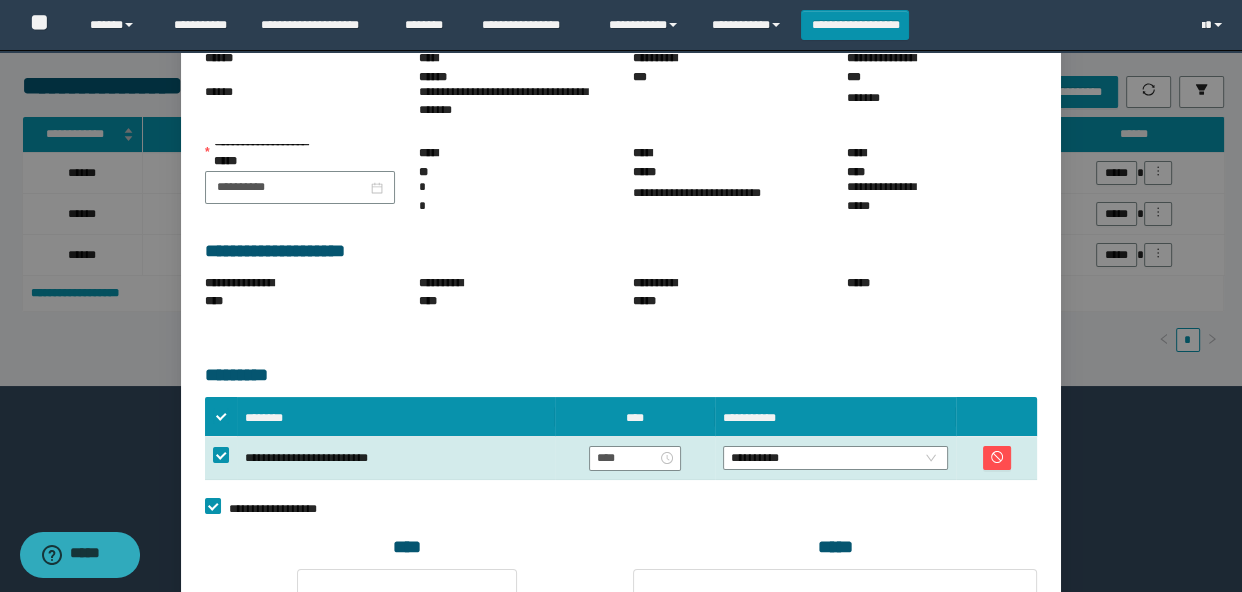 scroll, scrollTop: 363, scrollLeft: 0, axis: vertical 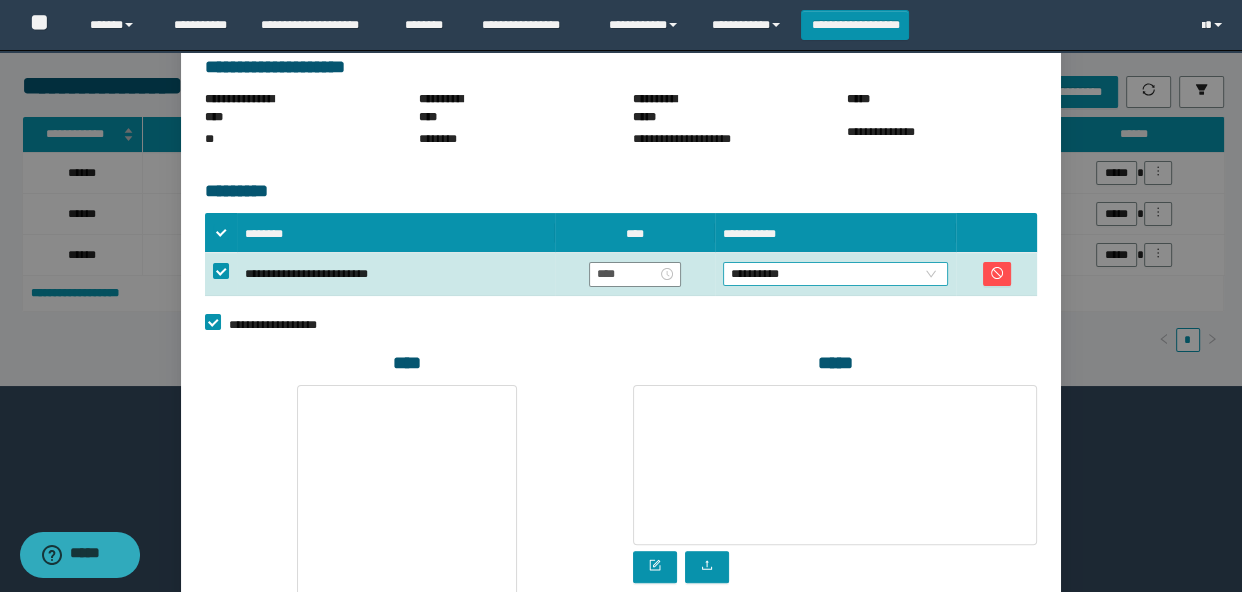 click on "**********" at bounding box center [836, 274] 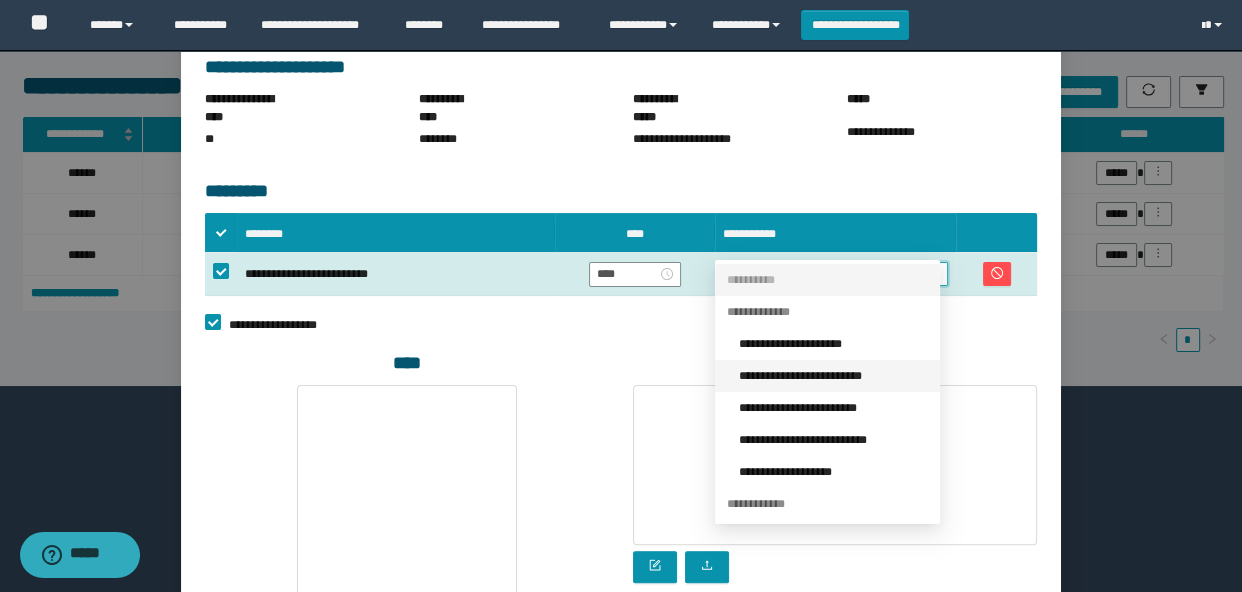 click on "**********" at bounding box center [833, 376] 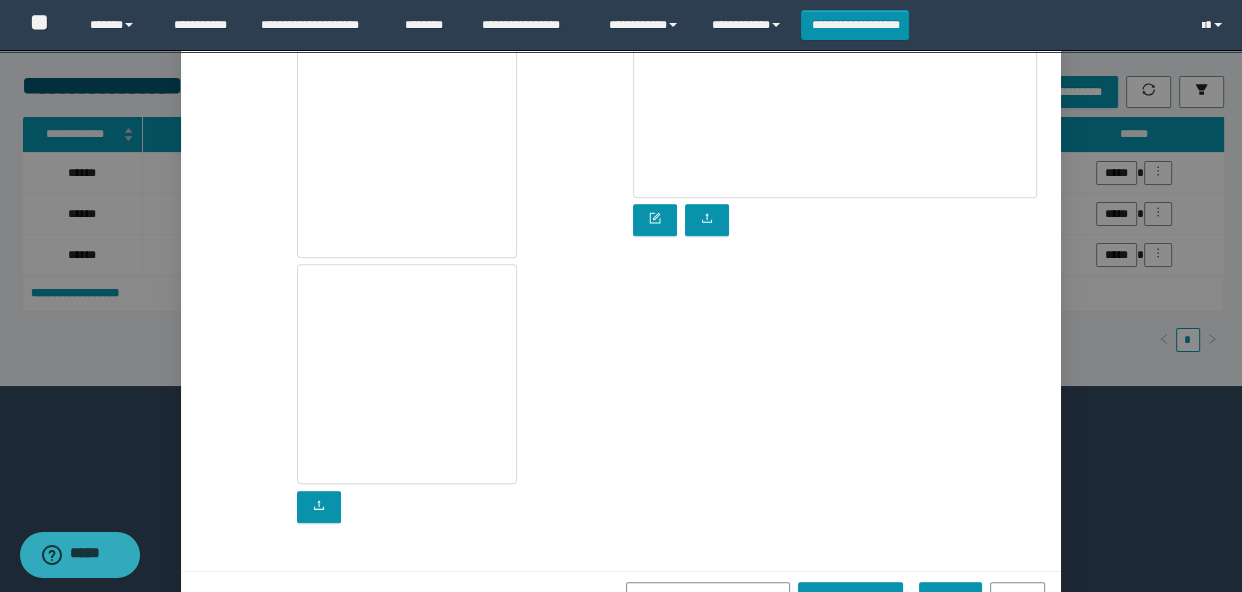 scroll, scrollTop: 733, scrollLeft: 0, axis: vertical 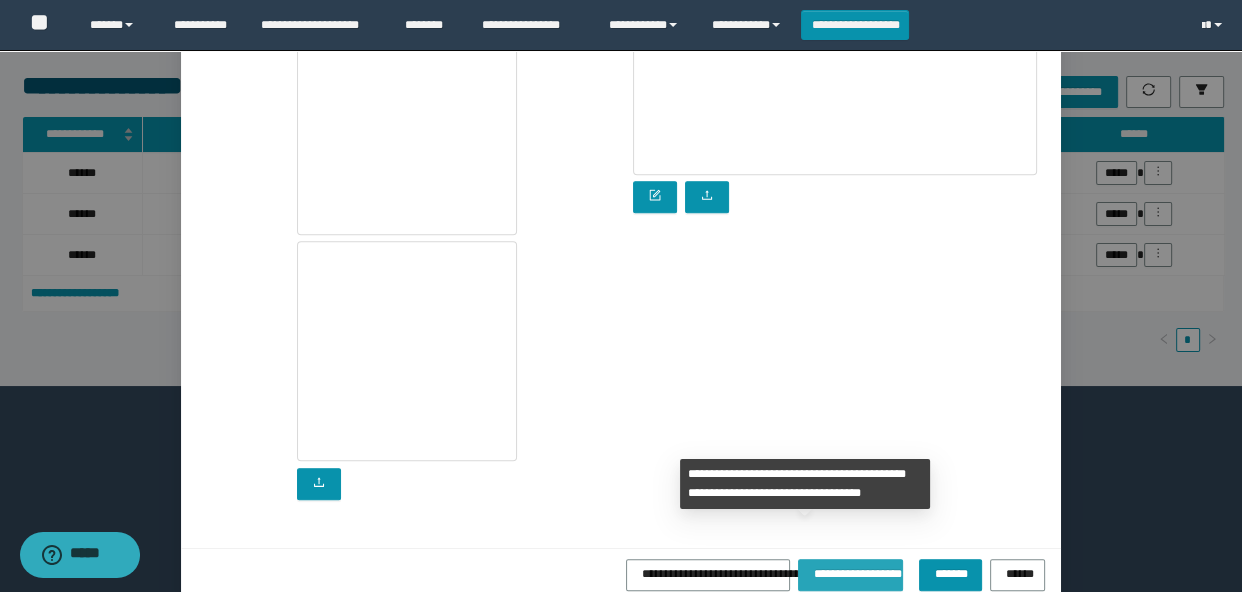 click on "**********" at bounding box center [850, 571] 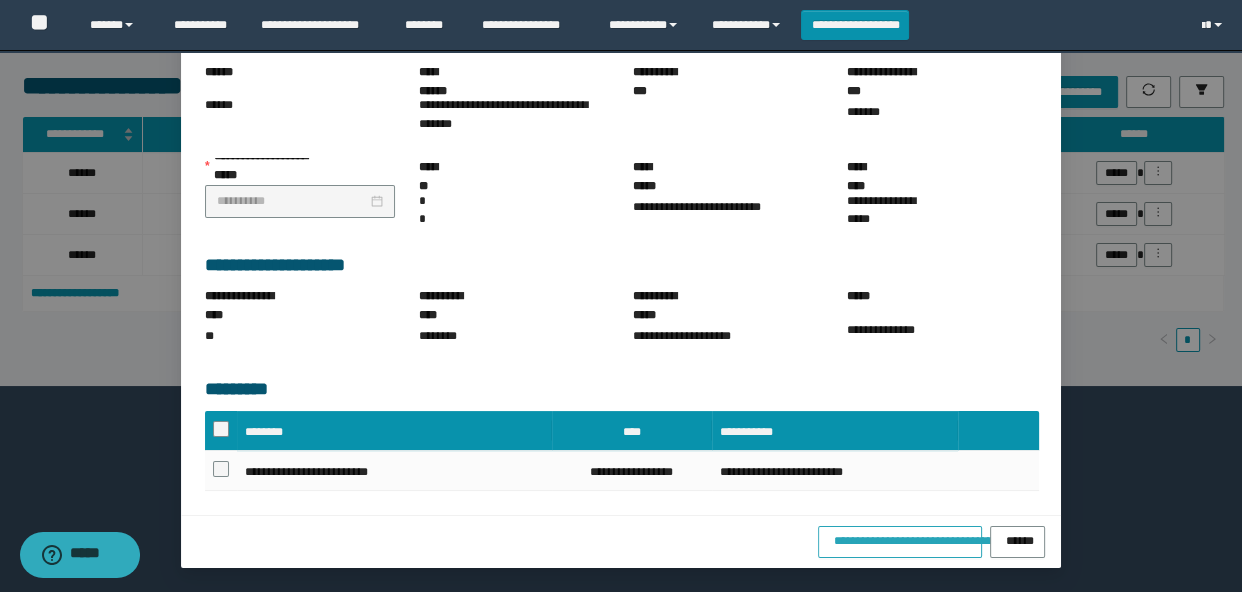 scroll, scrollTop: 189, scrollLeft: 0, axis: vertical 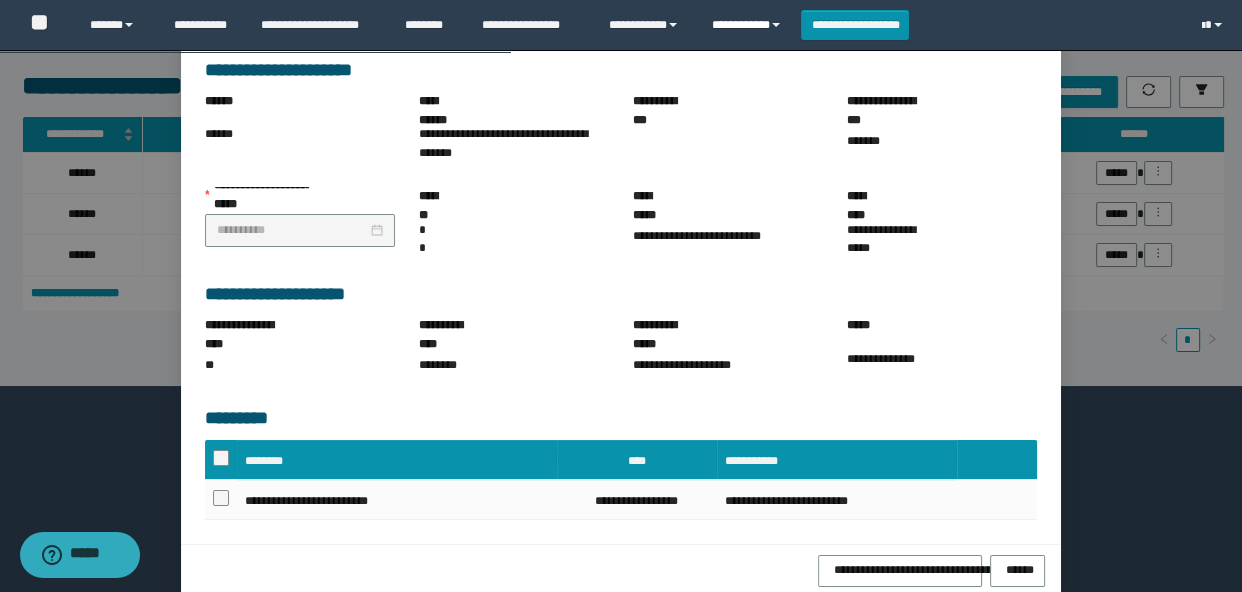 click at bounding box center [776, 25] 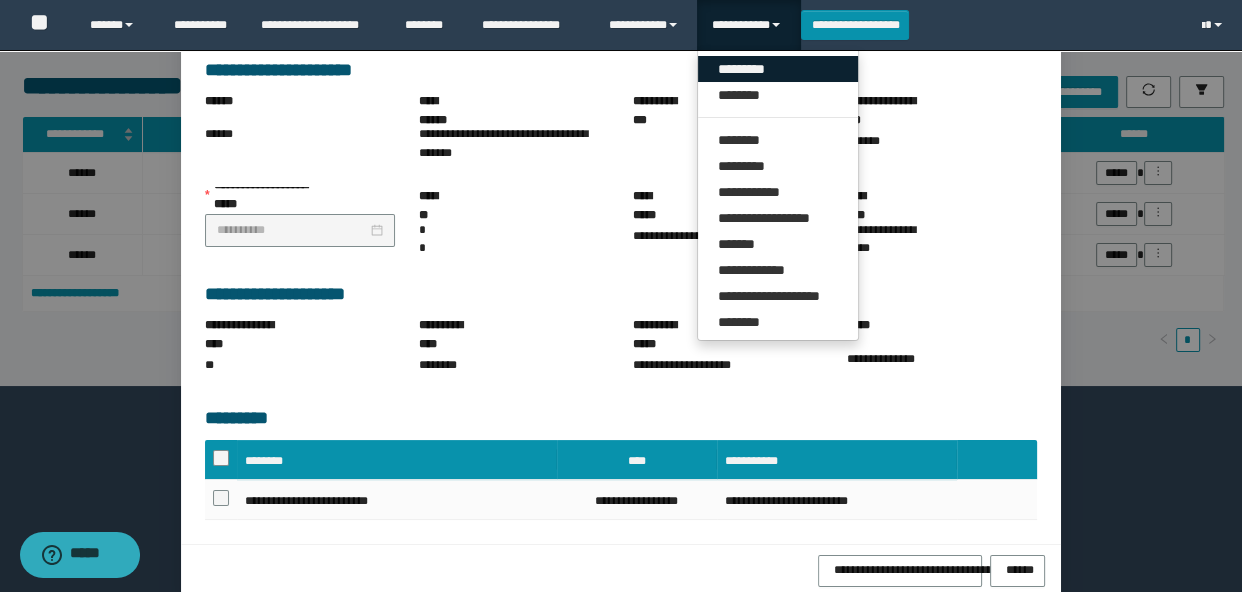 click on "*********" at bounding box center [778, 69] 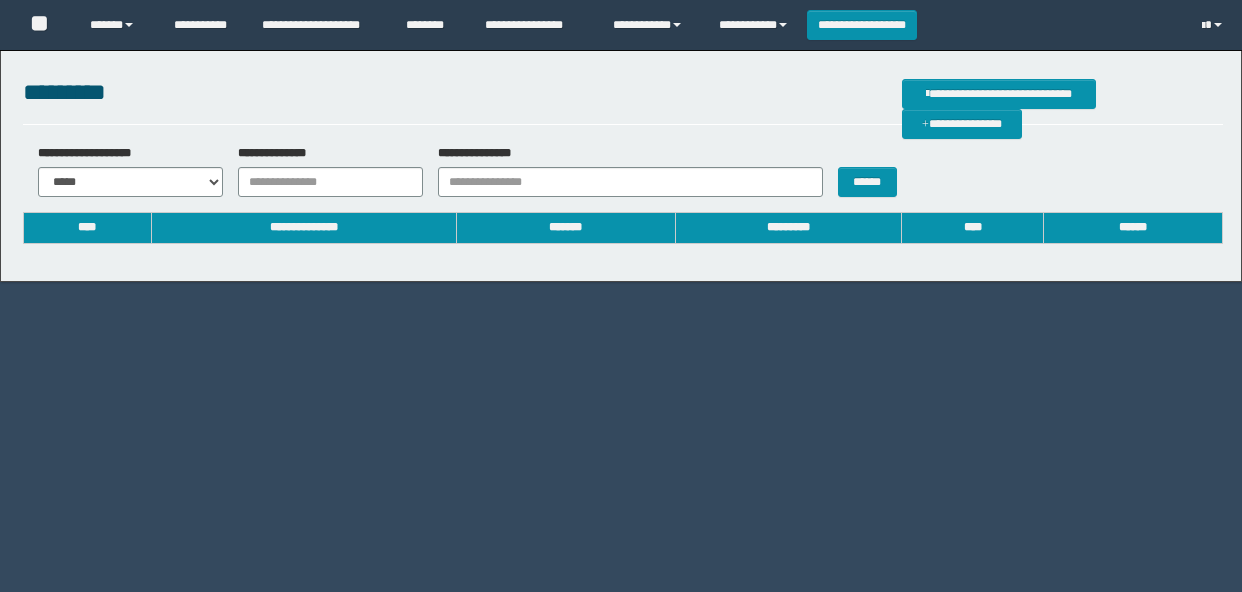 scroll, scrollTop: 0, scrollLeft: 0, axis: both 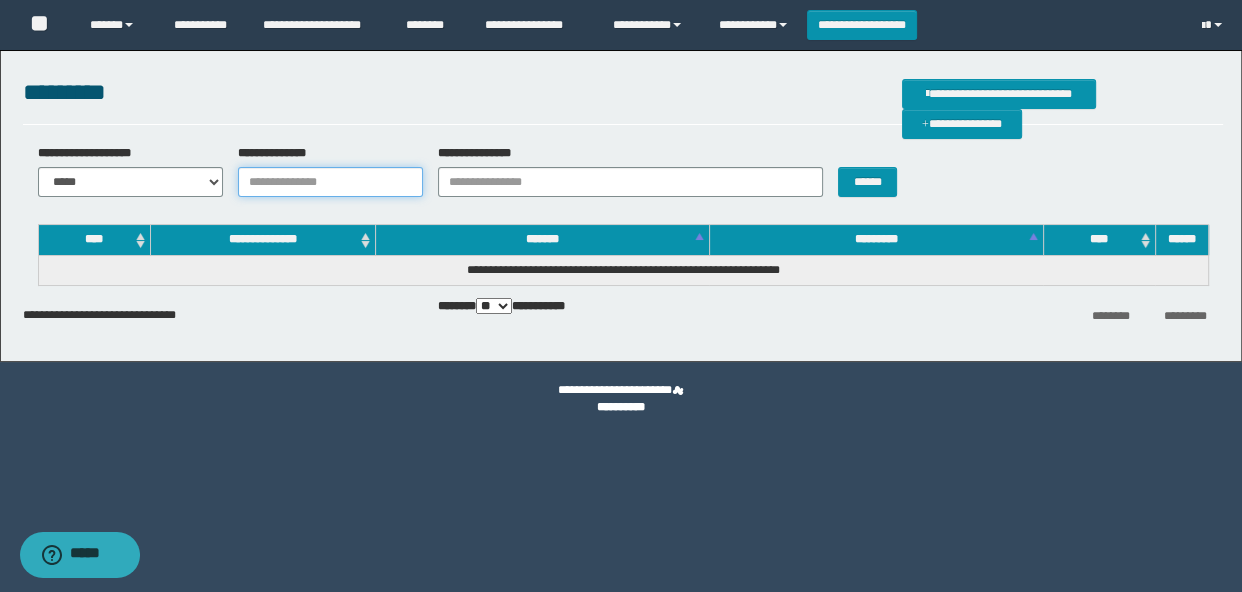 drag, startPoint x: 348, startPoint y: 190, endPoint x: 358, endPoint y: 185, distance: 11.18034 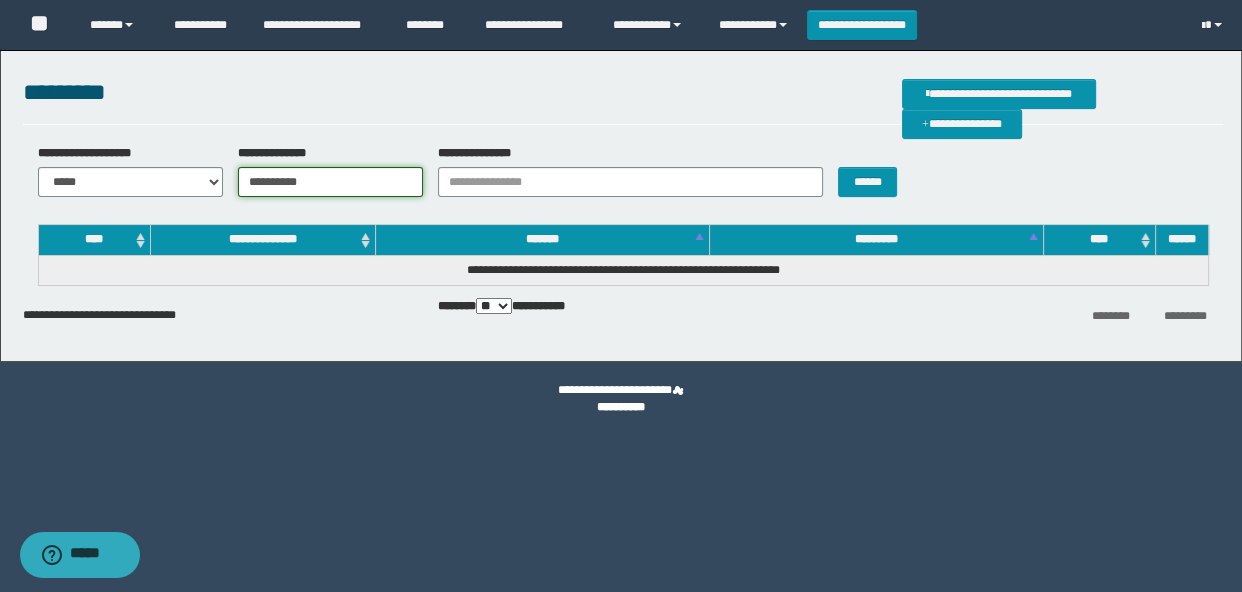 type on "**********" 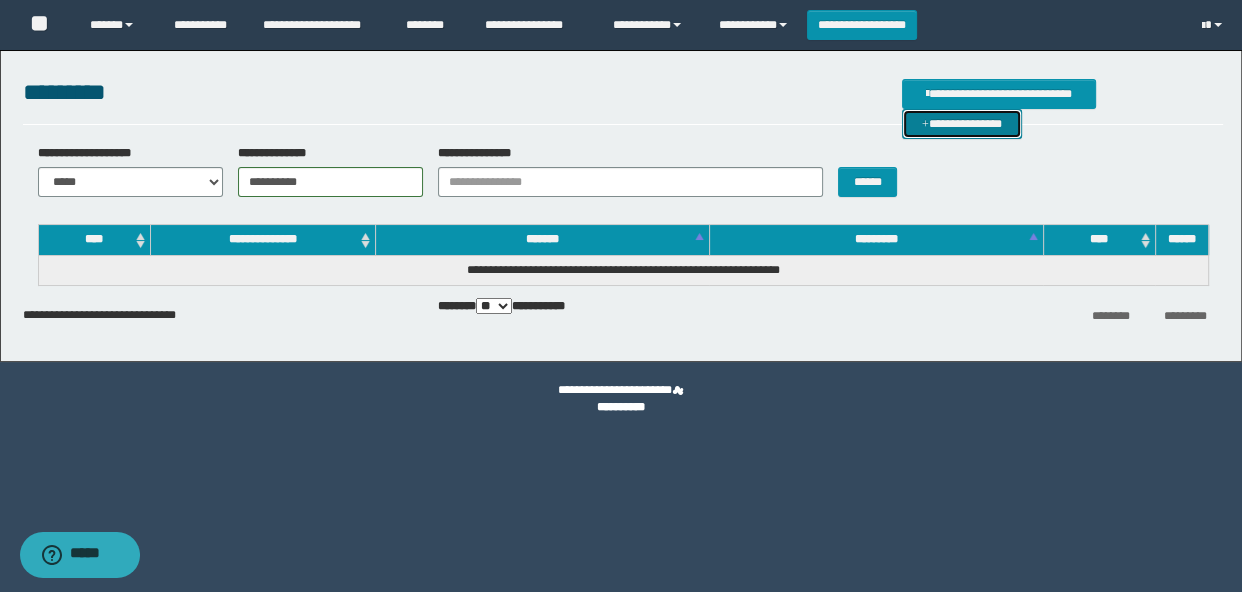 click on "**********" at bounding box center (962, 124) 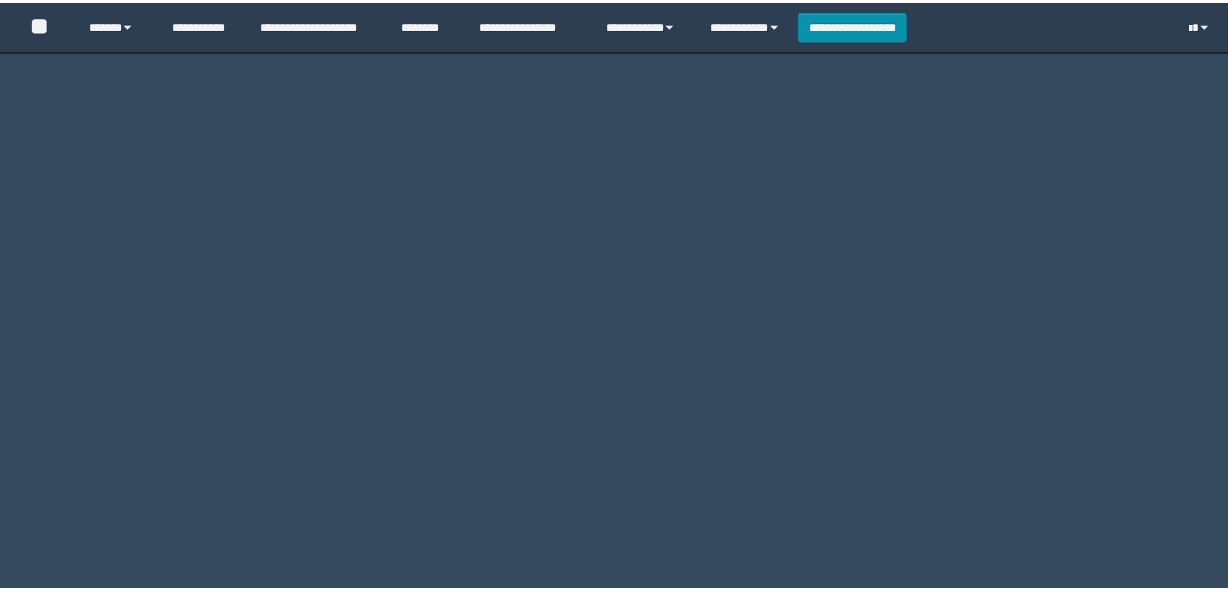 scroll, scrollTop: 0, scrollLeft: 0, axis: both 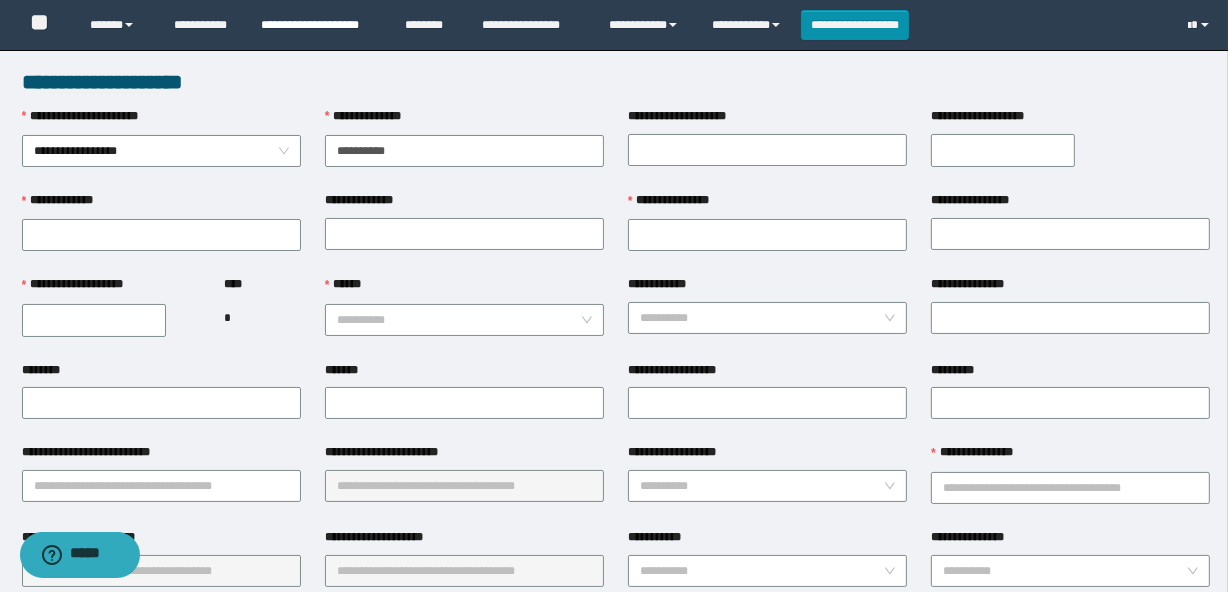 type on "**********" 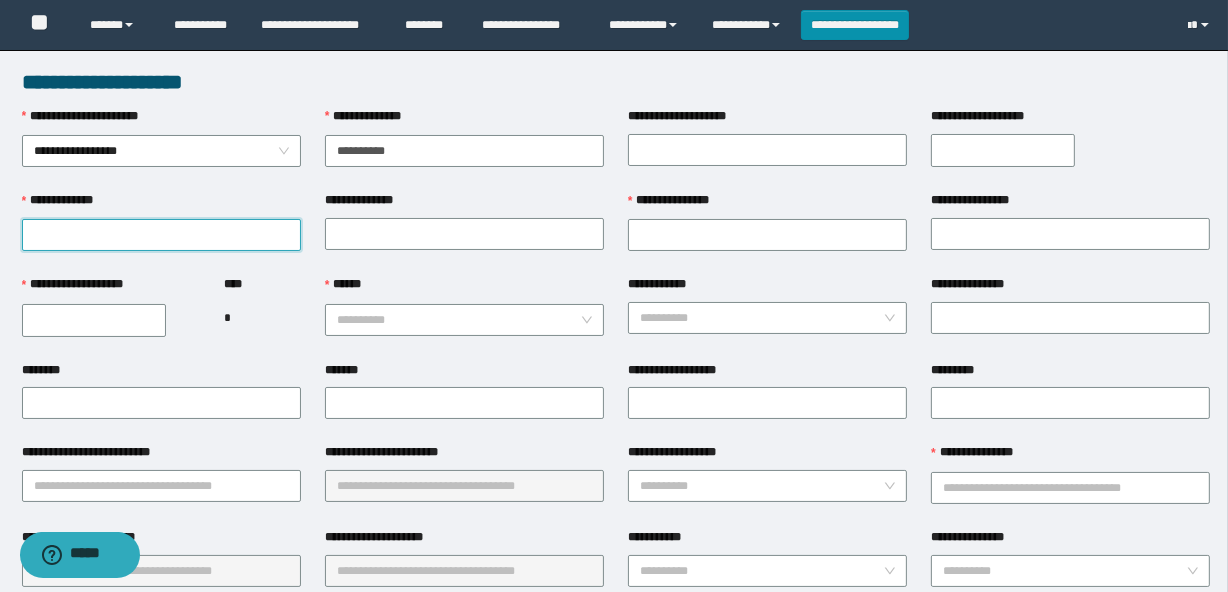click on "**********" at bounding box center (161, 235) 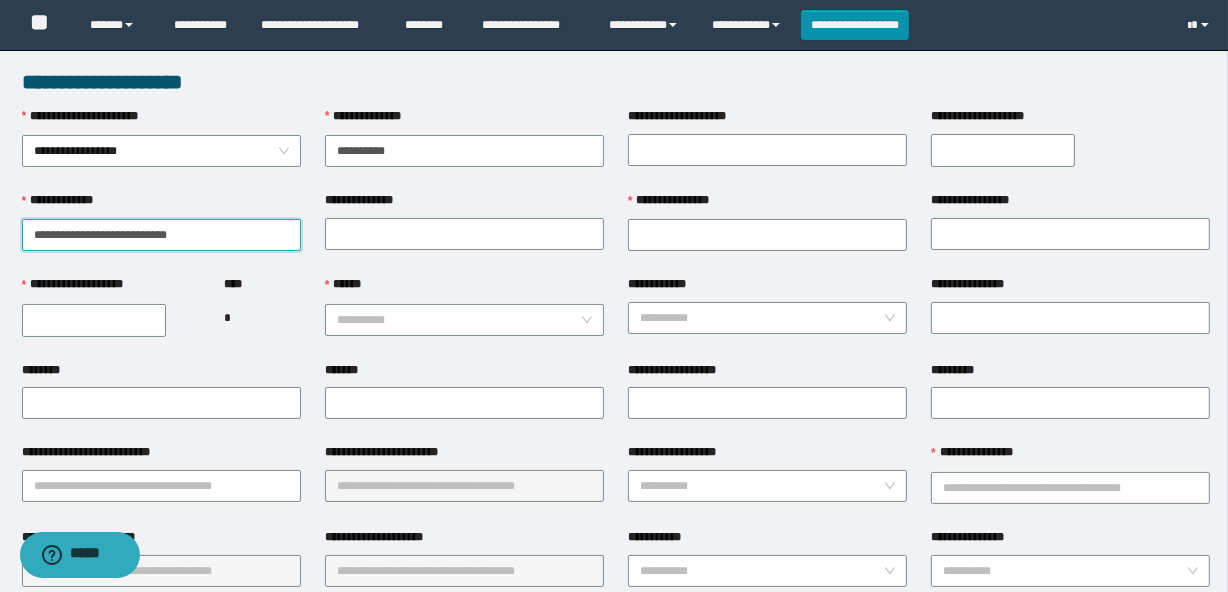 type on "**********" 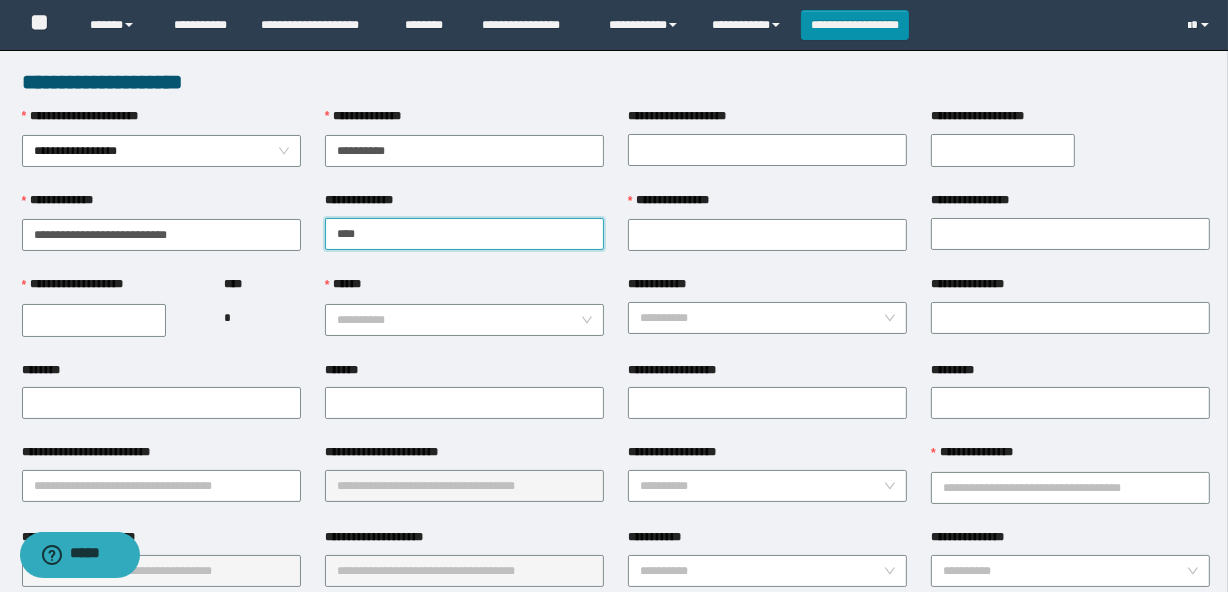 type on "*****" 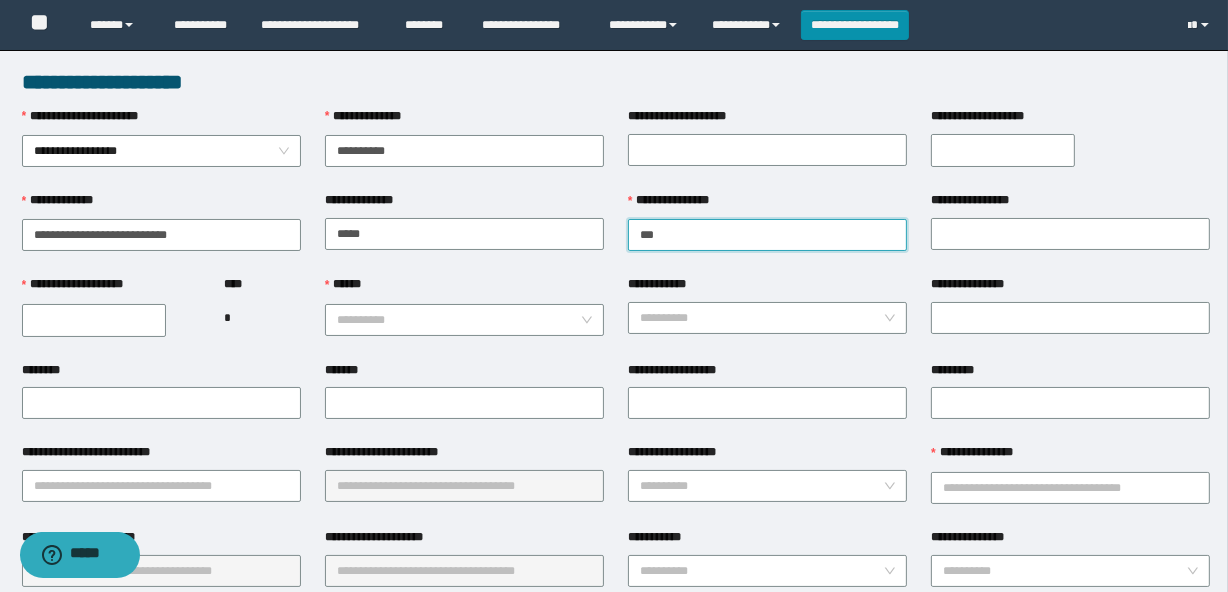 type on "******" 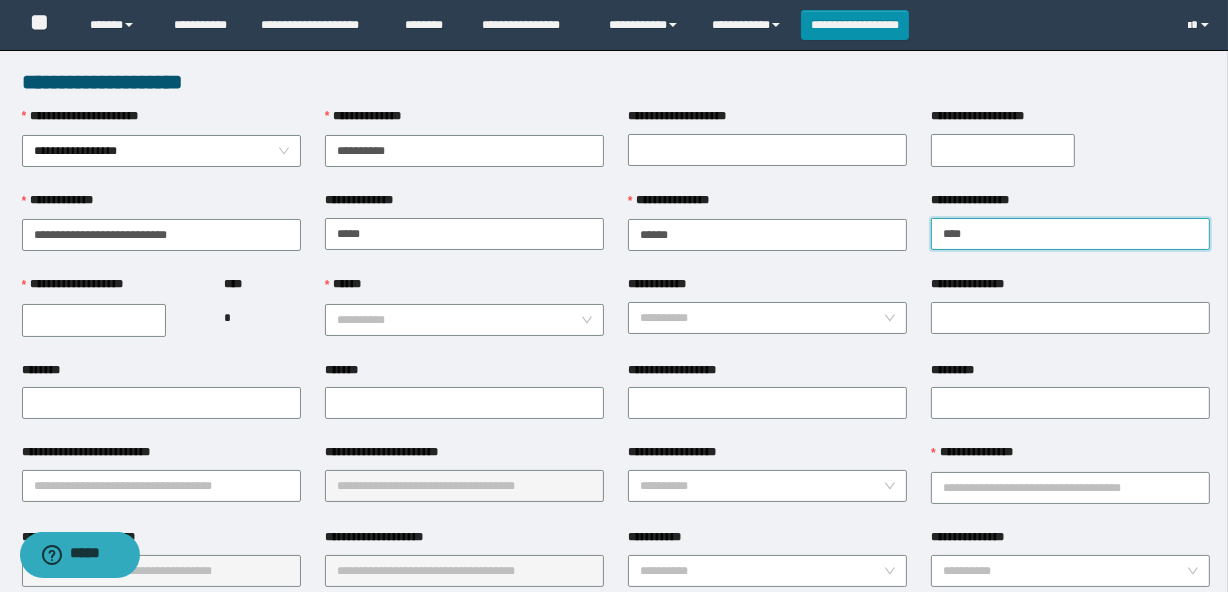type on "******" 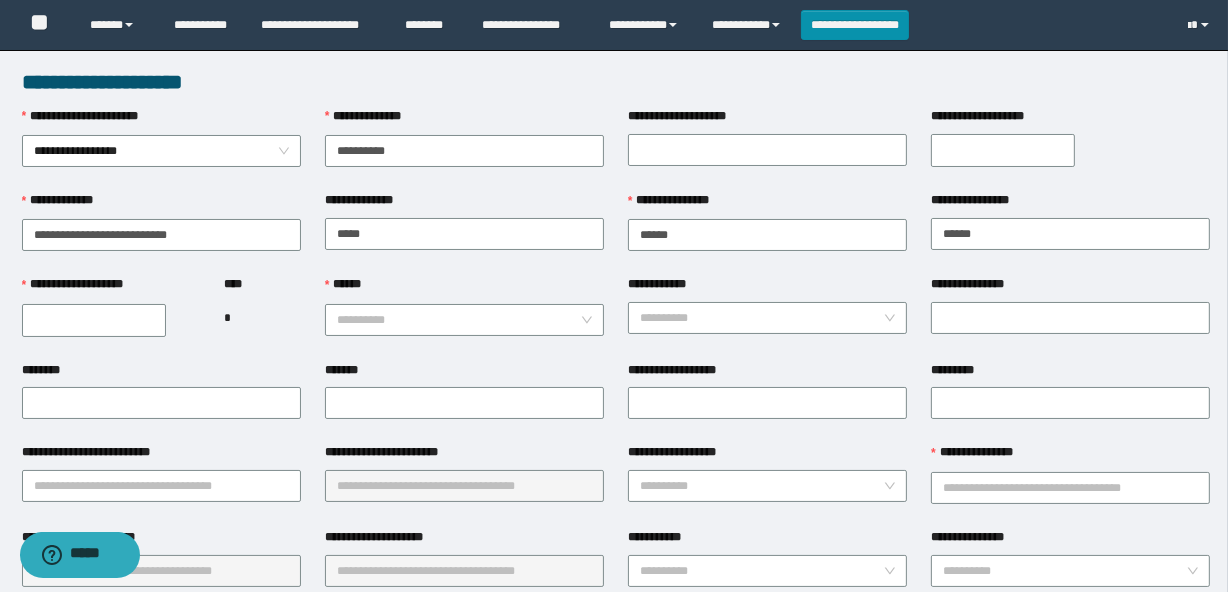 click on "**********" at bounding box center [94, 320] 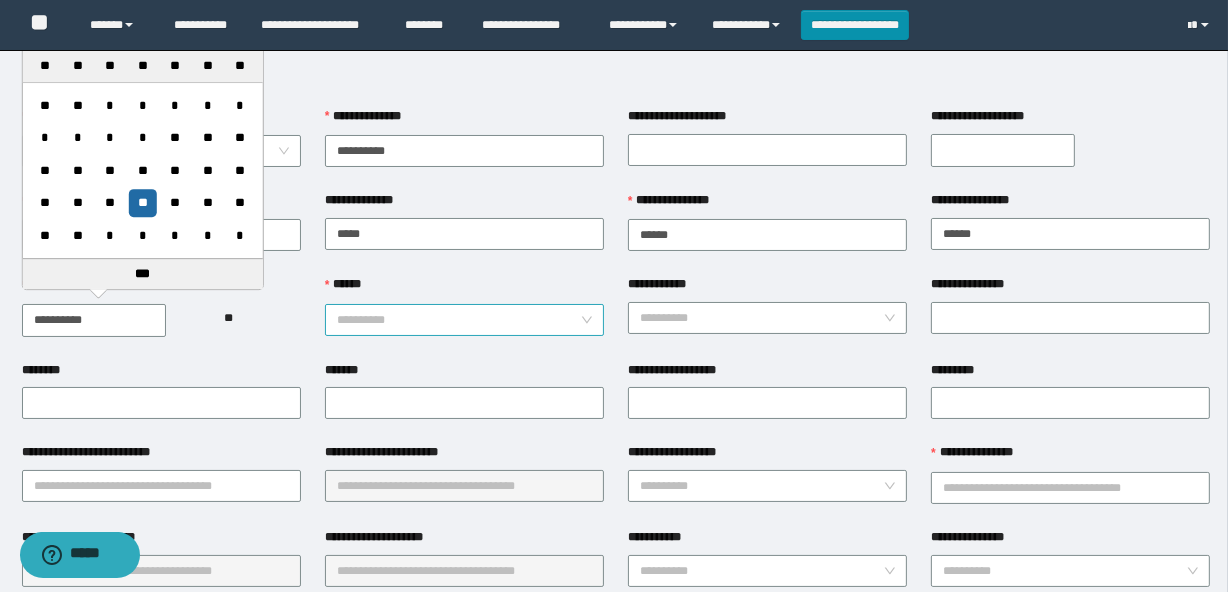 type on "**********" 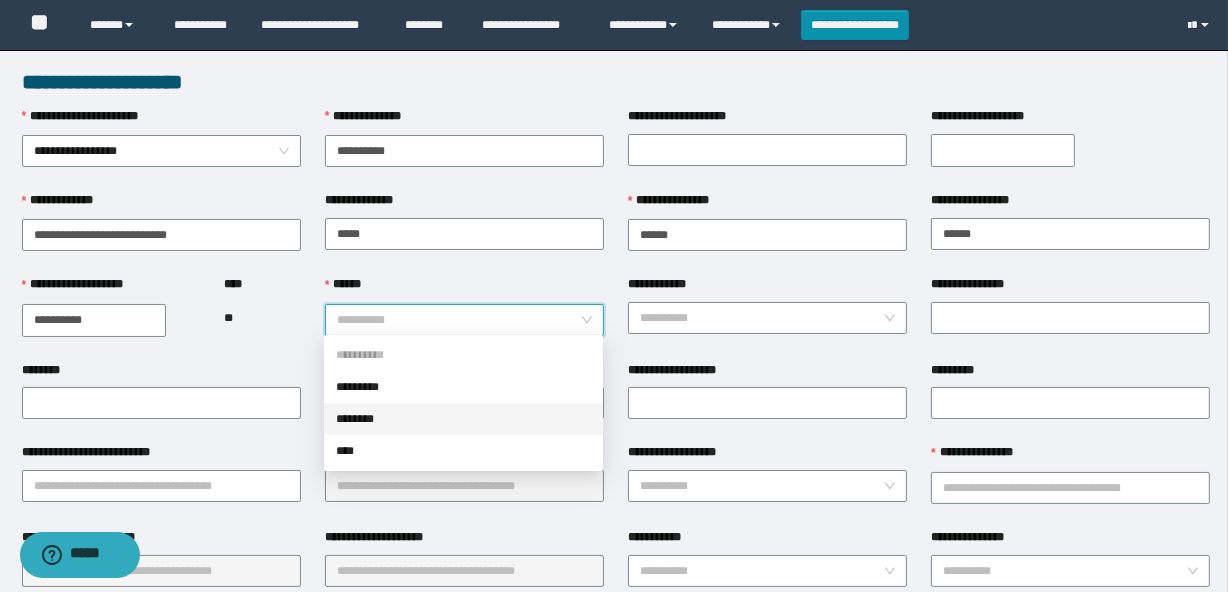 click on "********" at bounding box center [463, 419] 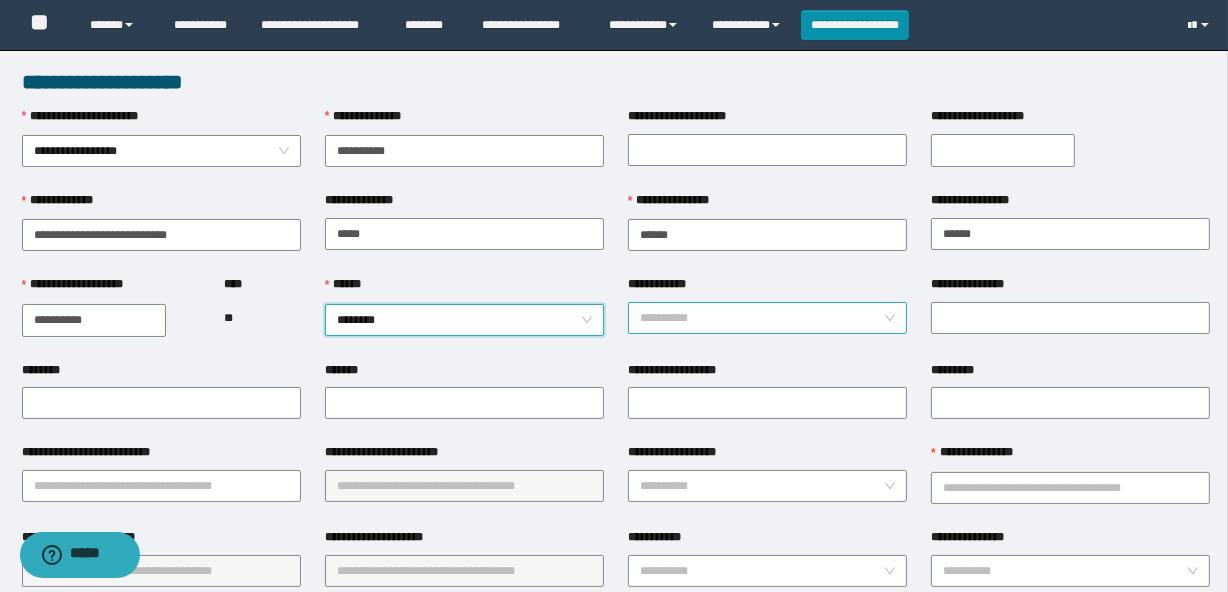 drag, startPoint x: 842, startPoint y: 313, endPoint x: 826, endPoint y: 328, distance: 21.931713 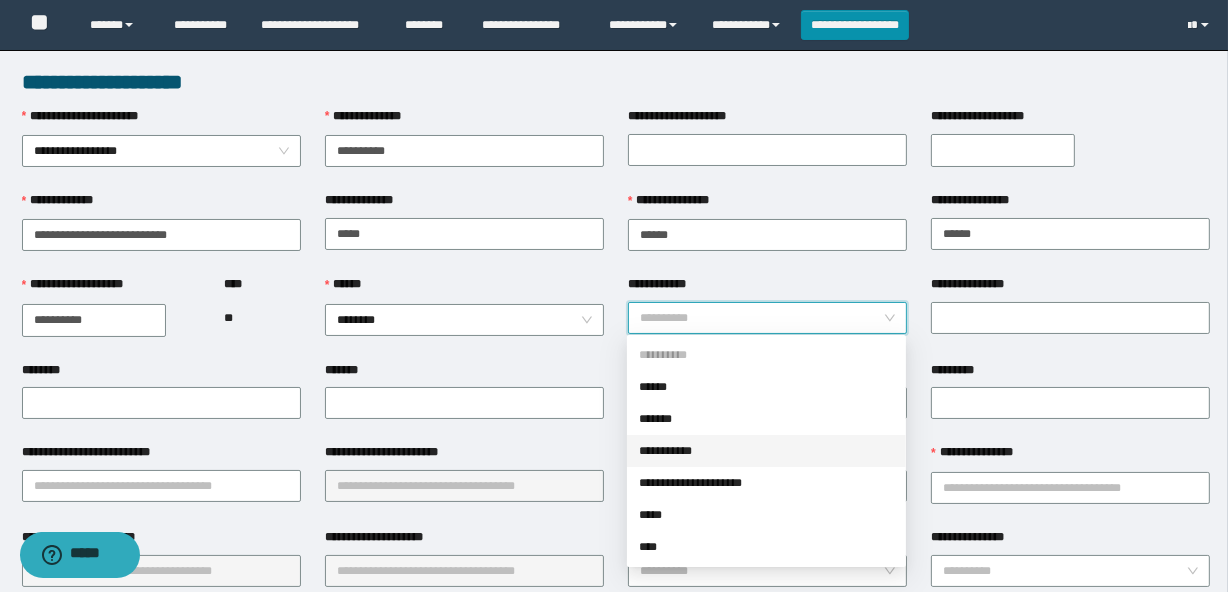 click on "**********" at bounding box center [766, 451] 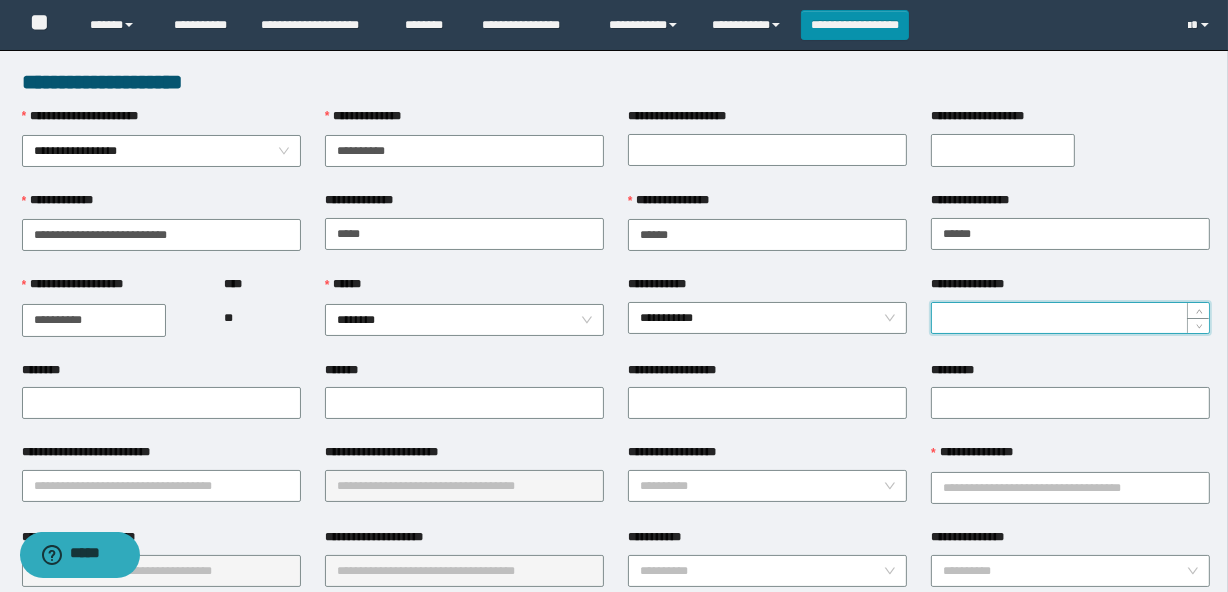 click on "**********" at bounding box center [1070, 318] 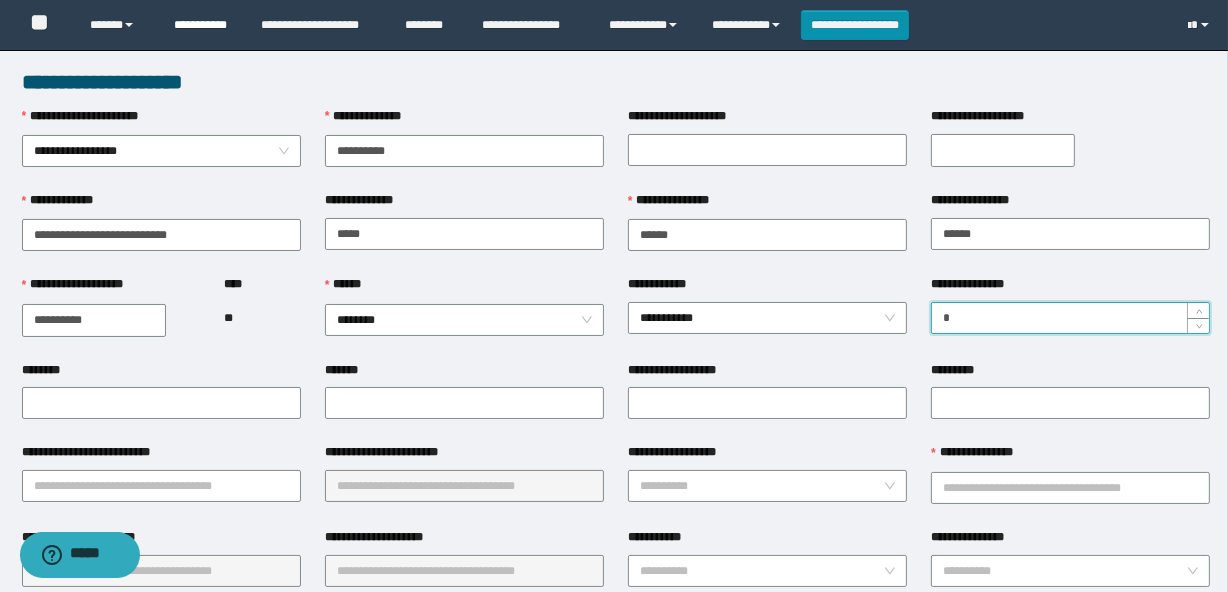 type on "*" 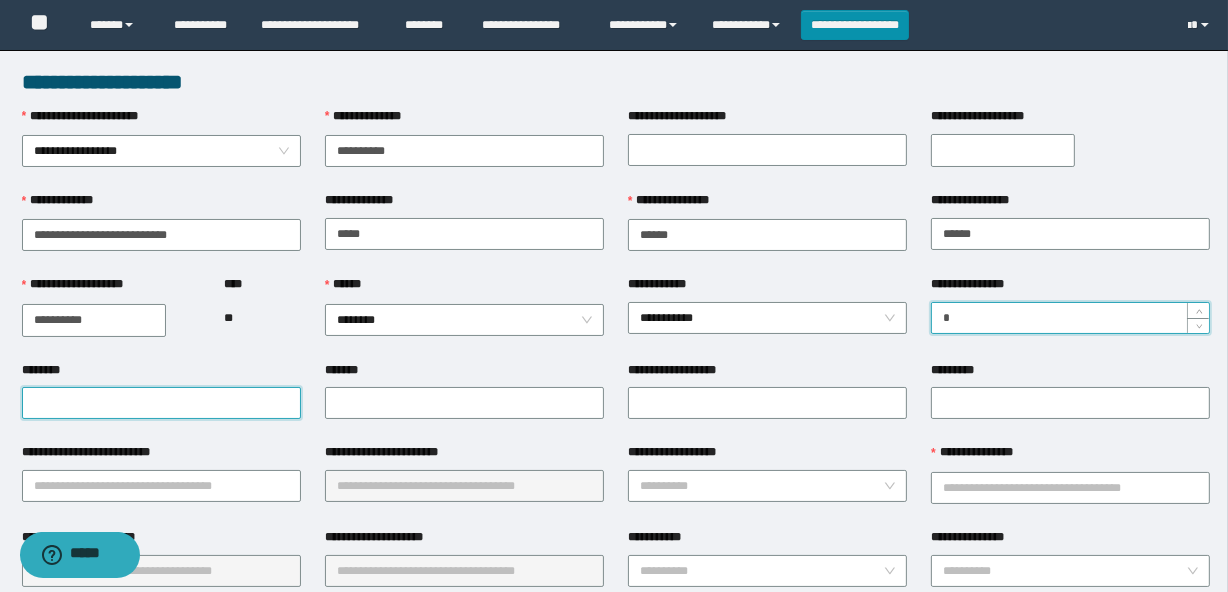 click on "********" at bounding box center (161, 403) 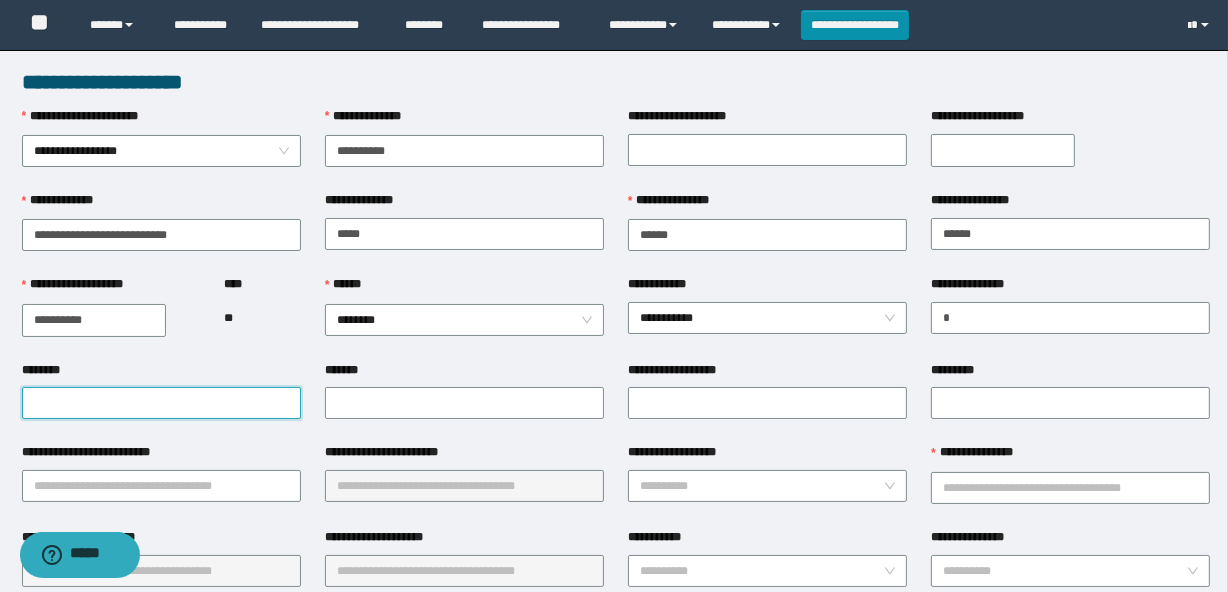 paste on "**********" 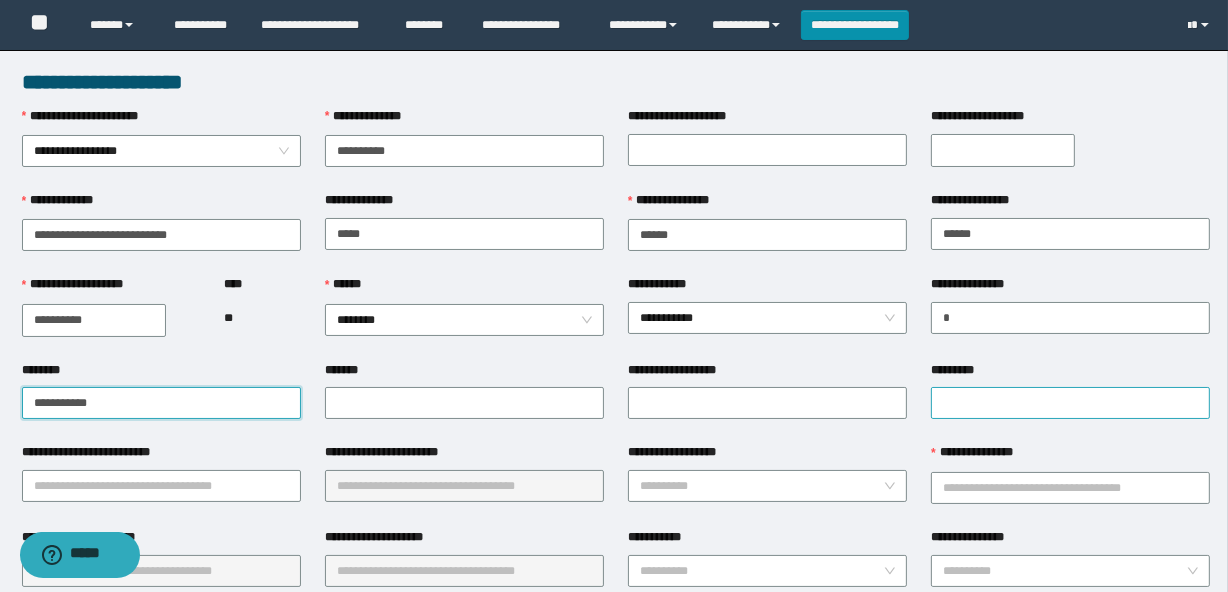 type on "**********" 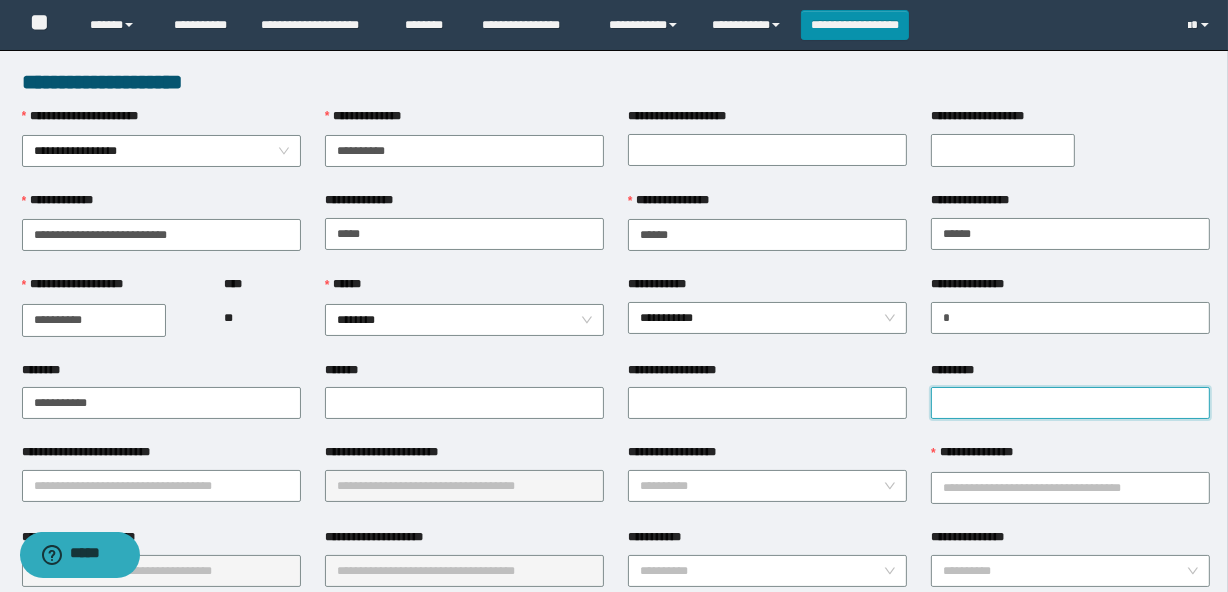 click on "*********" at bounding box center [1070, 403] 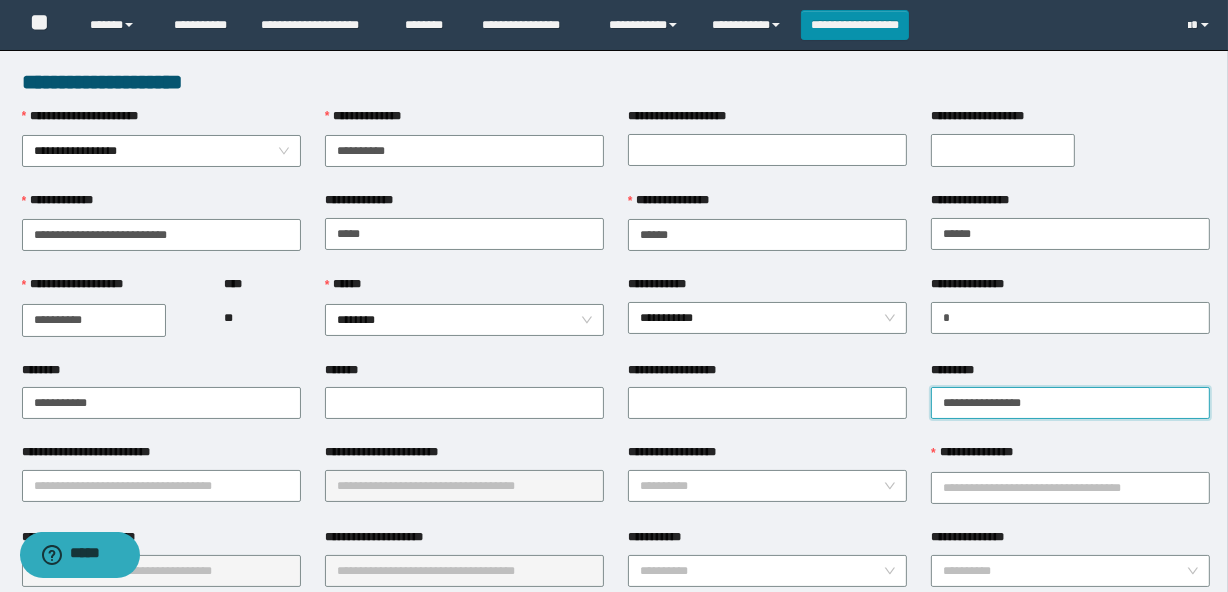 type on "**********" 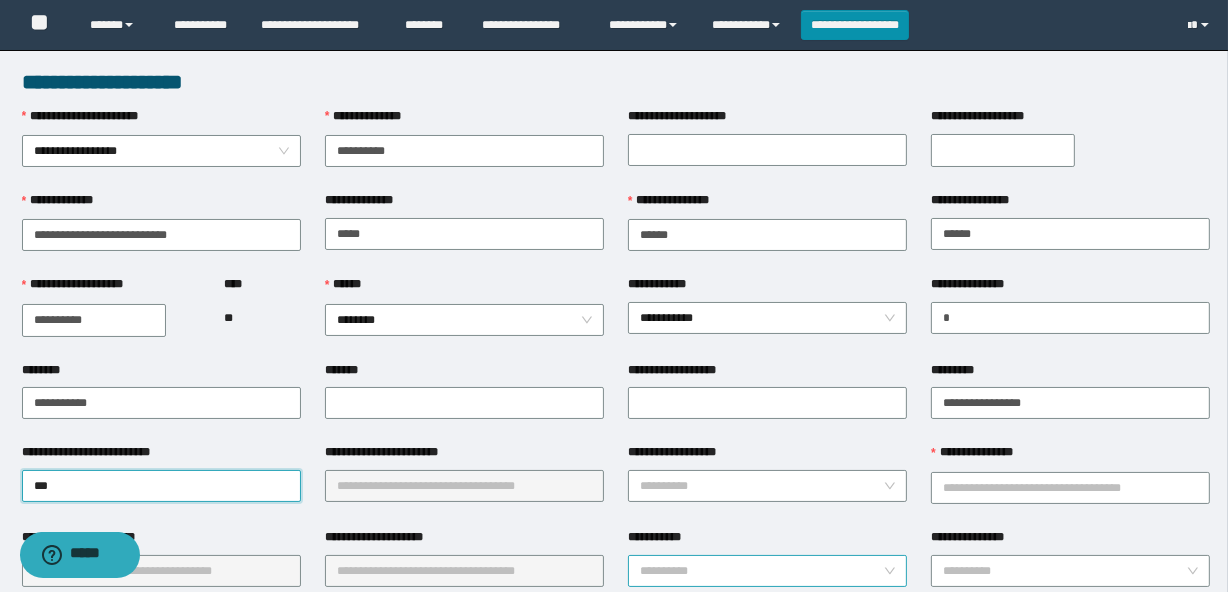 type on "****" 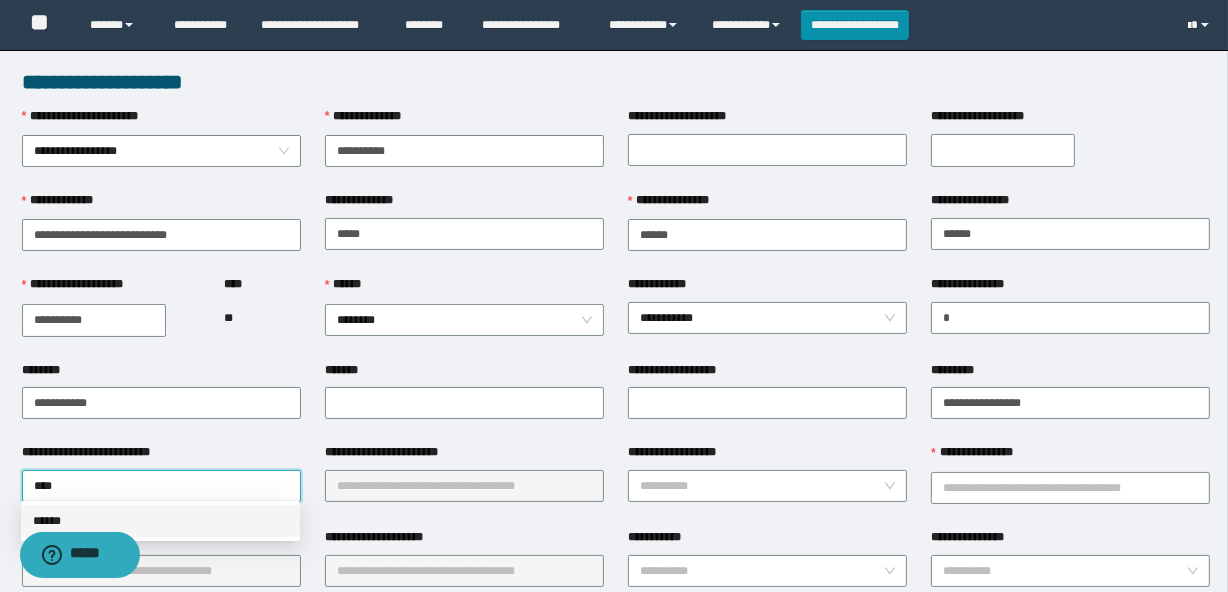 drag, startPoint x: 234, startPoint y: 524, endPoint x: 422, endPoint y: 500, distance: 189.52573 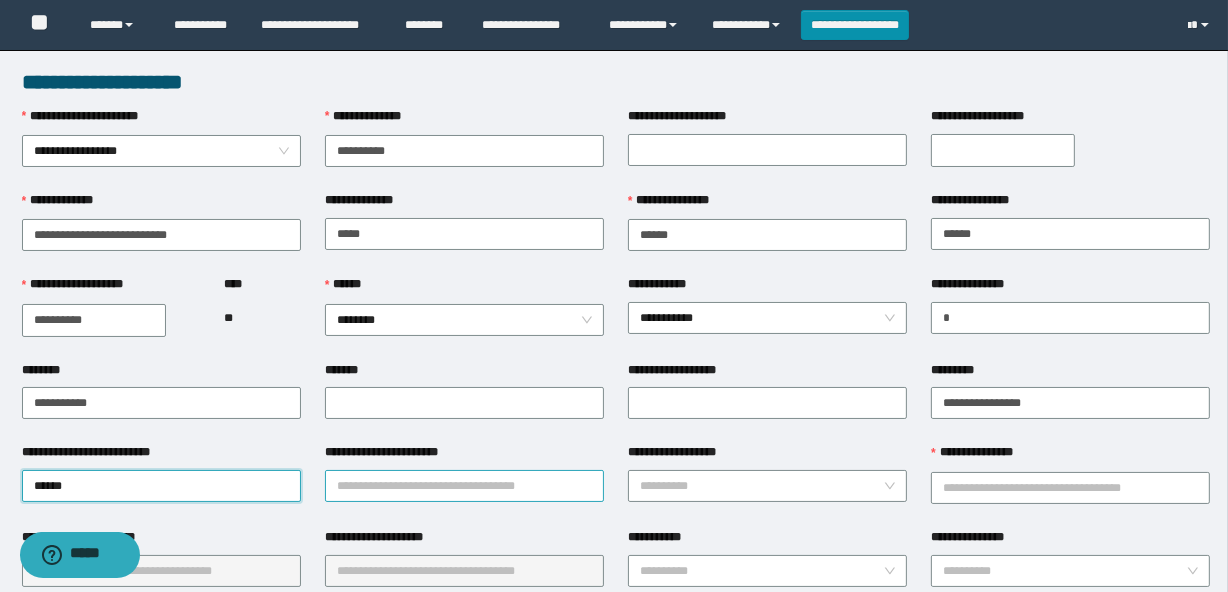 click on "**********" at bounding box center (464, 486) 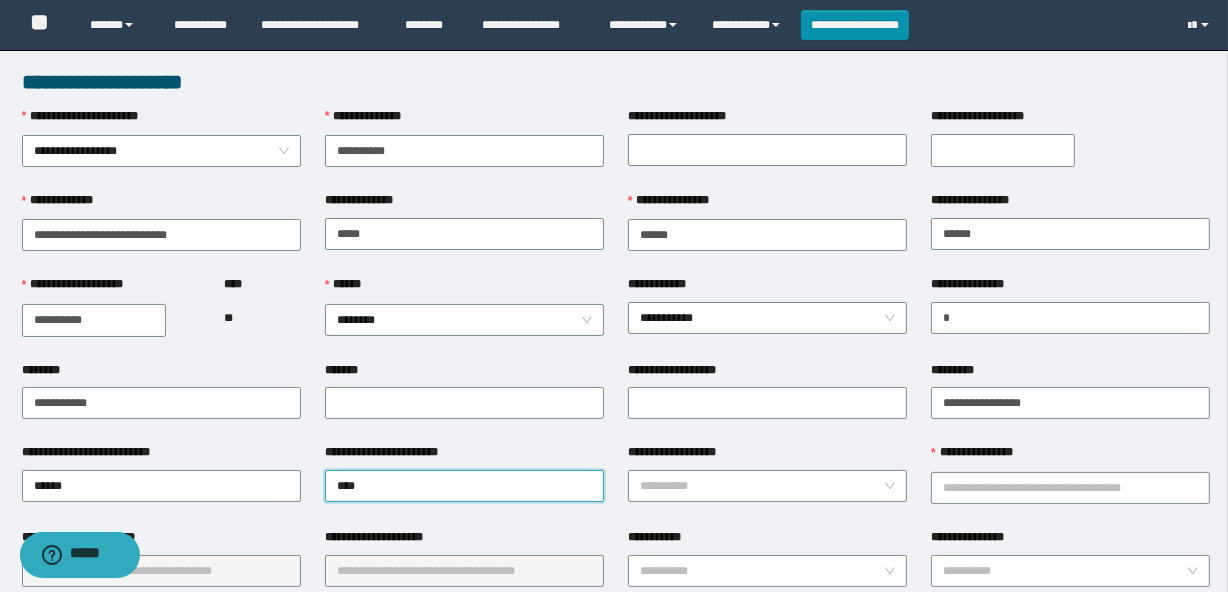 type on "*****" 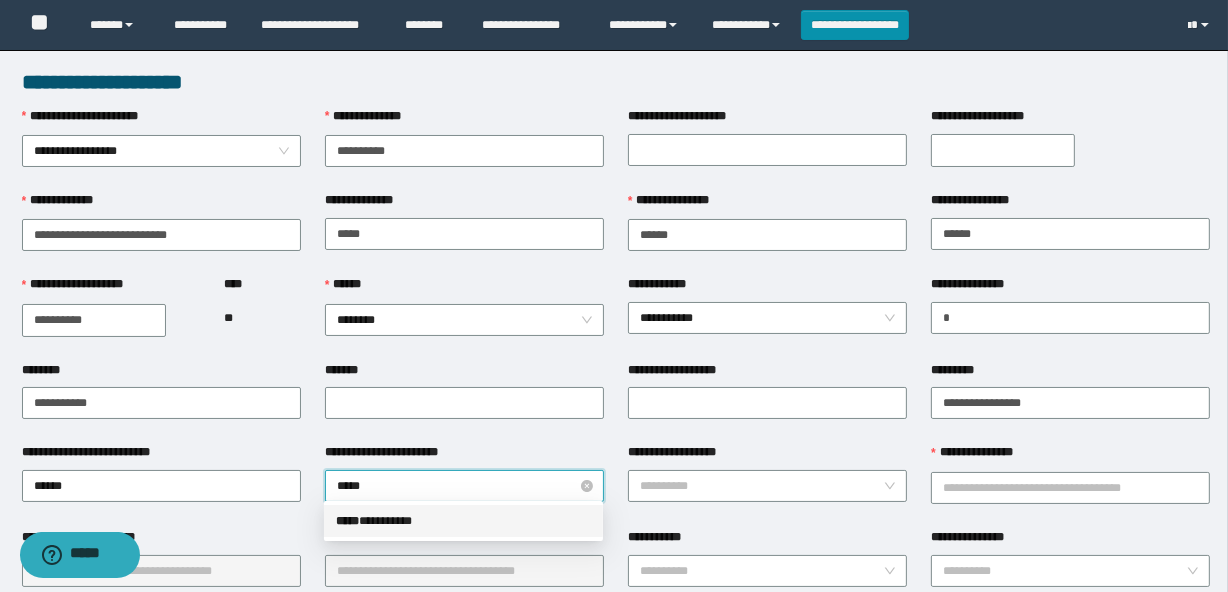 drag, startPoint x: 468, startPoint y: 532, endPoint x: 603, endPoint y: 489, distance: 141.68274 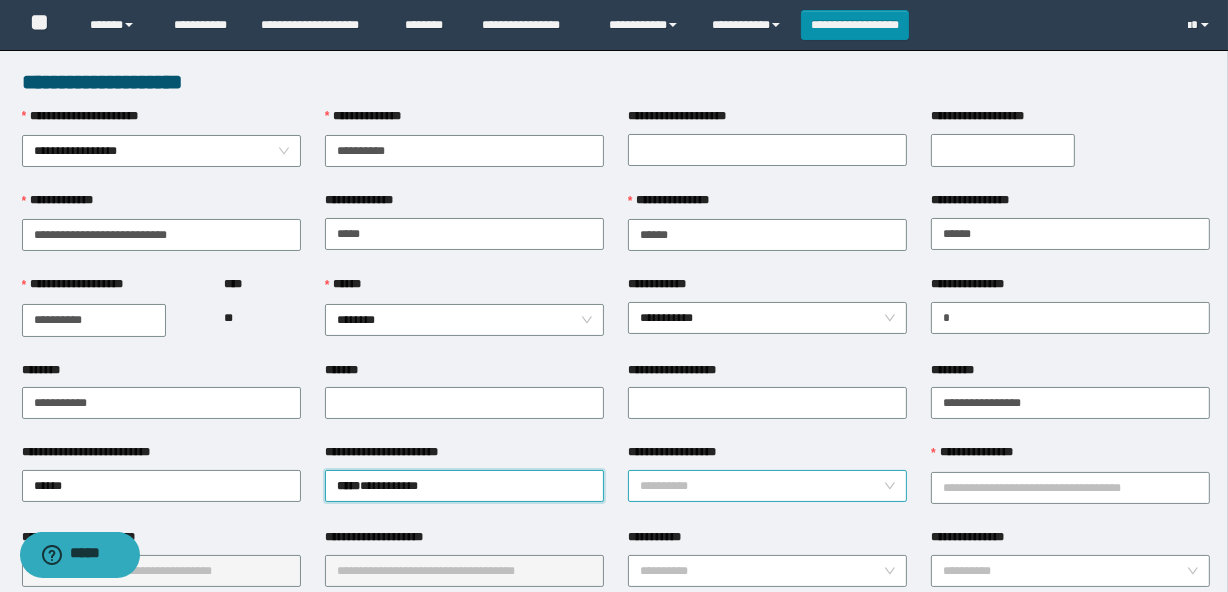 click on "**********" at bounding box center [761, 486] 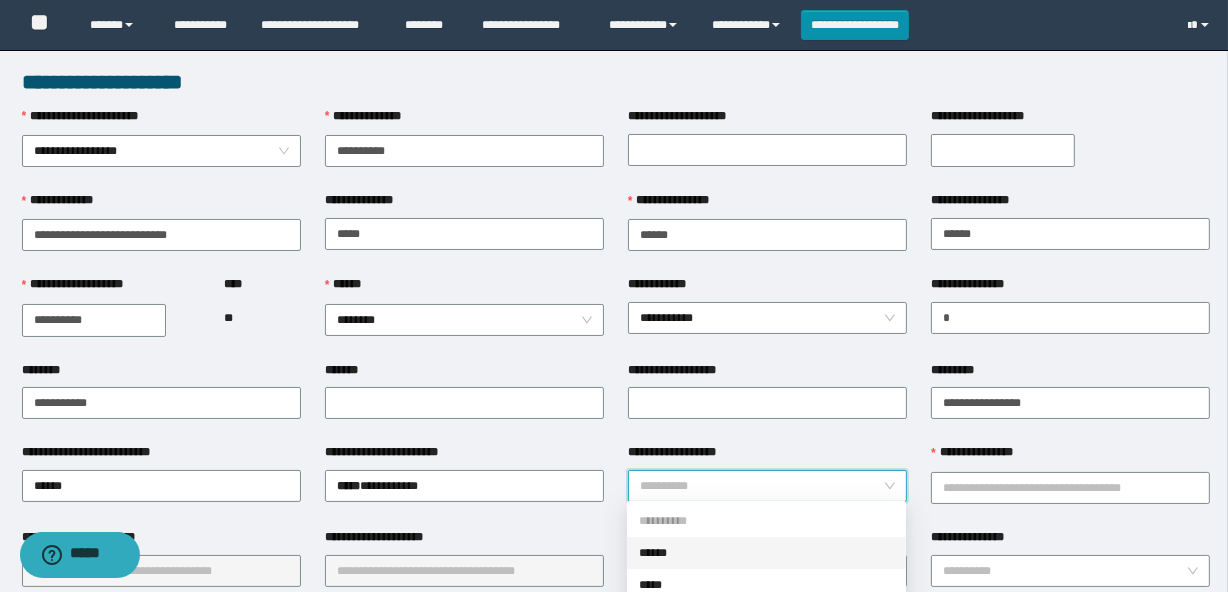 drag, startPoint x: 685, startPoint y: 548, endPoint x: 1061, endPoint y: 441, distance: 390.92838 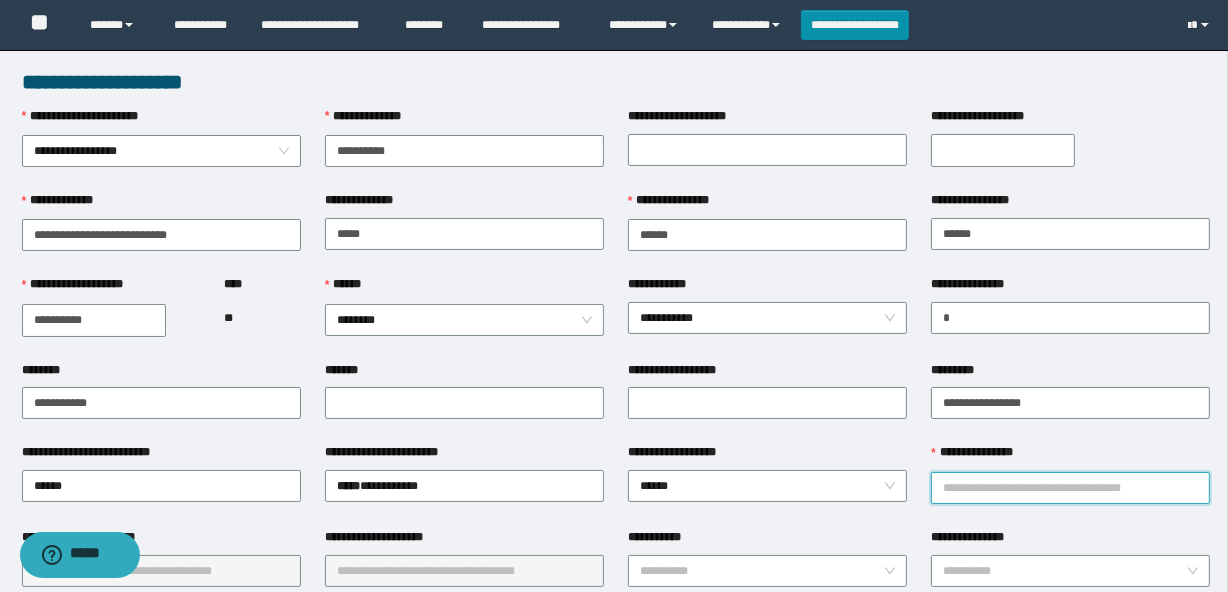 click on "**********" at bounding box center [1070, 488] 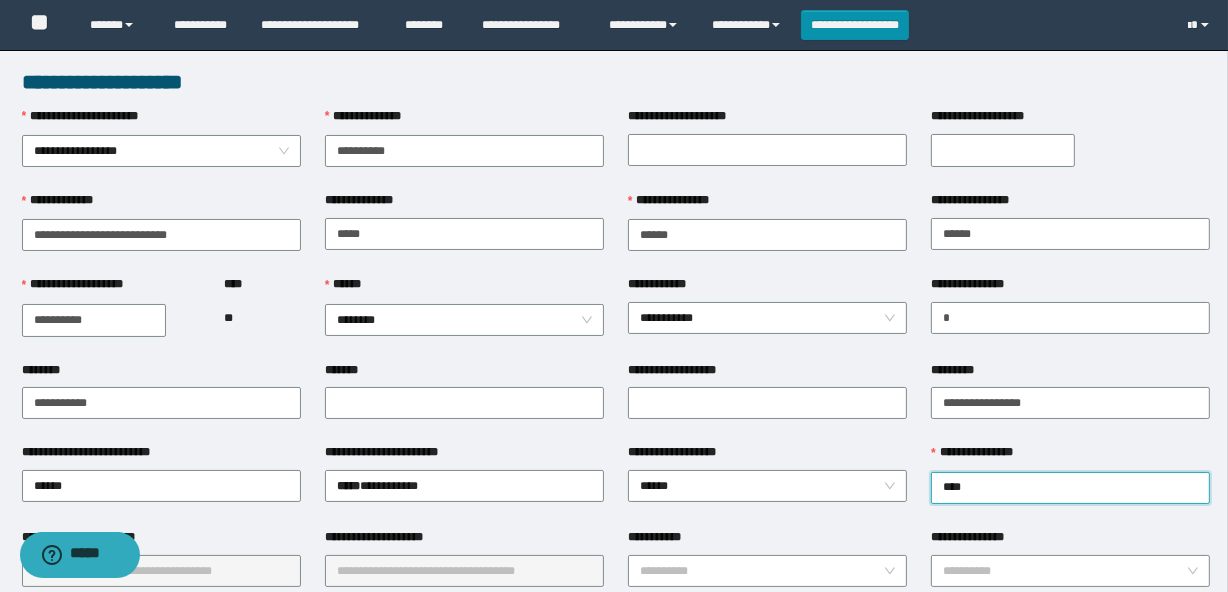 type on "*****" 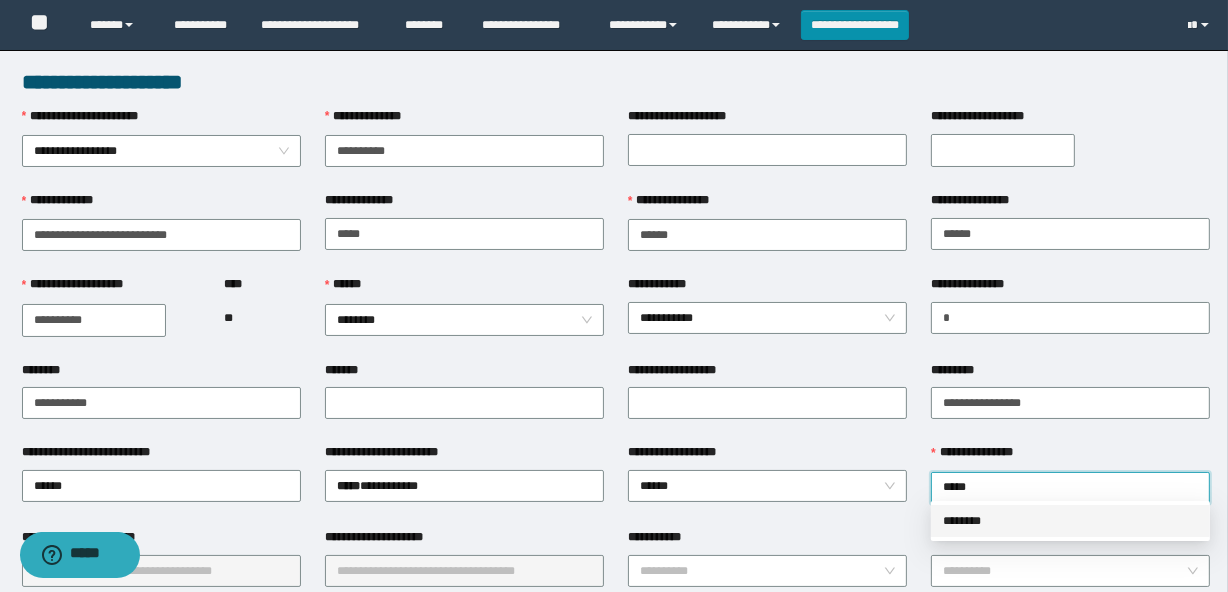 click on "********" at bounding box center (1070, 521) 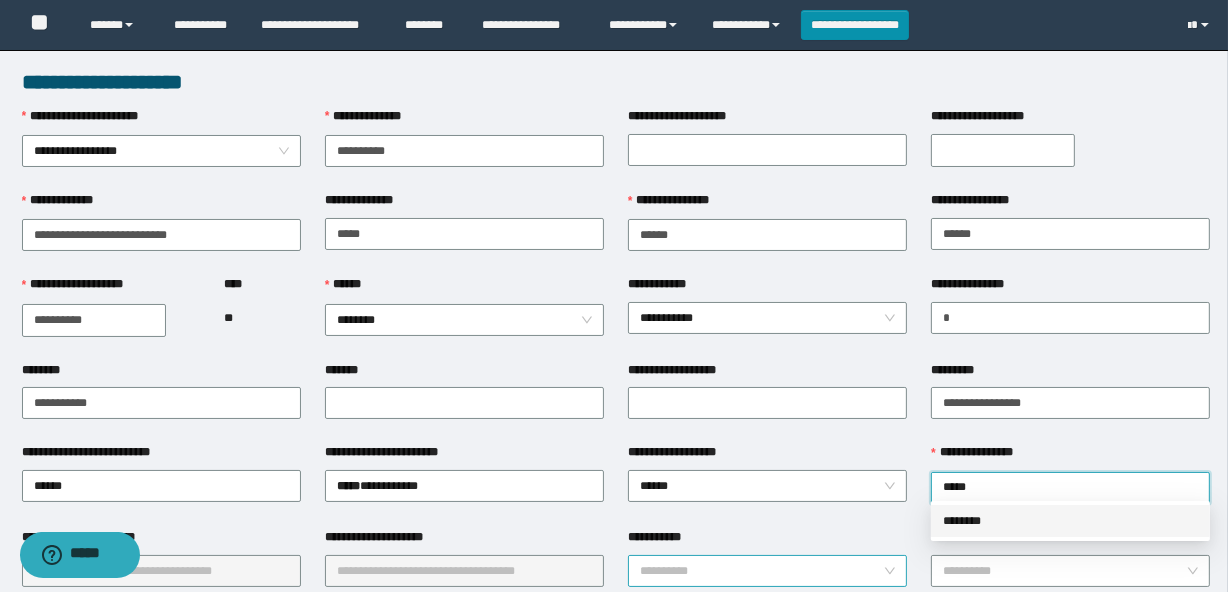 type 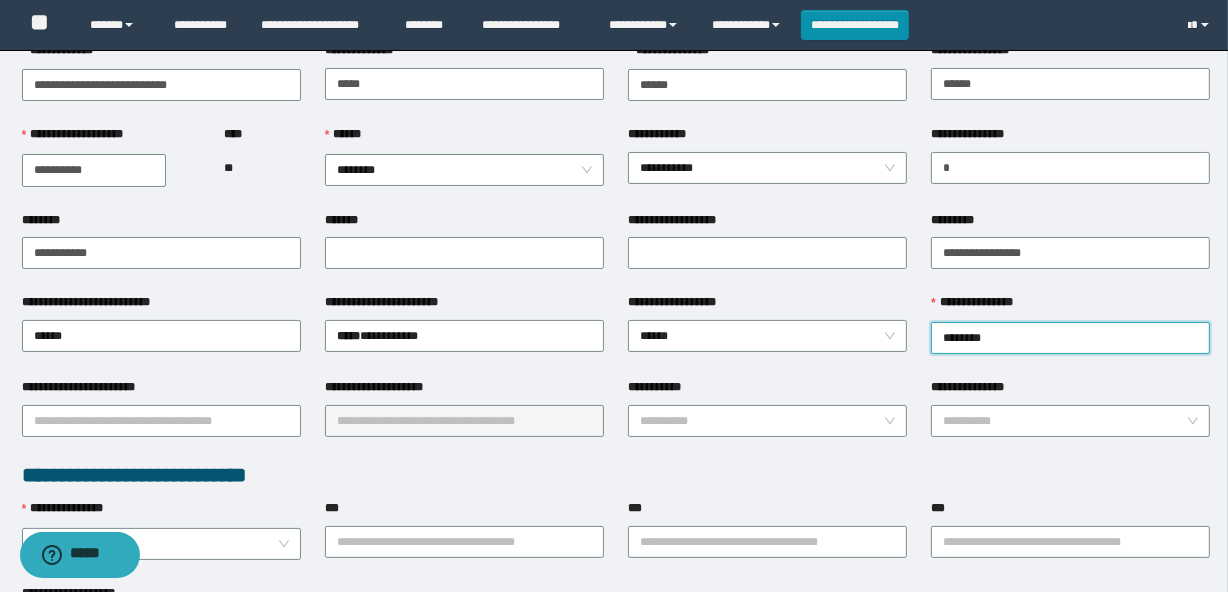 scroll, scrollTop: 181, scrollLeft: 0, axis: vertical 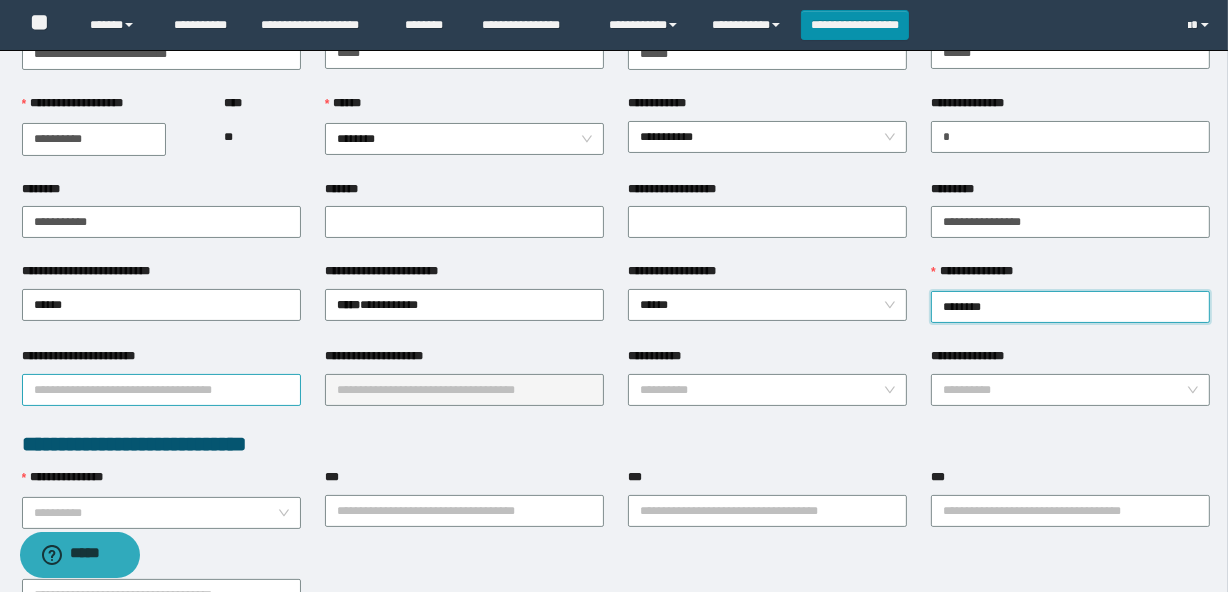 click on "**********" at bounding box center (161, 390) 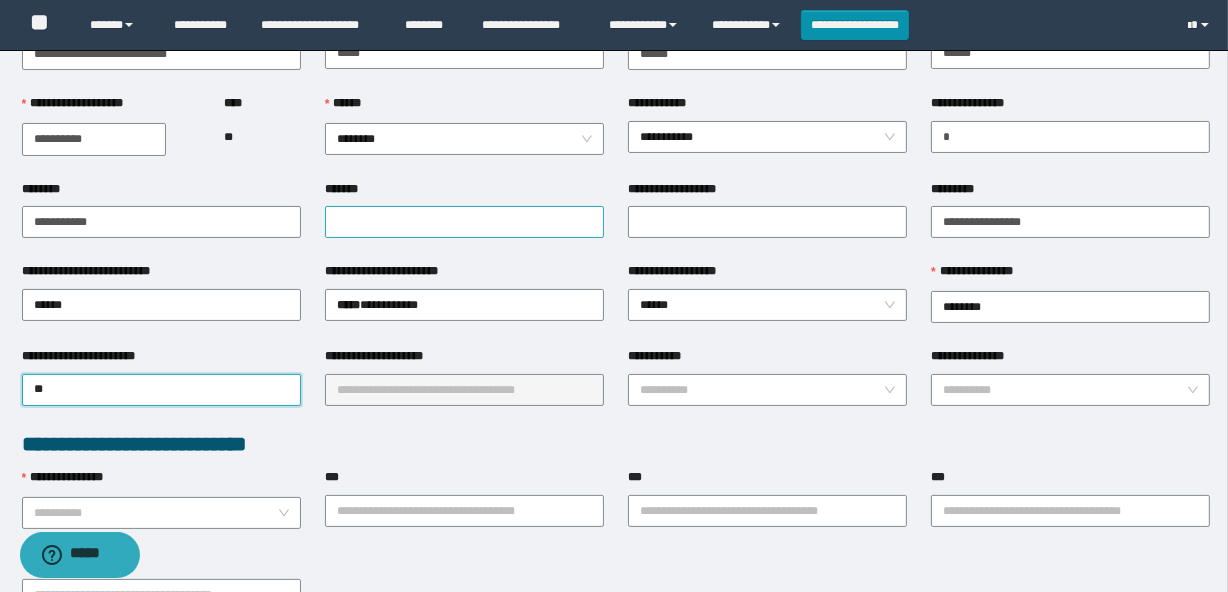 type on "***" 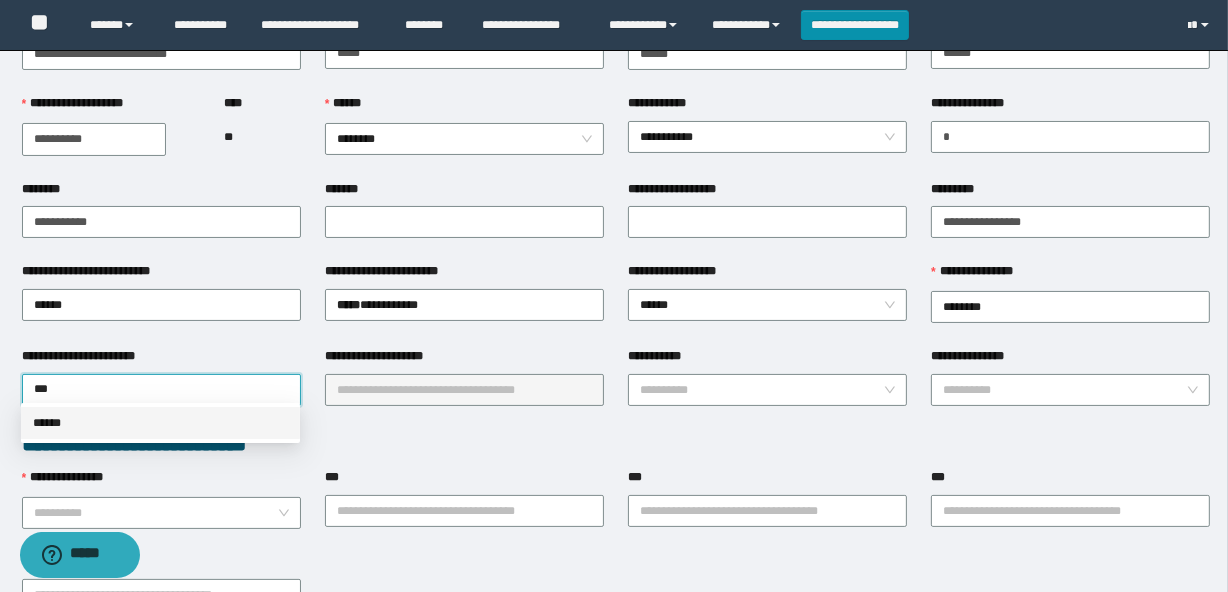 drag, startPoint x: 196, startPoint y: 418, endPoint x: 401, endPoint y: 350, distance: 215.9838 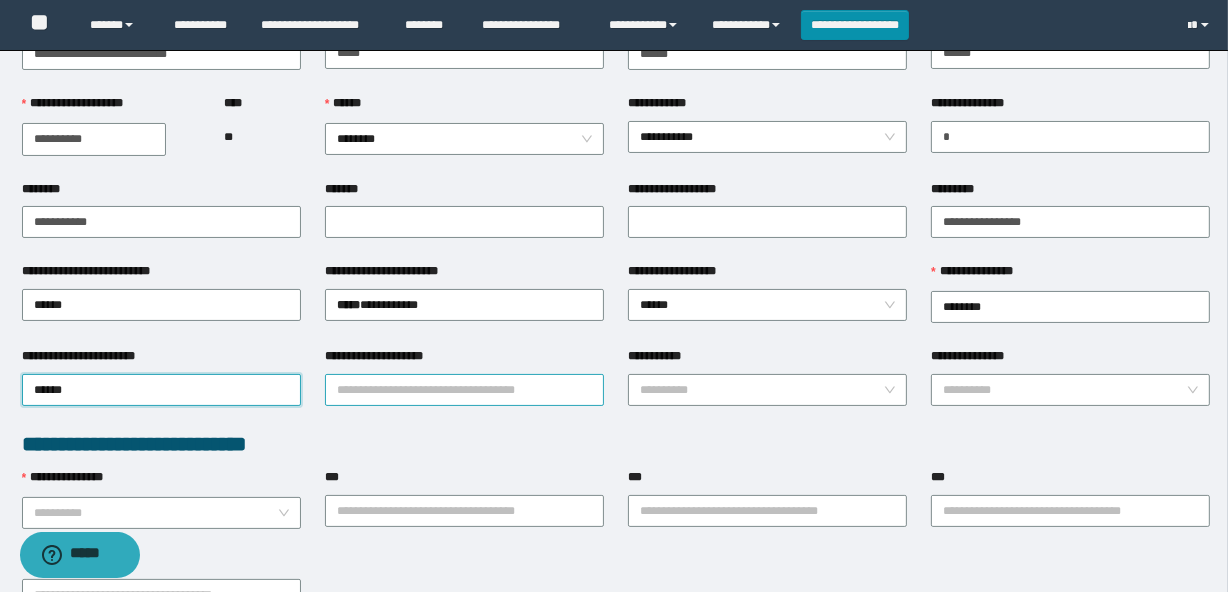 click on "**********" at bounding box center (464, 390) 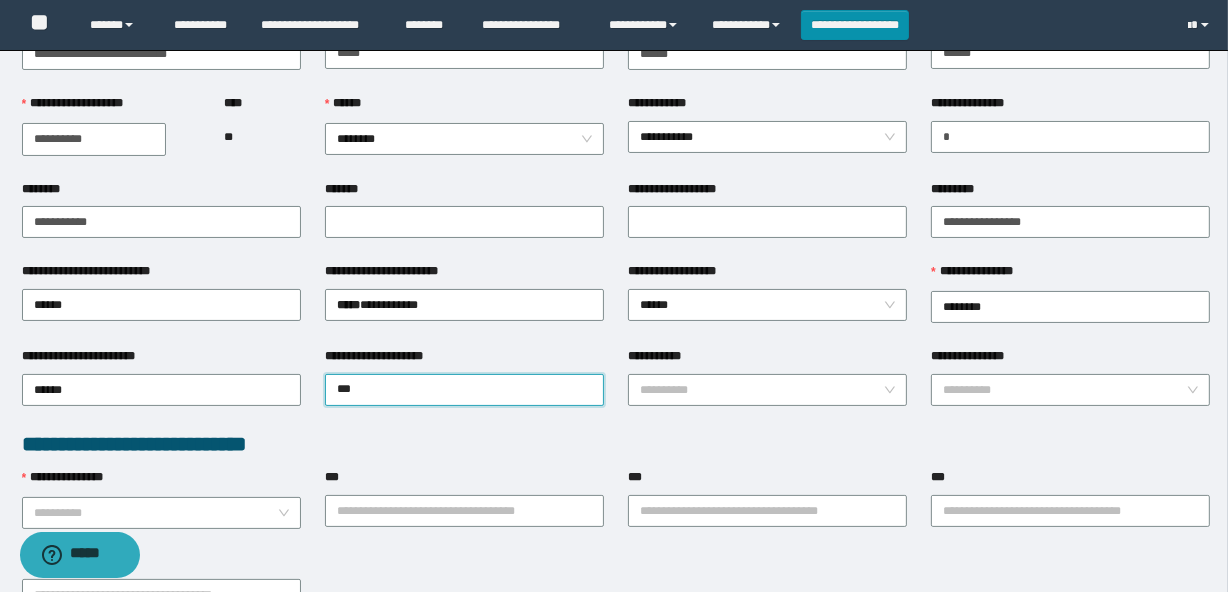 type on "****" 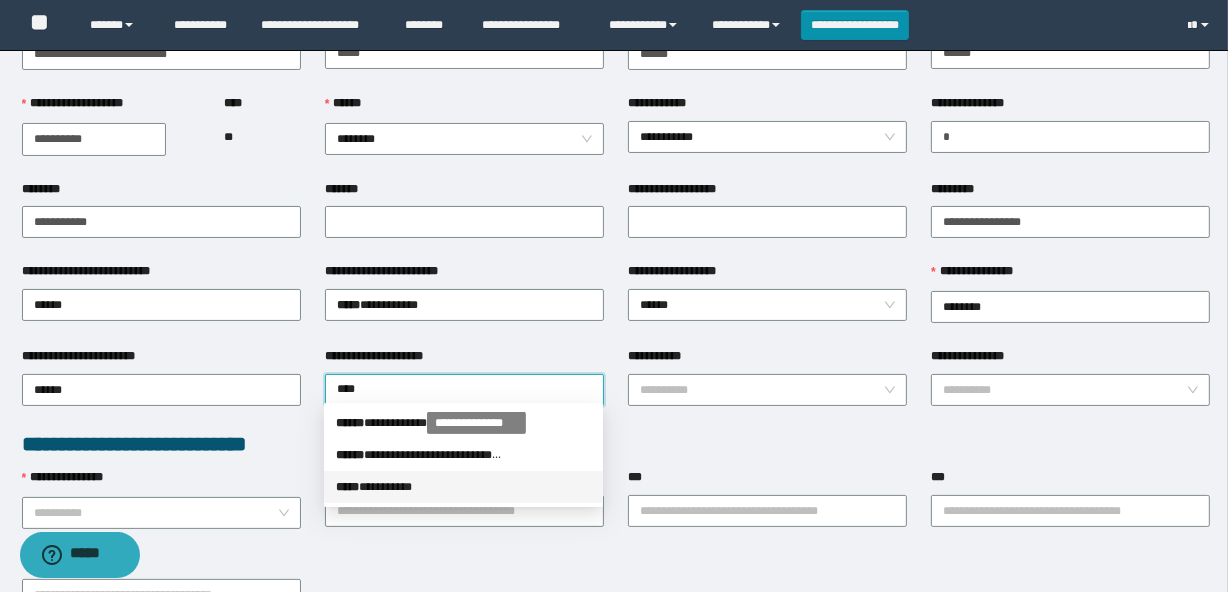 click on "***** * ********" at bounding box center [463, 487] 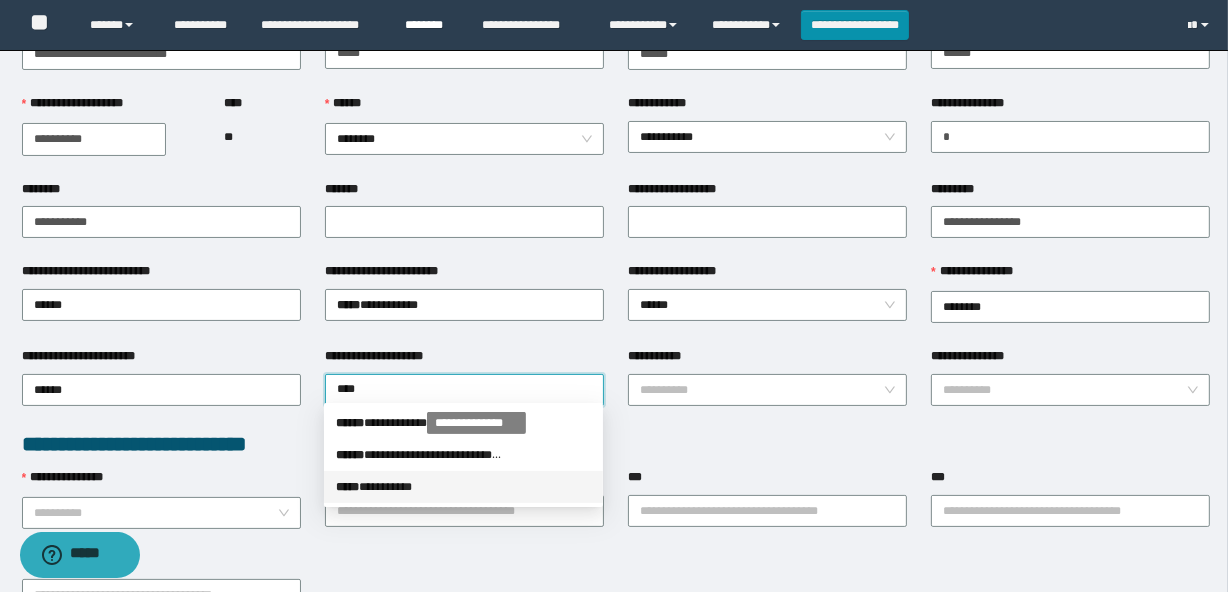 type 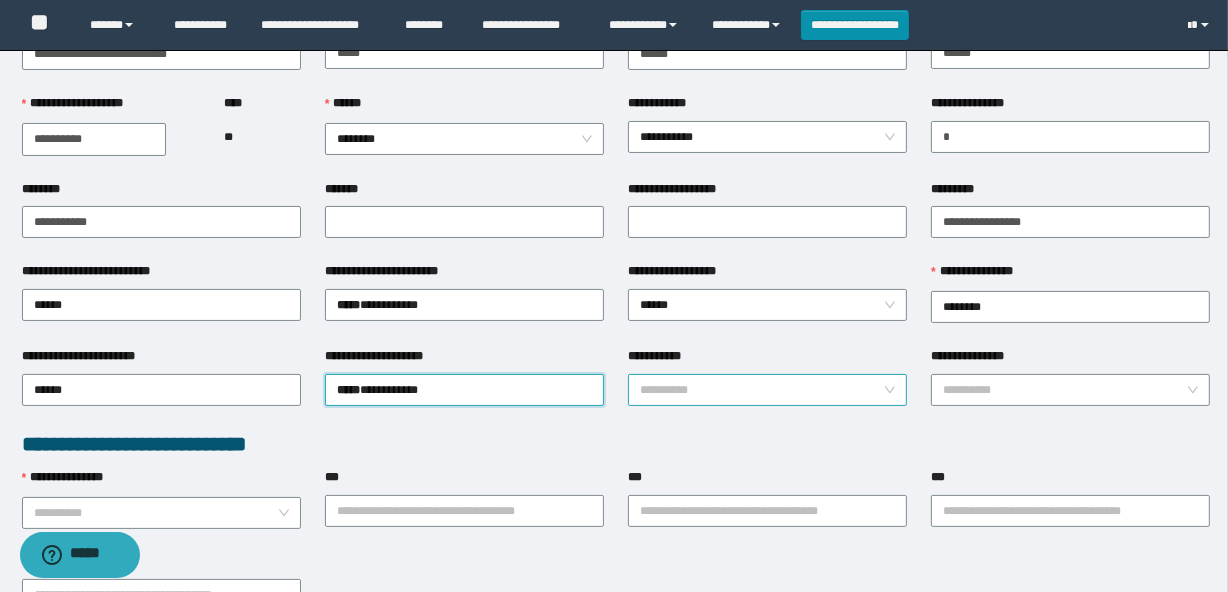 click on "**********" at bounding box center (761, 390) 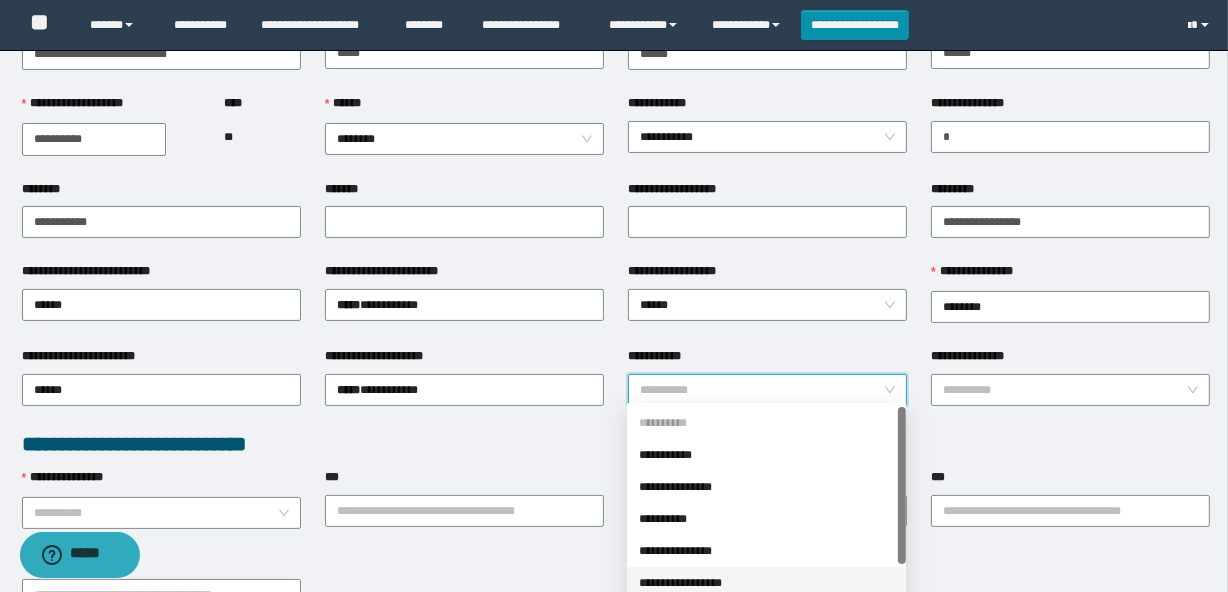 drag, startPoint x: 733, startPoint y: 583, endPoint x: 950, endPoint y: 436, distance: 262.10303 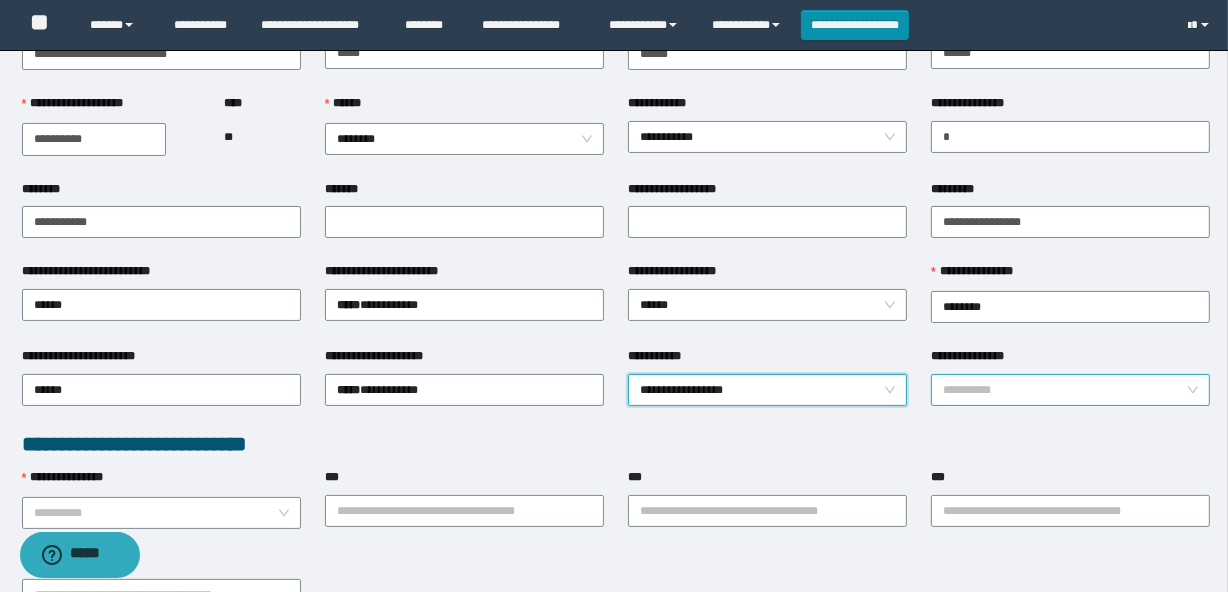 click on "**********" at bounding box center (1064, 390) 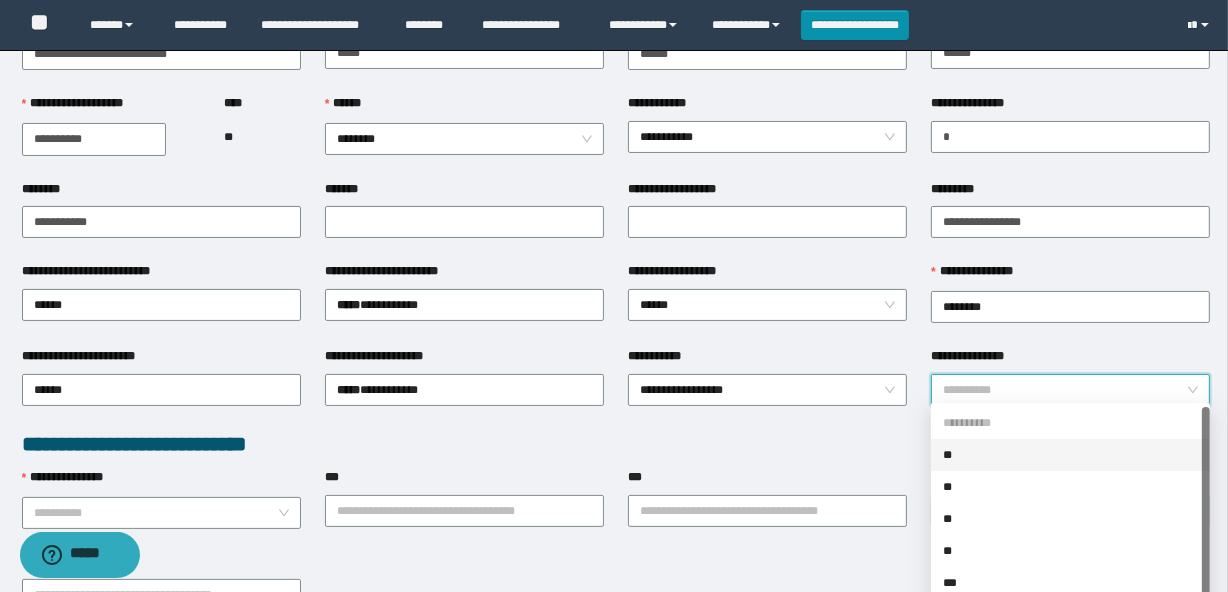 click on "**" at bounding box center [1070, 455] 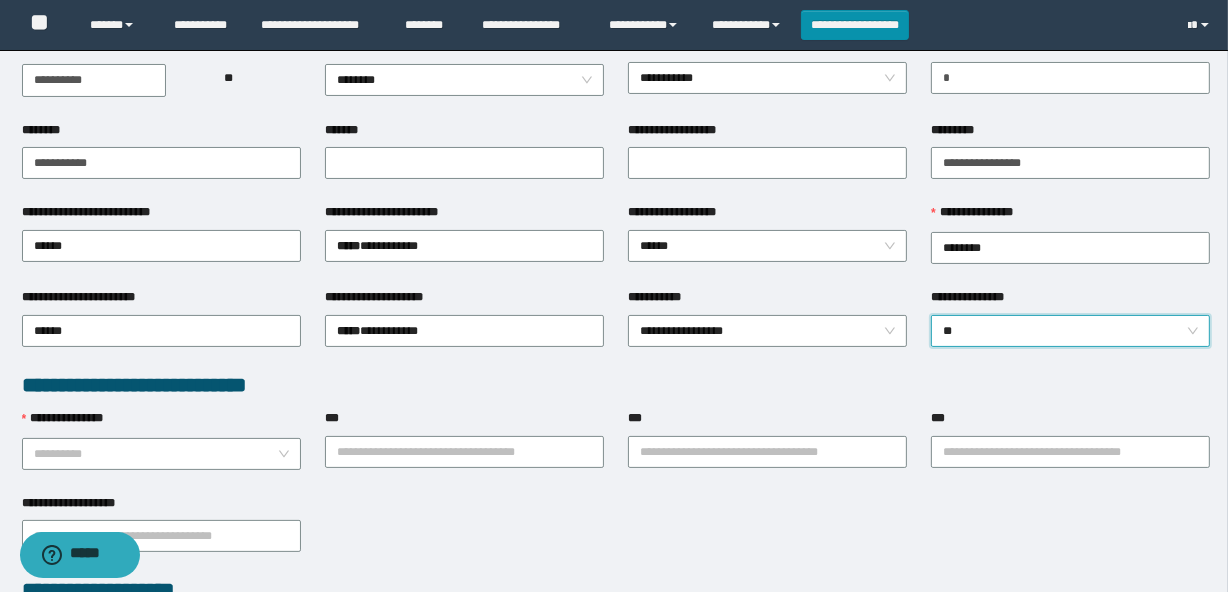 scroll, scrollTop: 272, scrollLeft: 0, axis: vertical 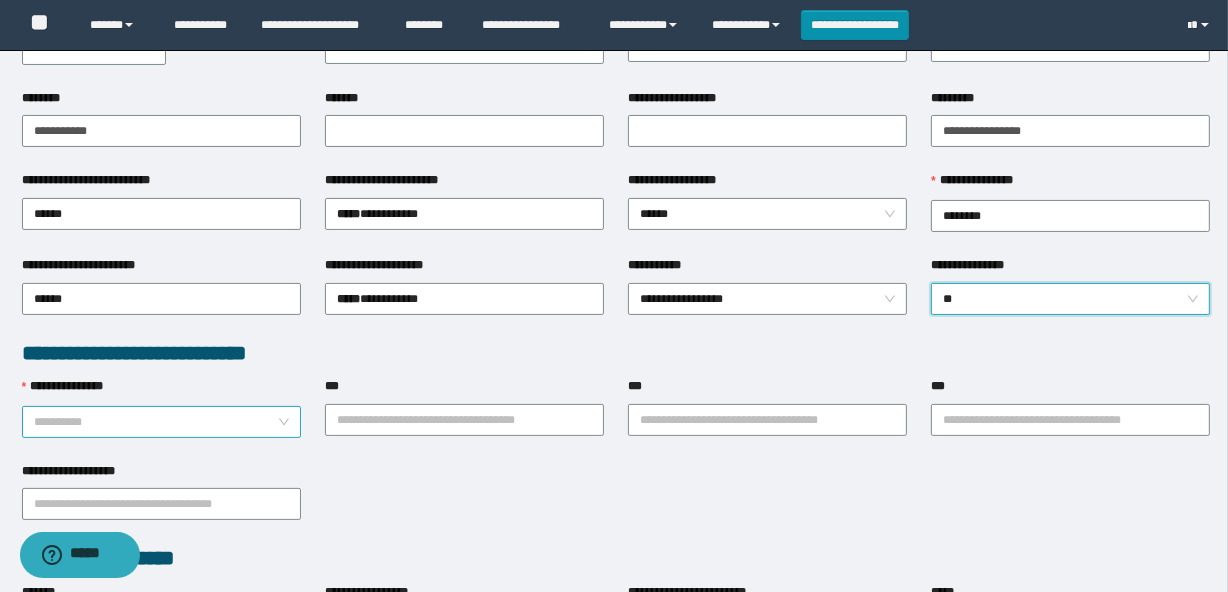 click on "**********" at bounding box center (161, 422) 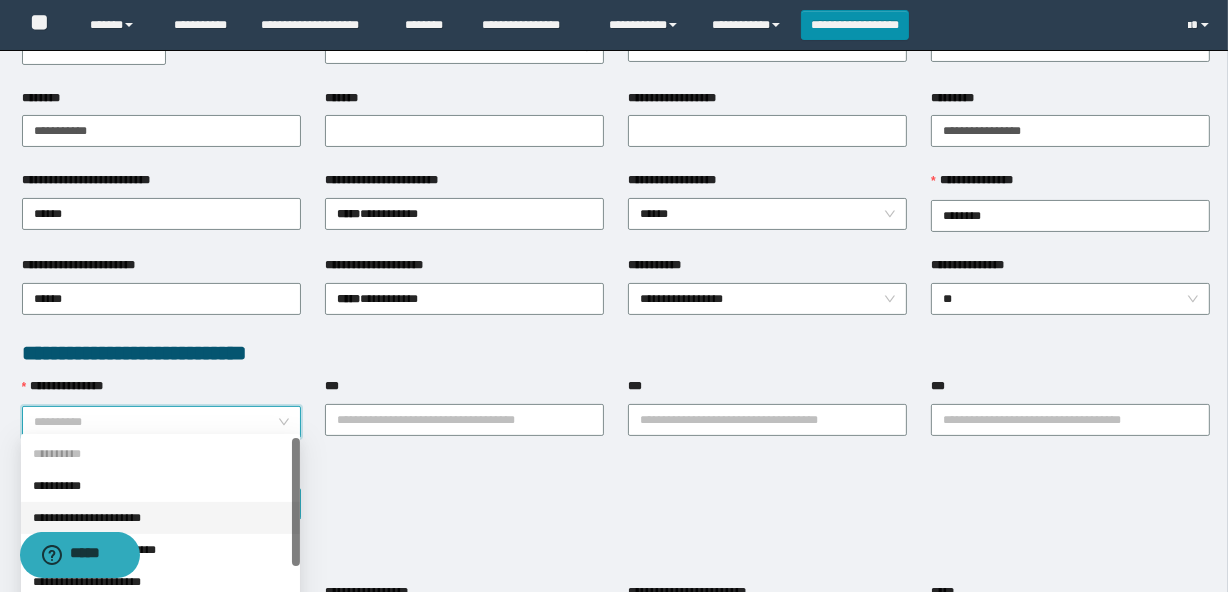 click on "**********" at bounding box center (160, 518) 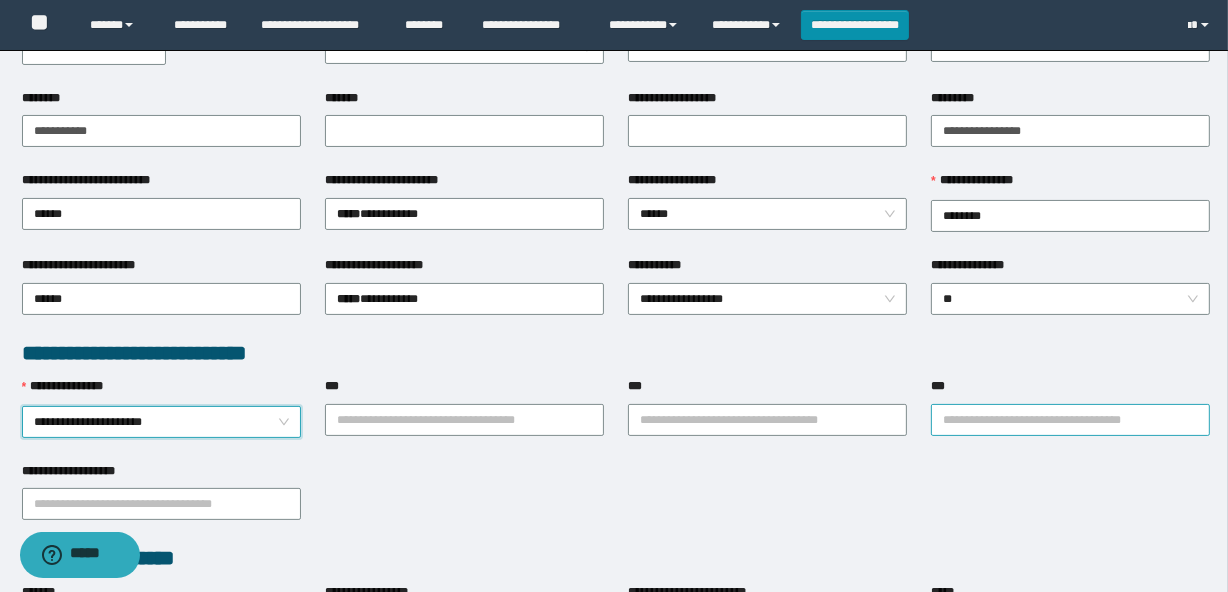 click on "***" at bounding box center (1070, 420) 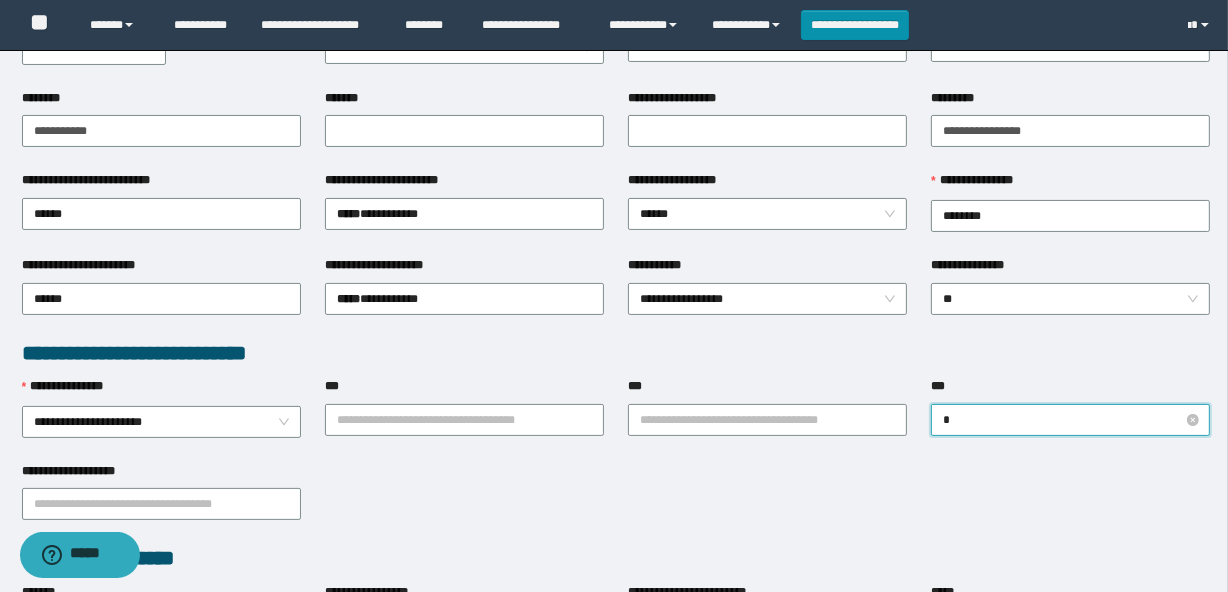 type on "**" 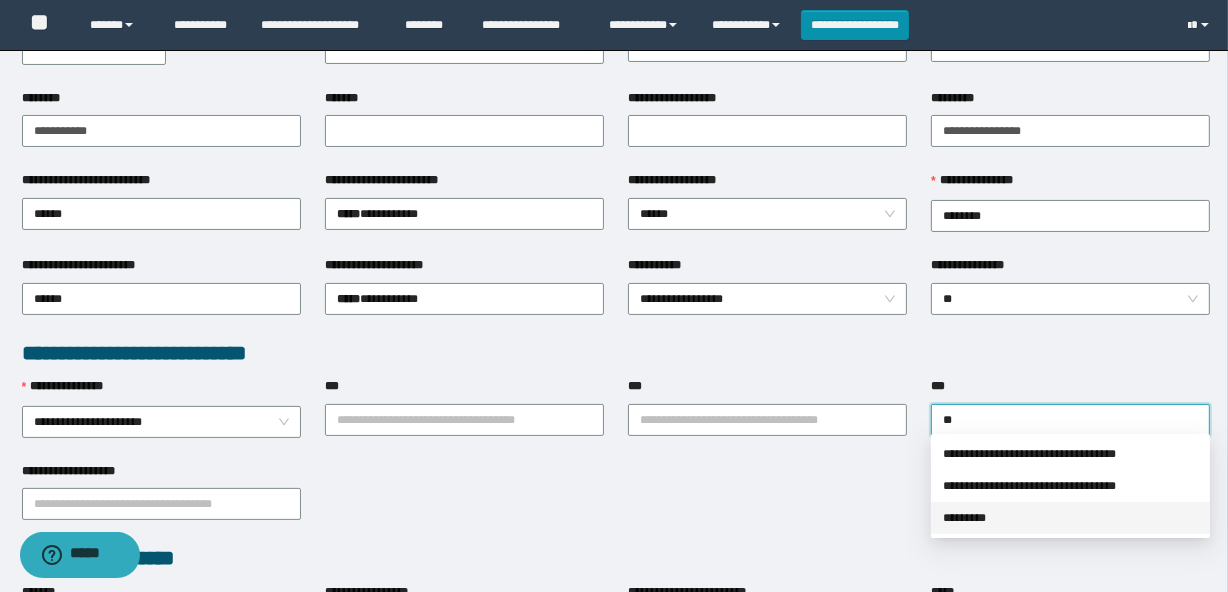 click on "*********" at bounding box center (1070, 518) 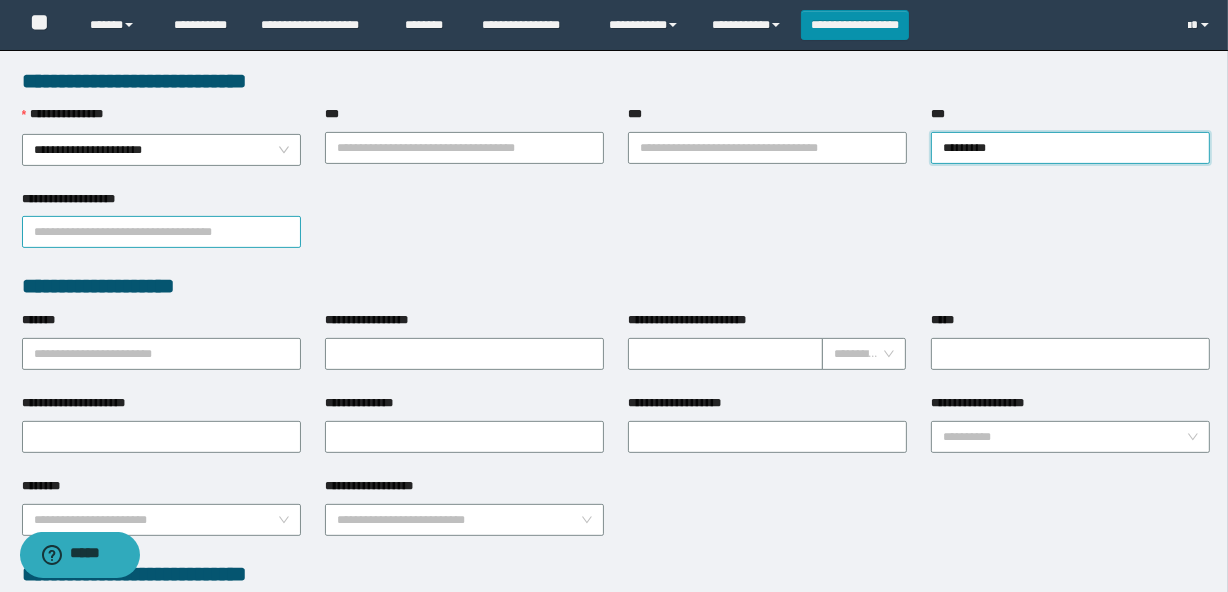 scroll, scrollTop: 545, scrollLeft: 0, axis: vertical 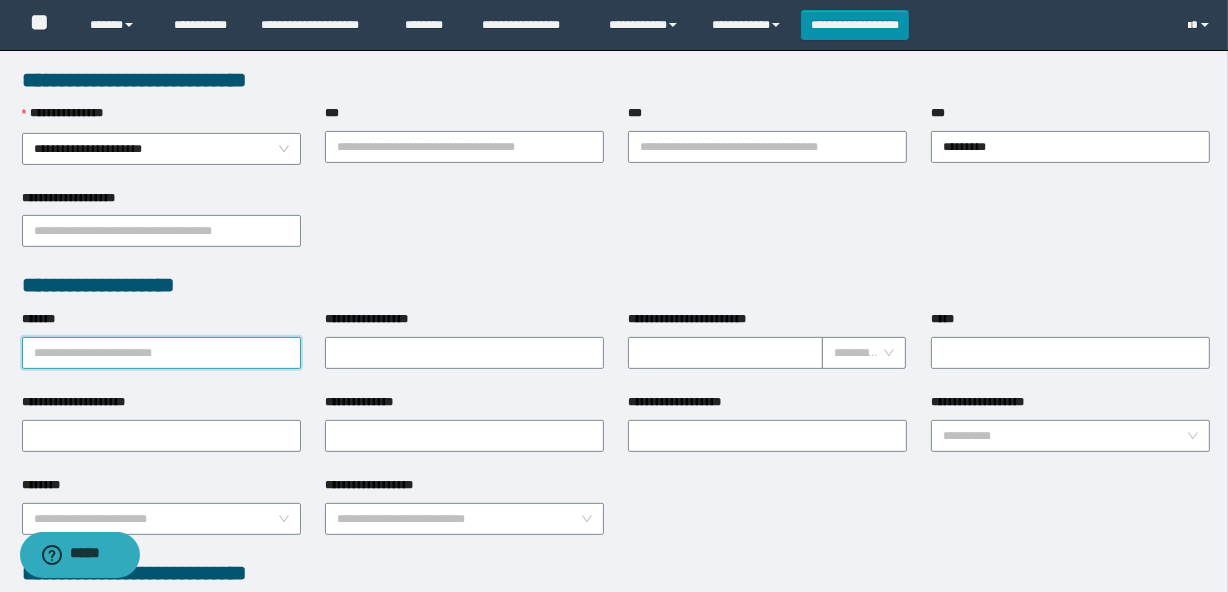click on "*******" at bounding box center [161, 353] 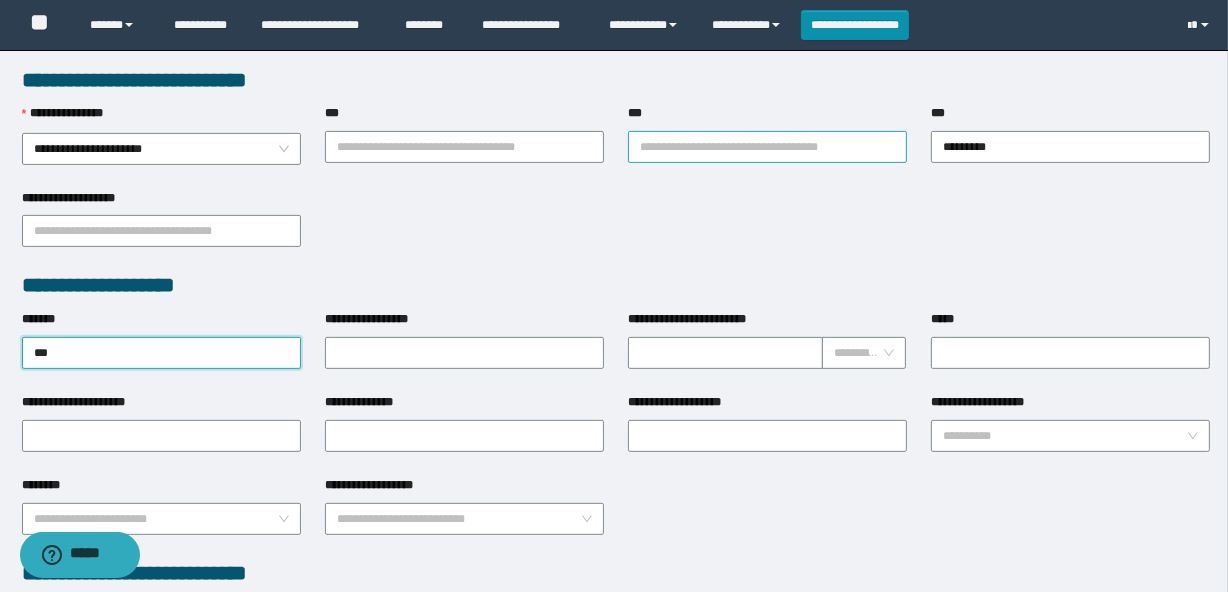 type on "****" 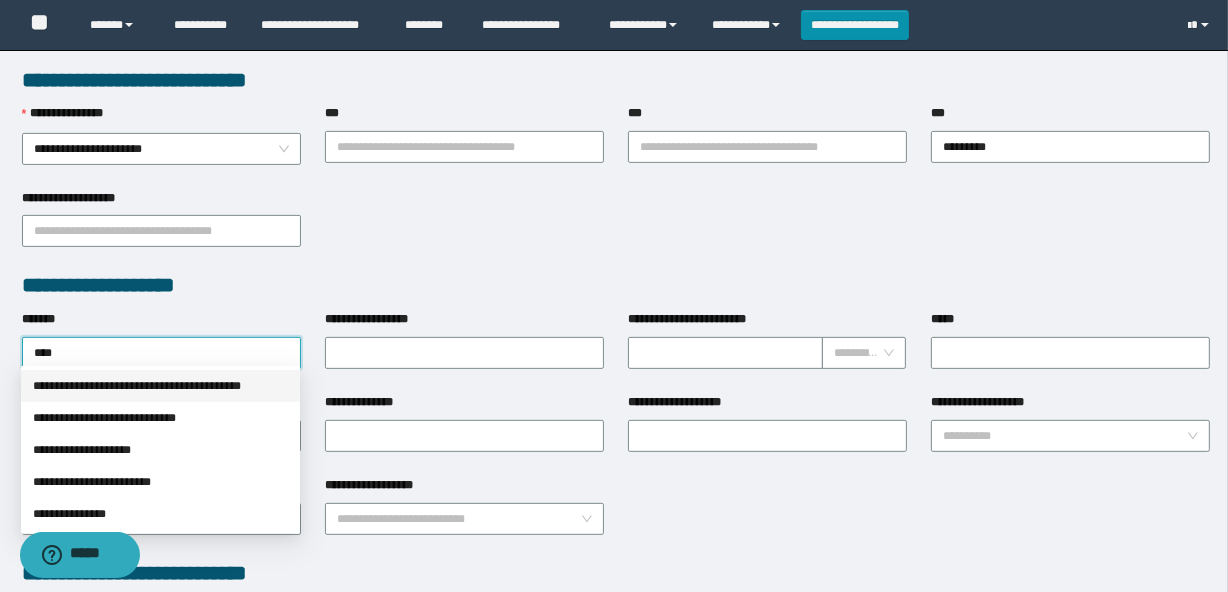 drag, startPoint x: 206, startPoint y: 372, endPoint x: 799, endPoint y: 257, distance: 604.04803 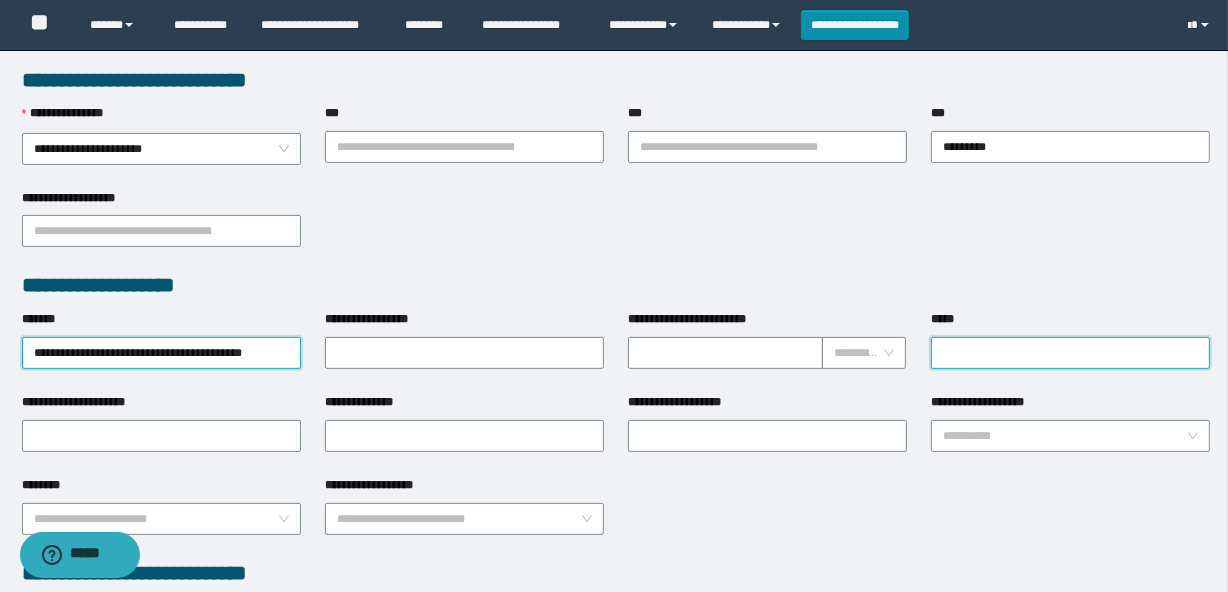 click on "*****" at bounding box center (1070, 353) 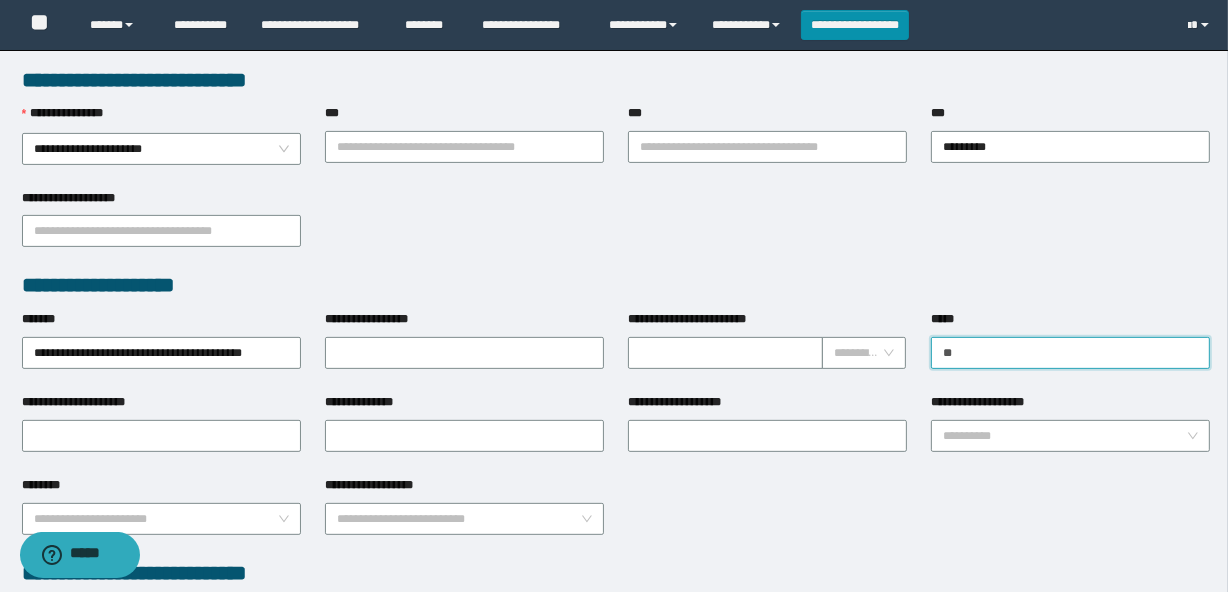 type on "**********" 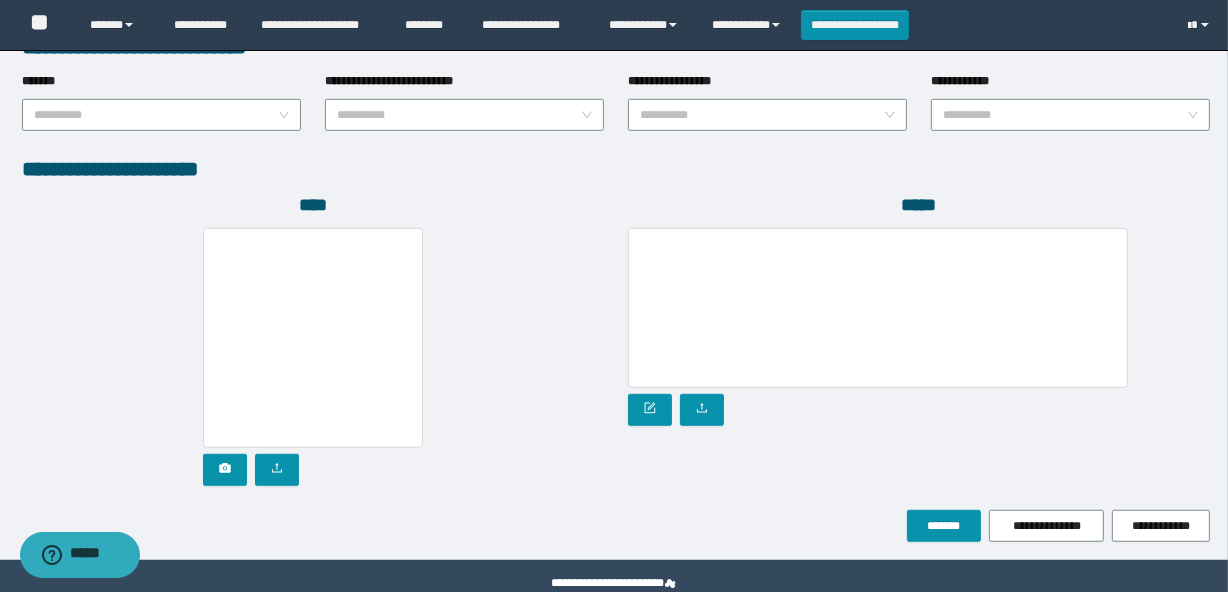 scroll, scrollTop: 1090, scrollLeft: 0, axis: vertical 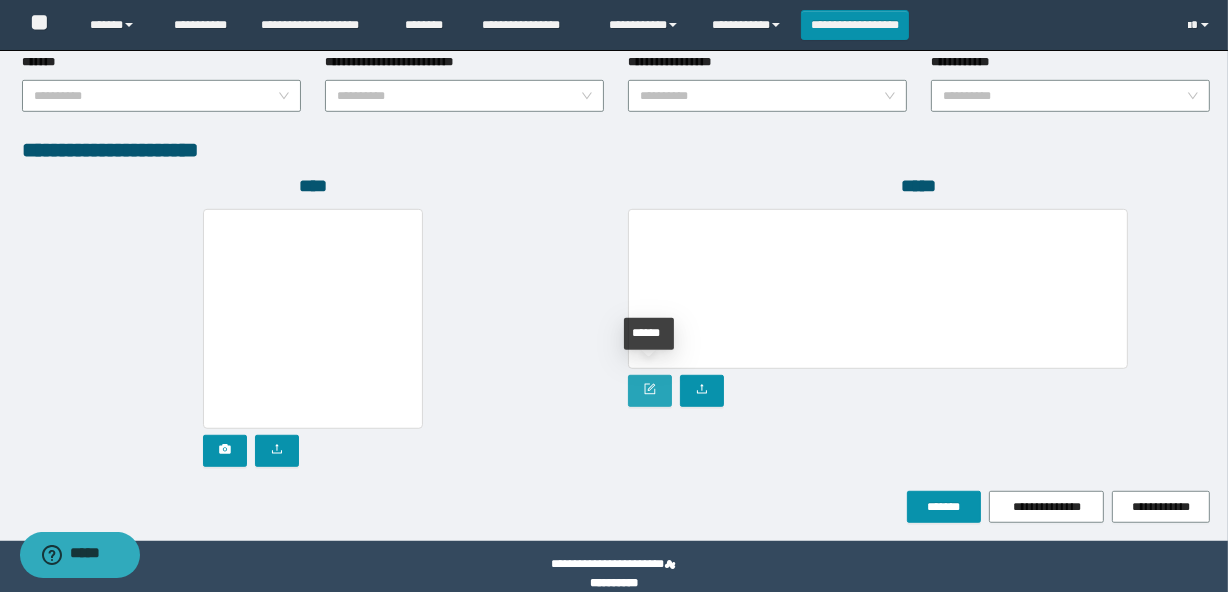 click 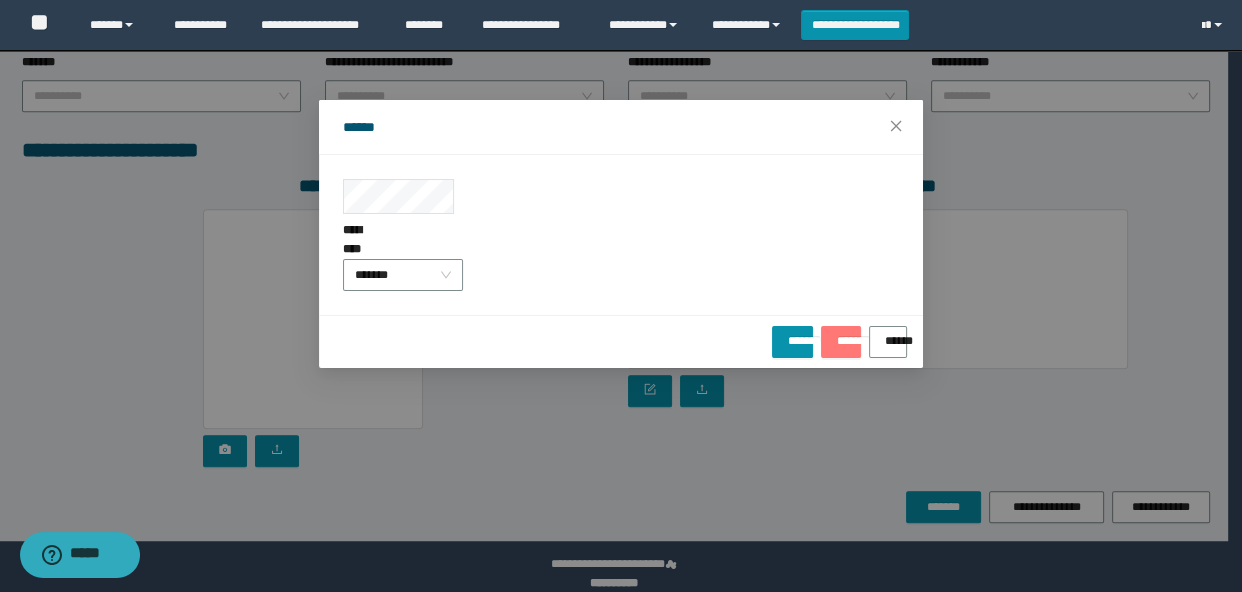 click on "*******" at bounding box center (841, 334) 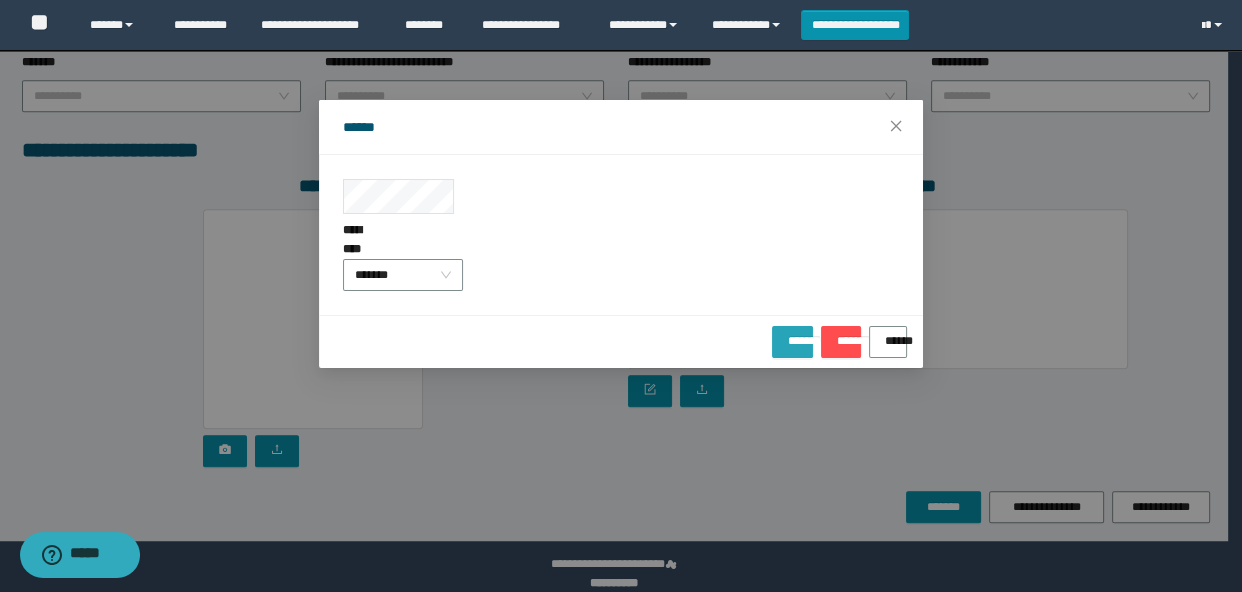 click on "*******" at bounding box center [792, 334] 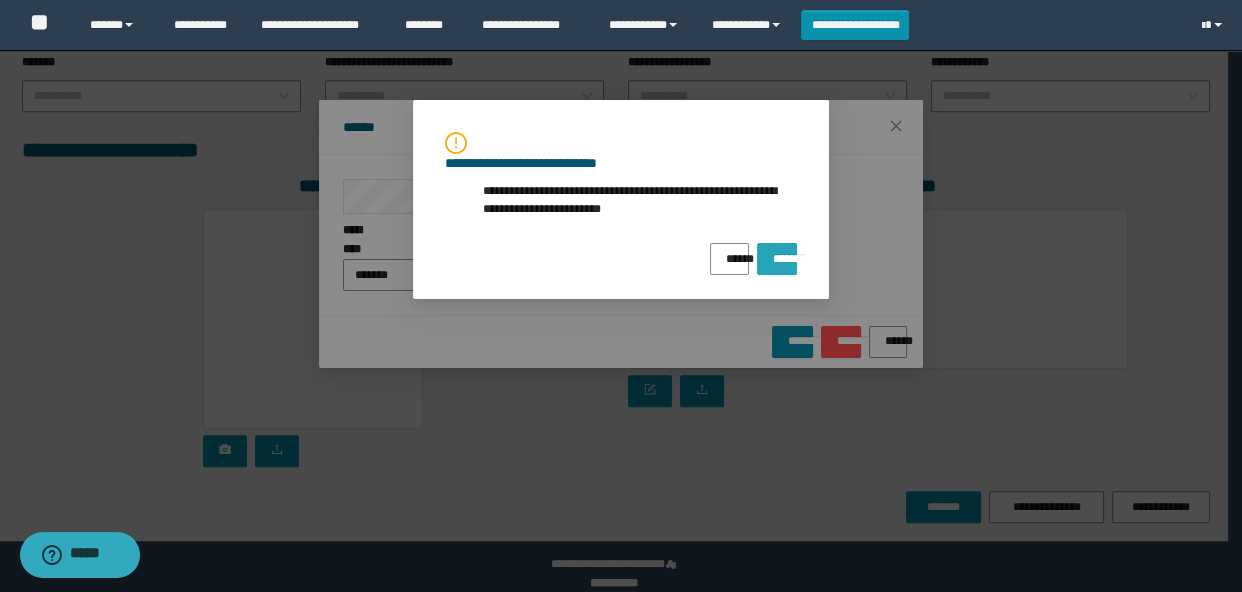 click on "*******" at bounding box center (777, 252) 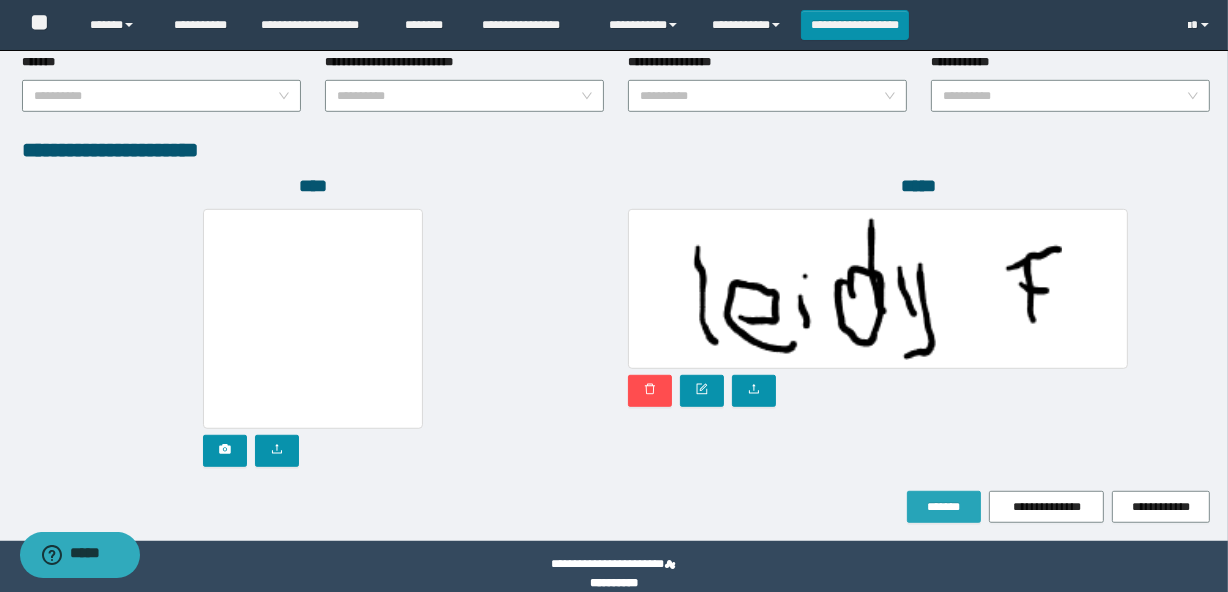 click on "*******" at bounding box center (944, 507) 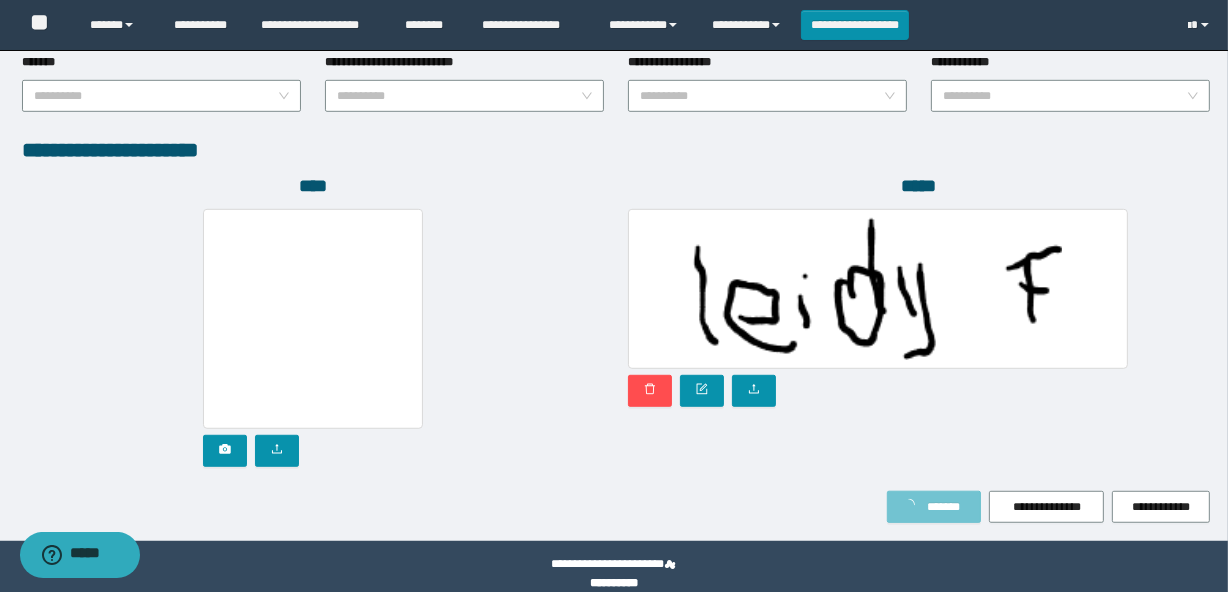 type on "**********" 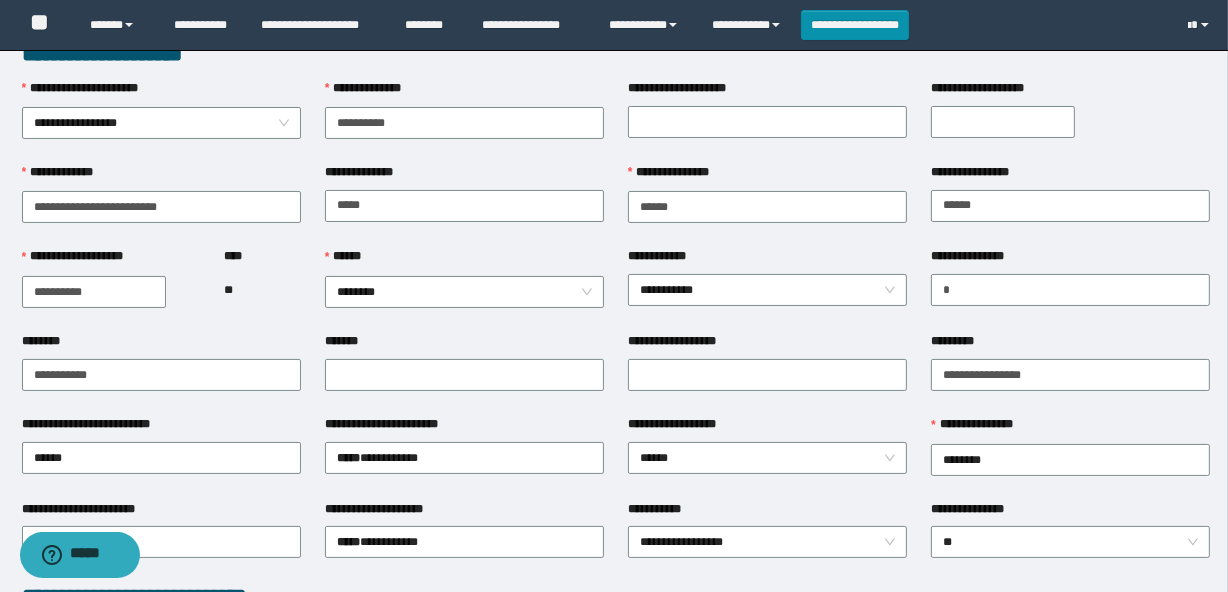 scroll, scrollTop: 0, scrollLeft: 0, axis: both 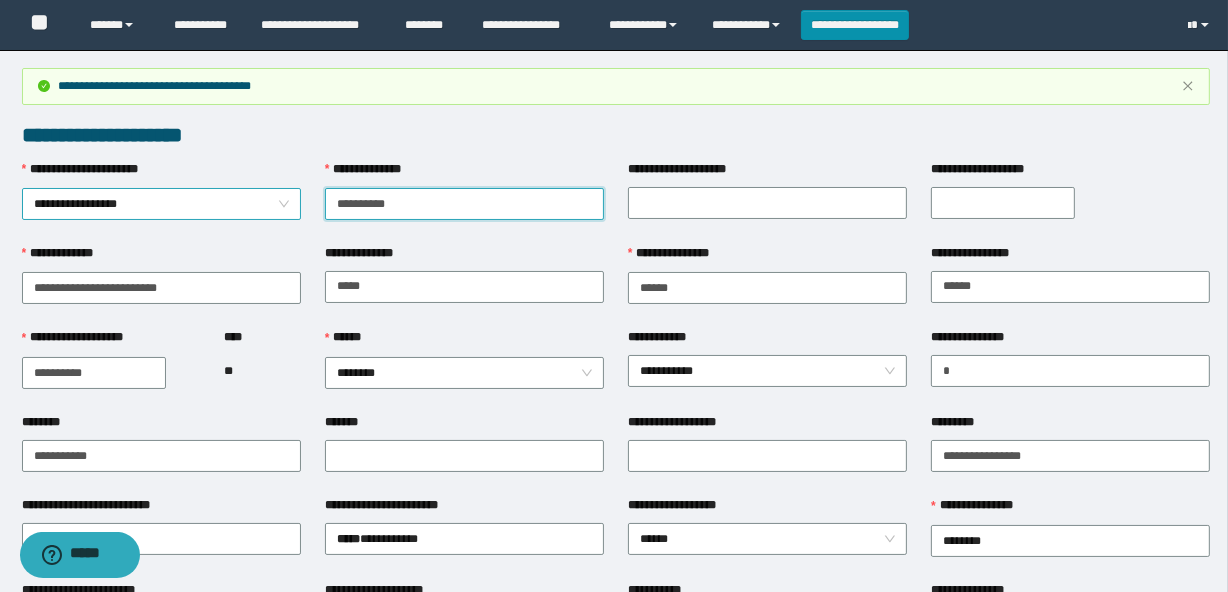 drag, startPoint x: 417, startPoint y: 200, endPoint x: 253, endPoint y: 210, distance: 164.3046 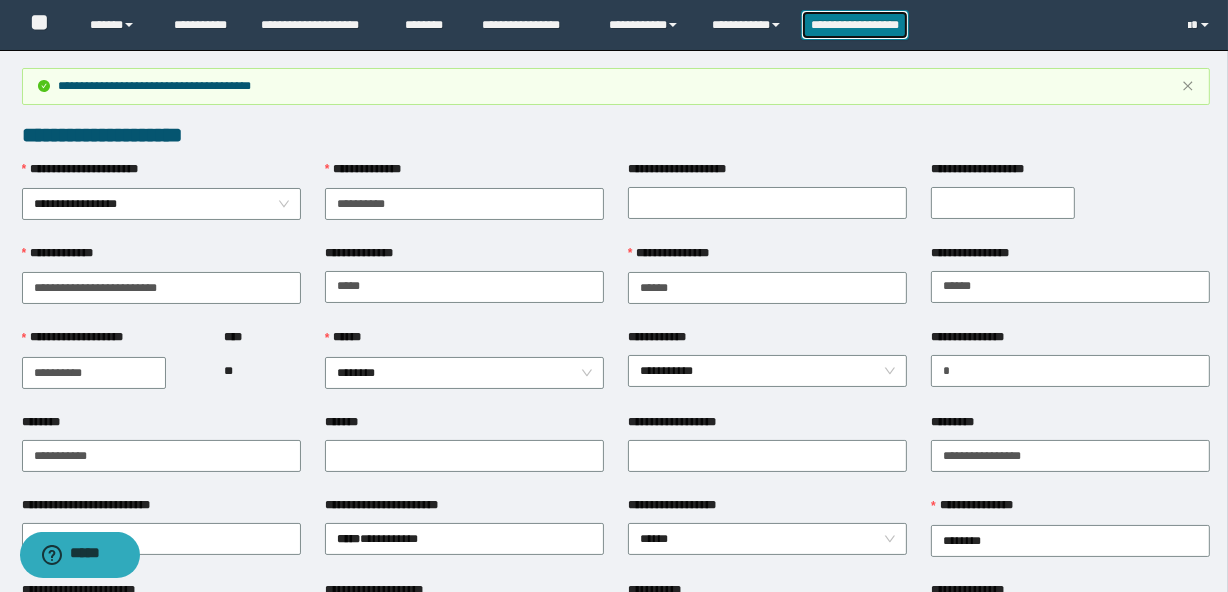 click on "**********" at bounding box center (855, 25) 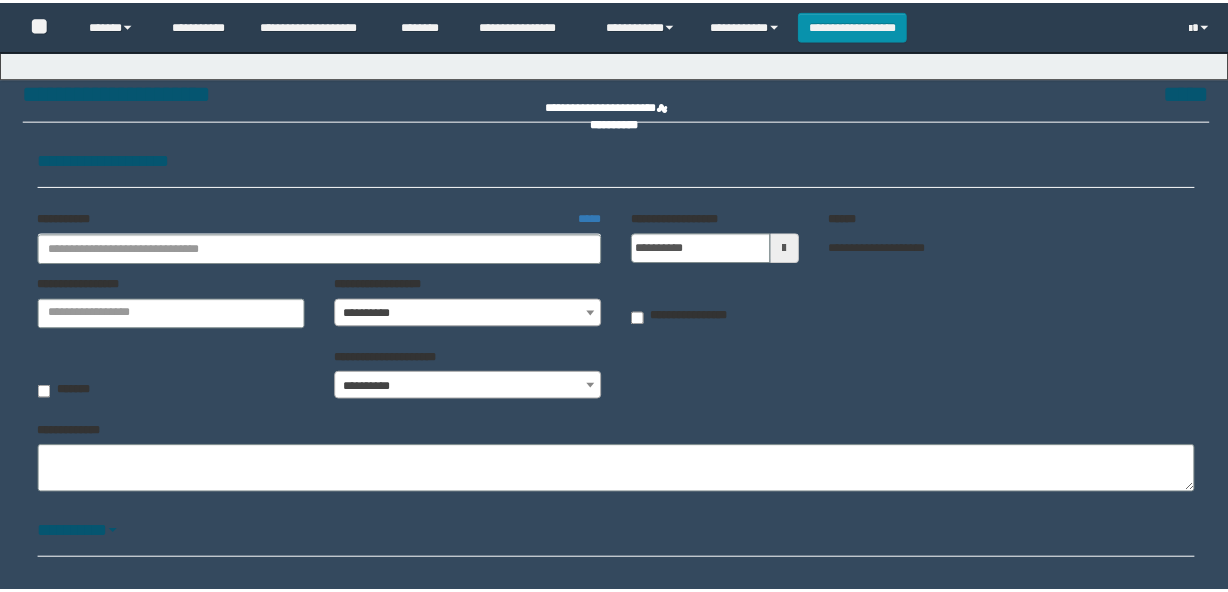 scroll, scrollTop: 0, scrollLeft: 0, axis: both 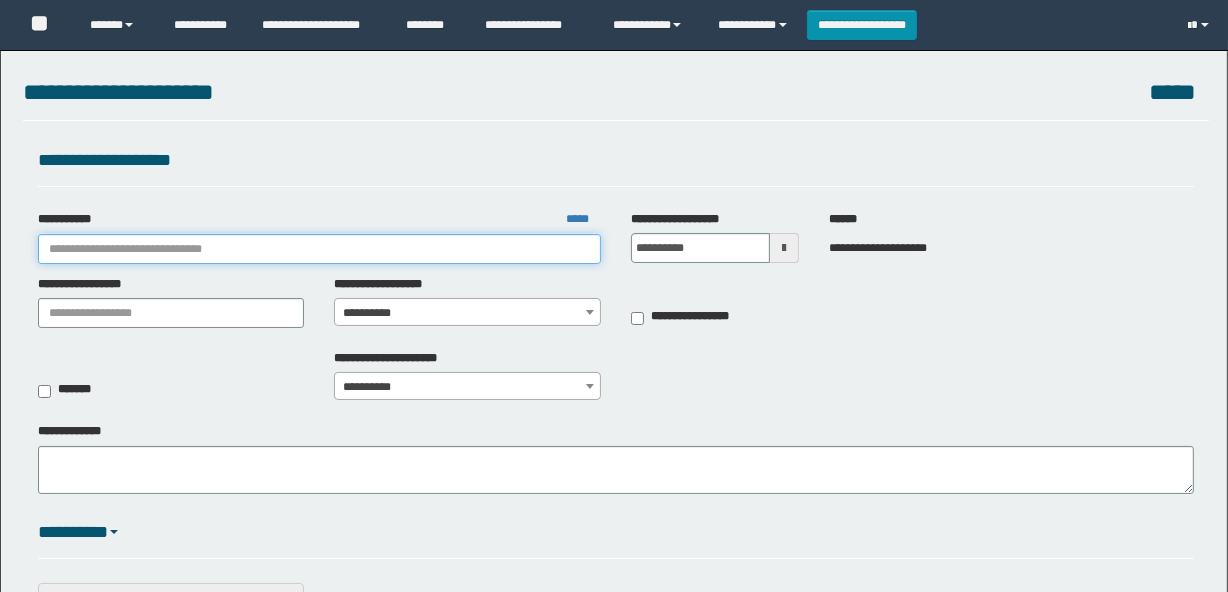 click on "**********" at bounding box center (319, 249) 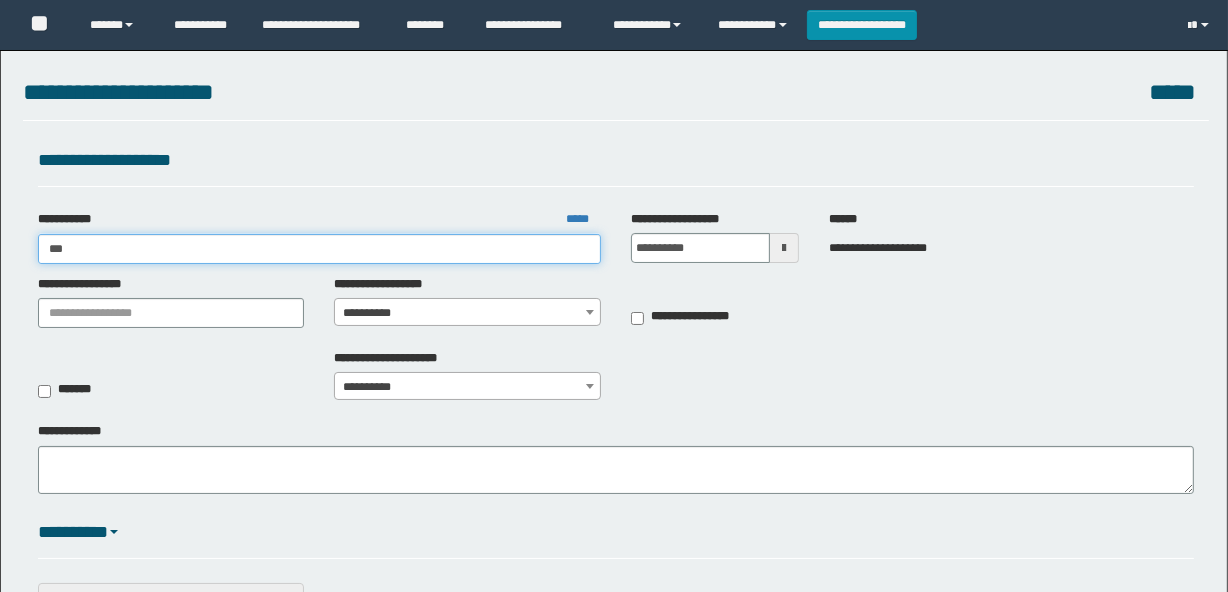 type on "****" 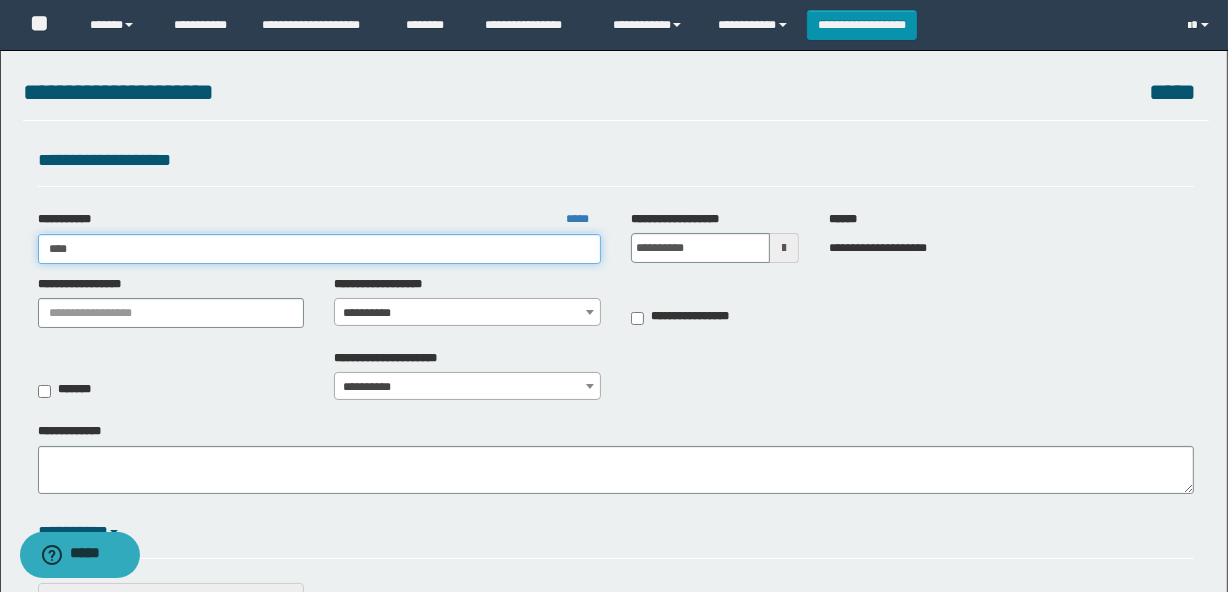 scroll, scrollTop: 0, scrollLeft: 0, axis: both 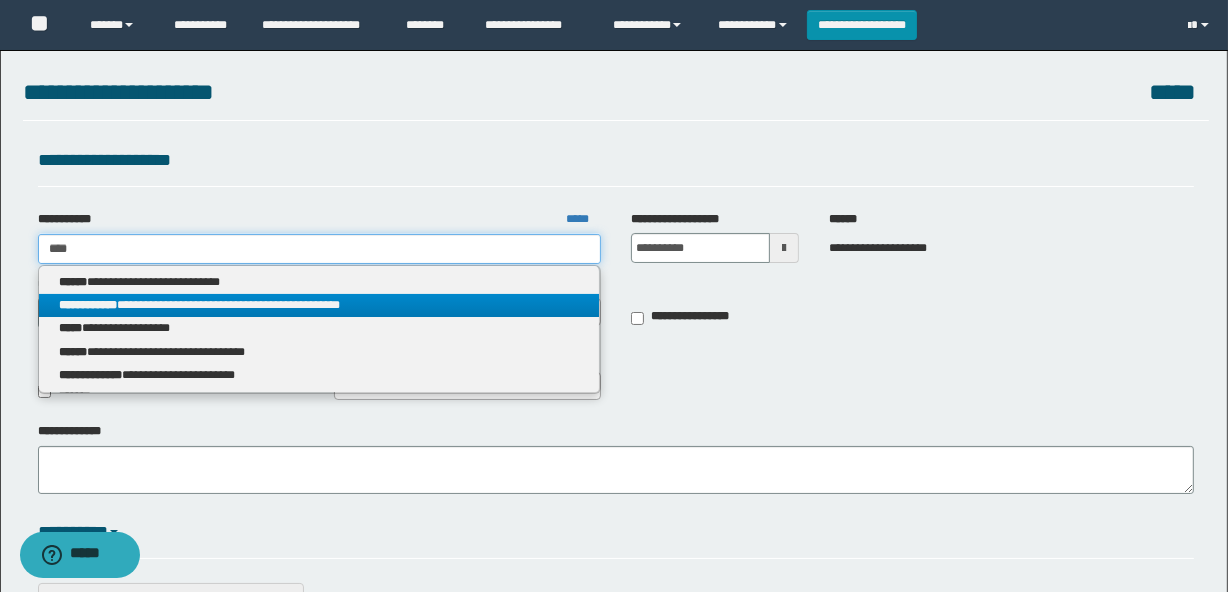 type on "****" 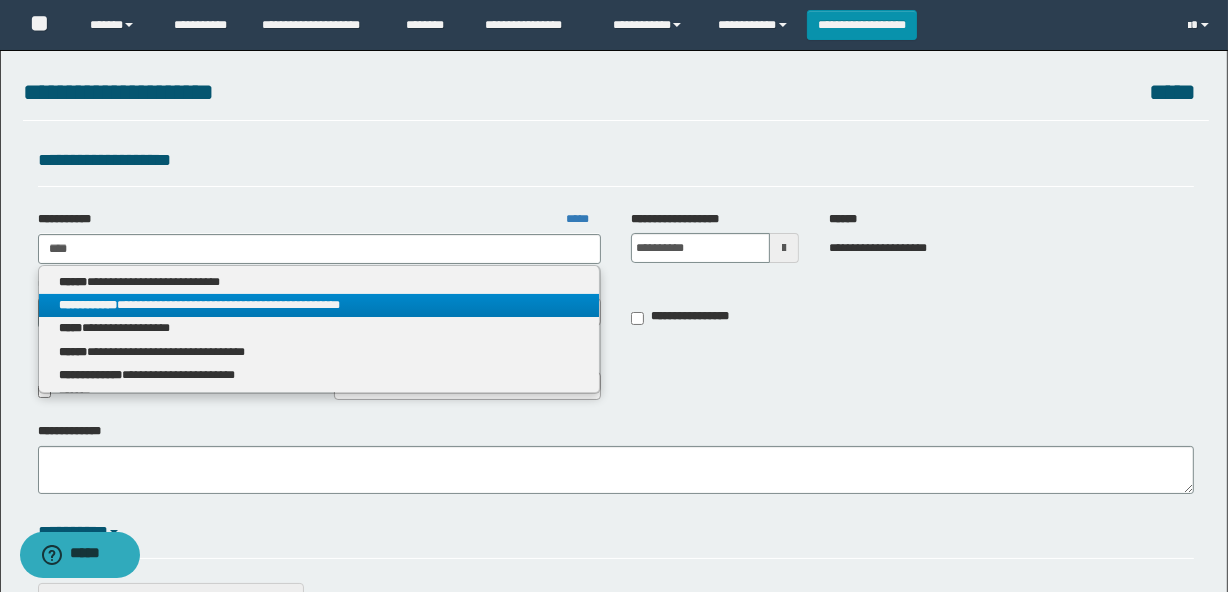 click on "**********" at bounding box center (319, 305) 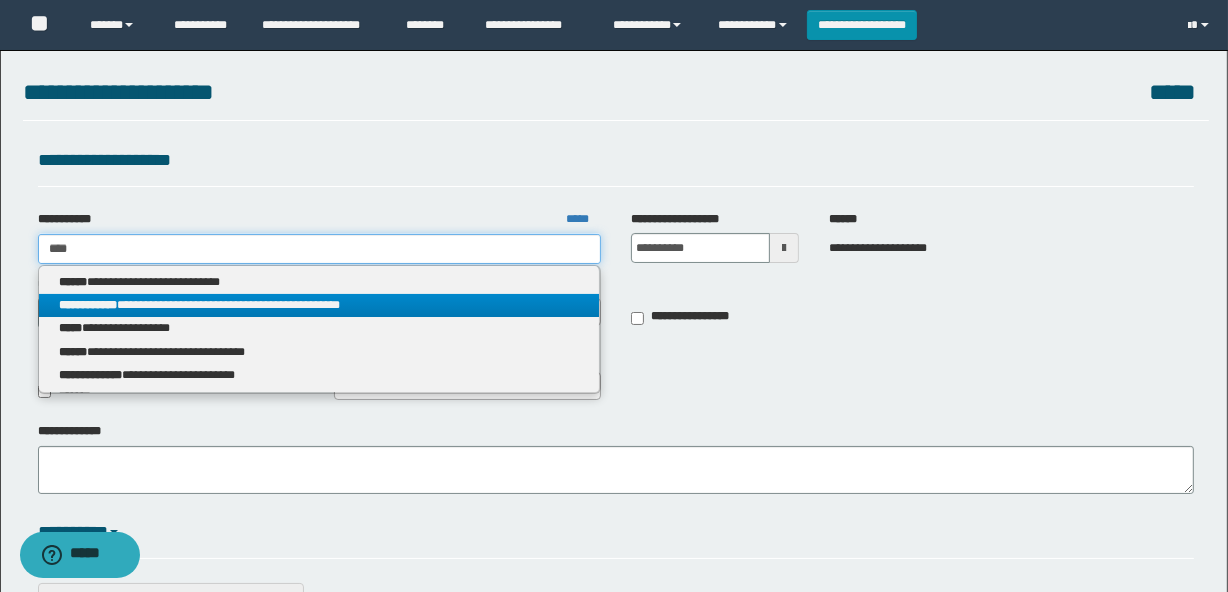 type 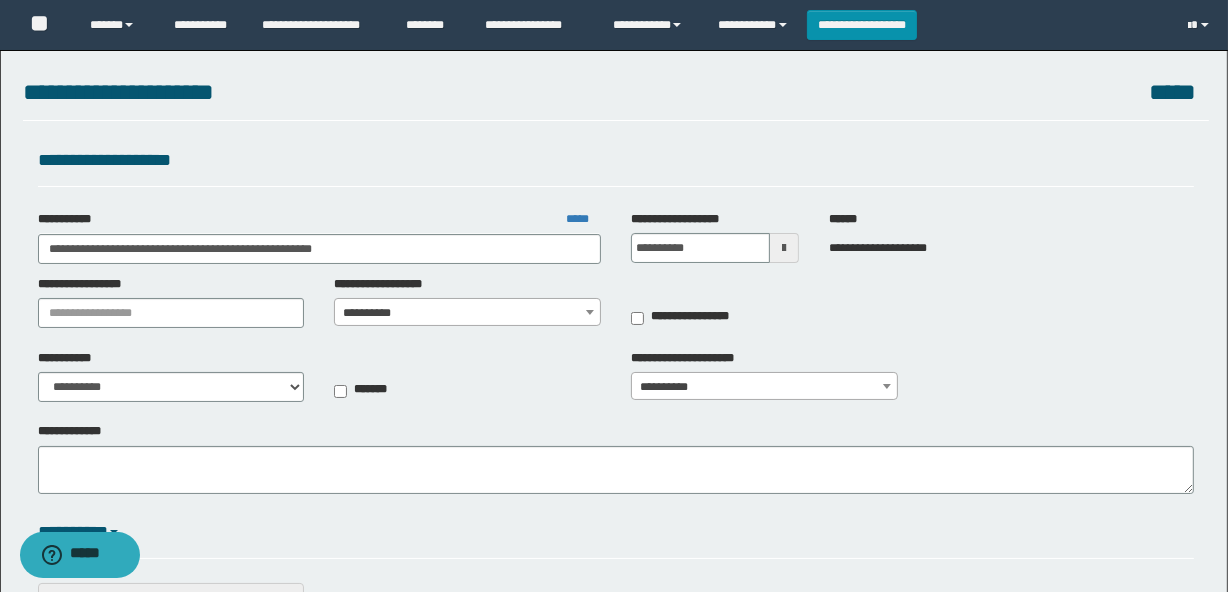 click on "**********" at bounding box center [467, 313] 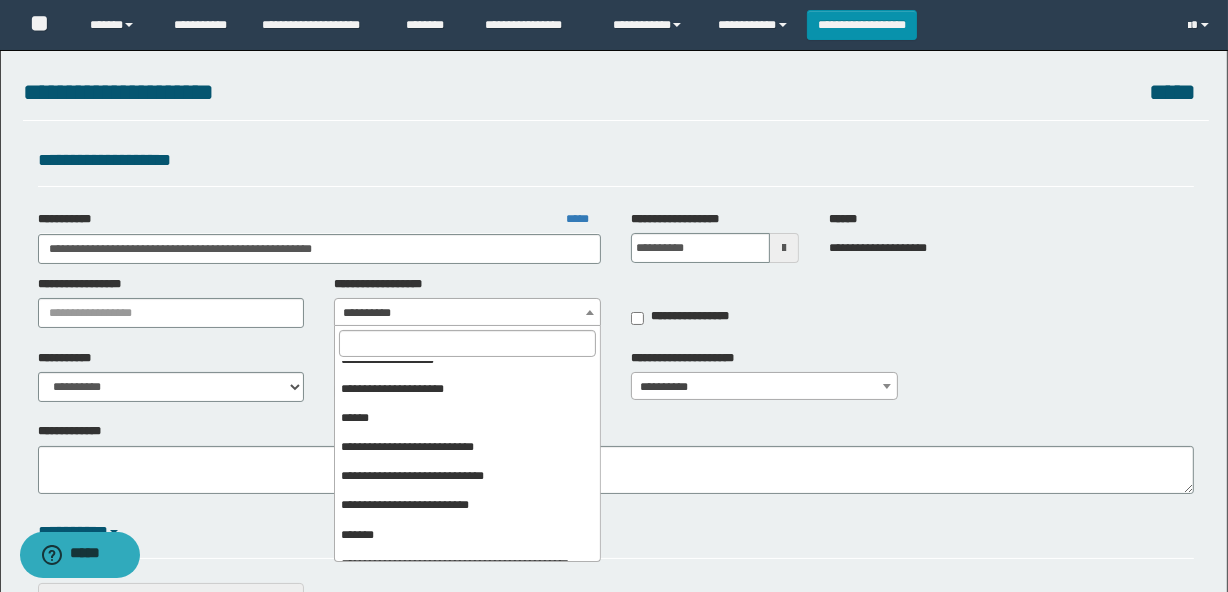 scroll, scrollTop: 181, scrollLeft: 0, axis: vertical 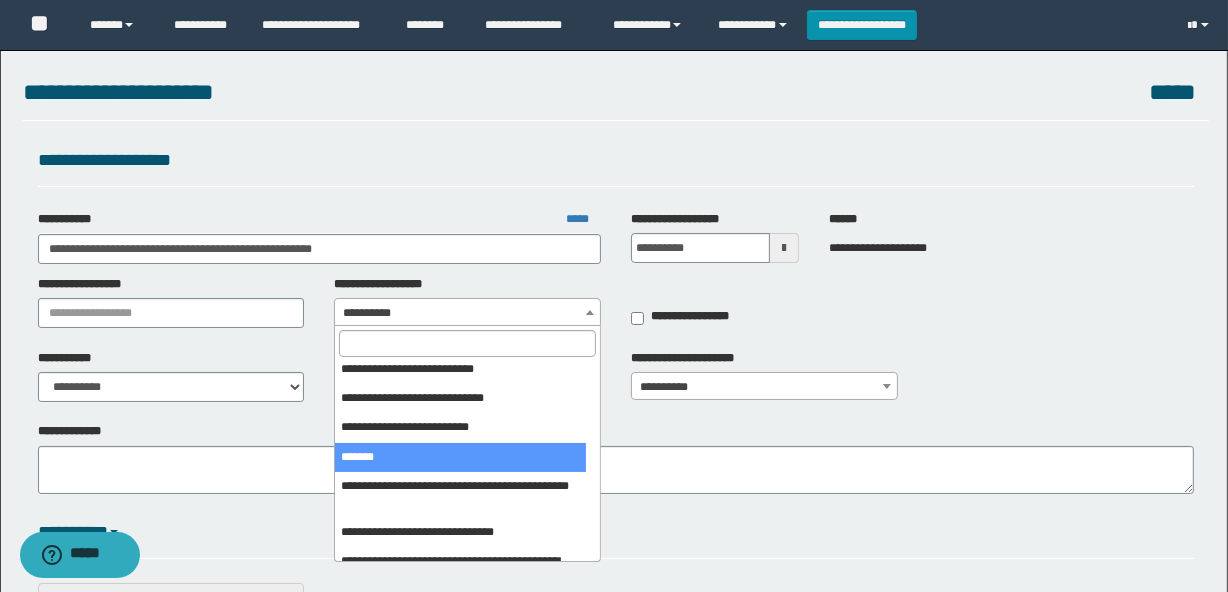 select on "***" 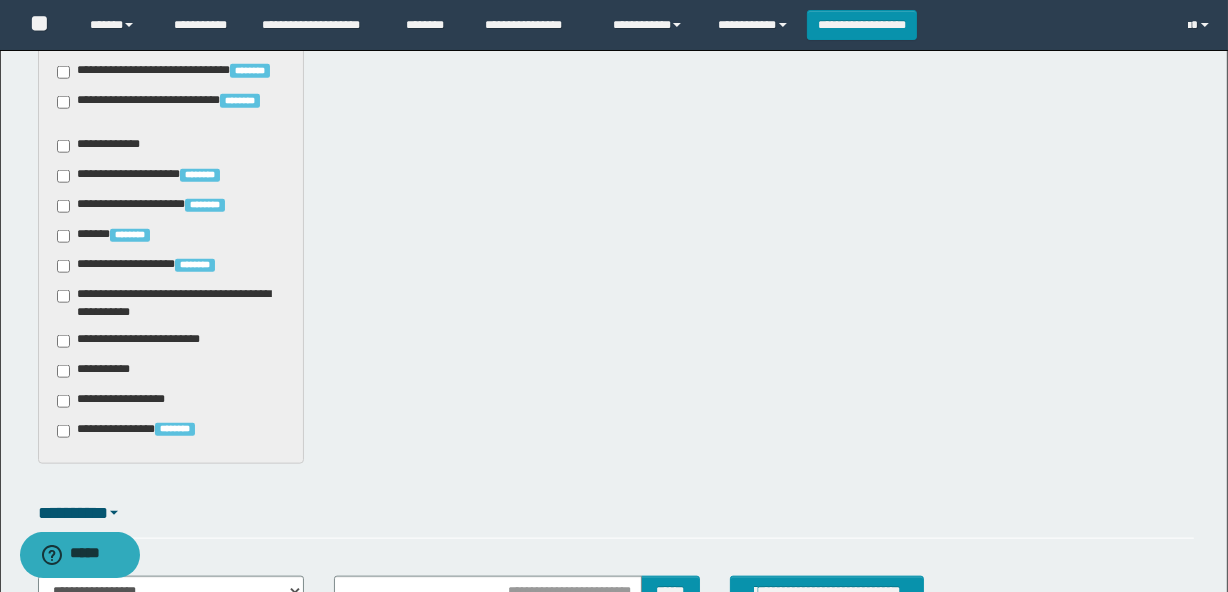 scroll, scrollTop: 1909, scrollLeft: 0, axis: vertical 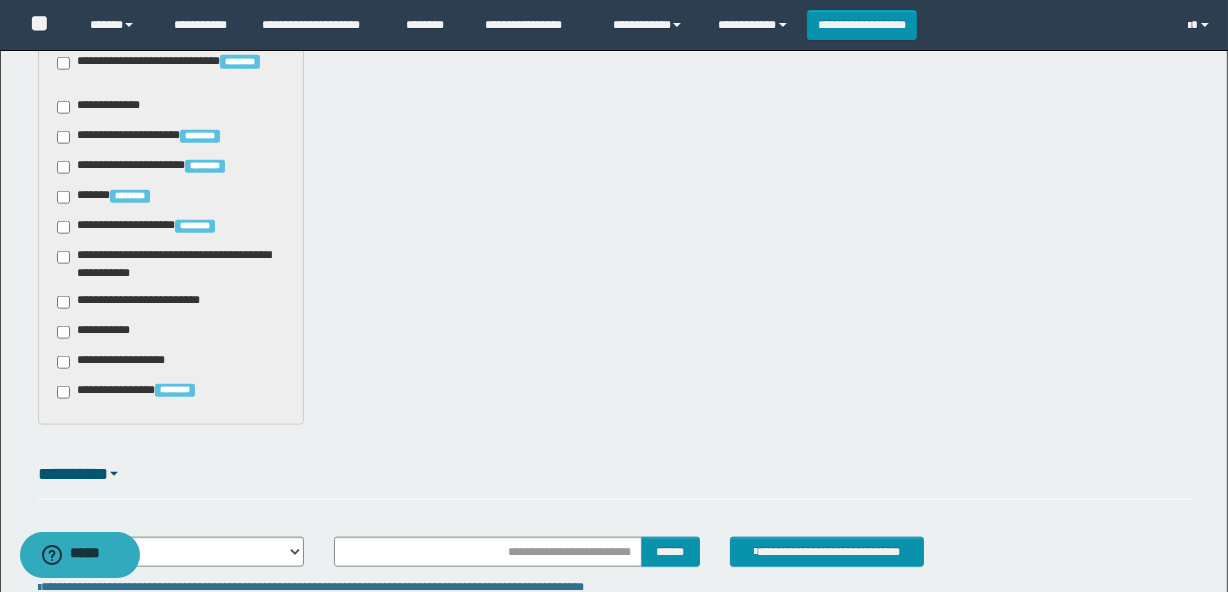 click on "**********" at bounding box center [143, 302] 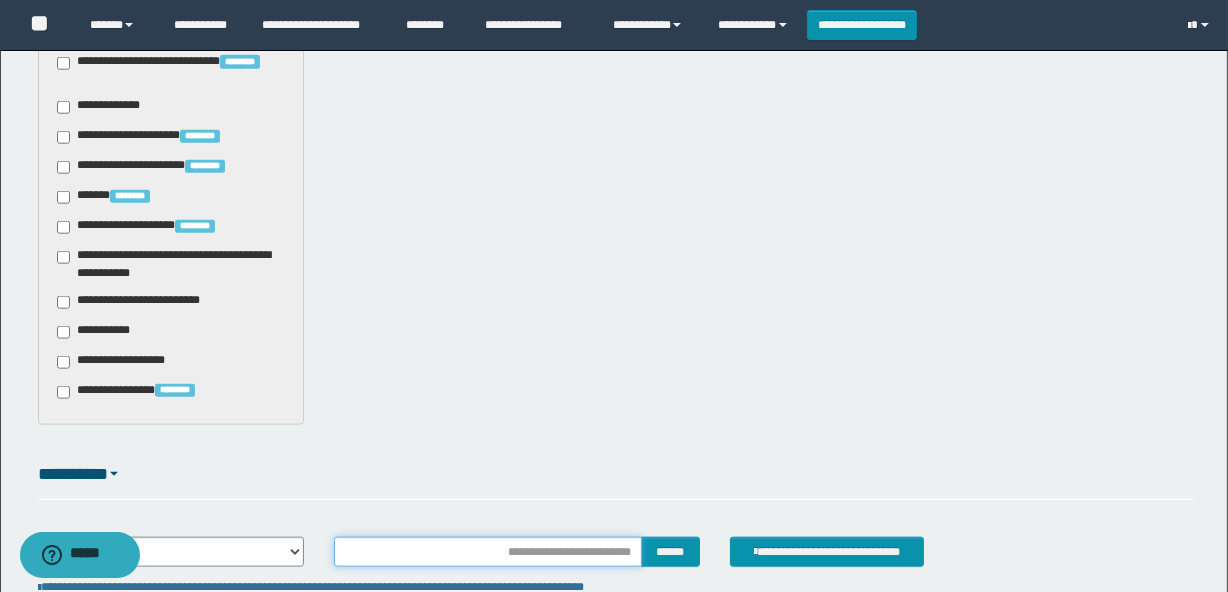 click at bounding box center (487, 552) 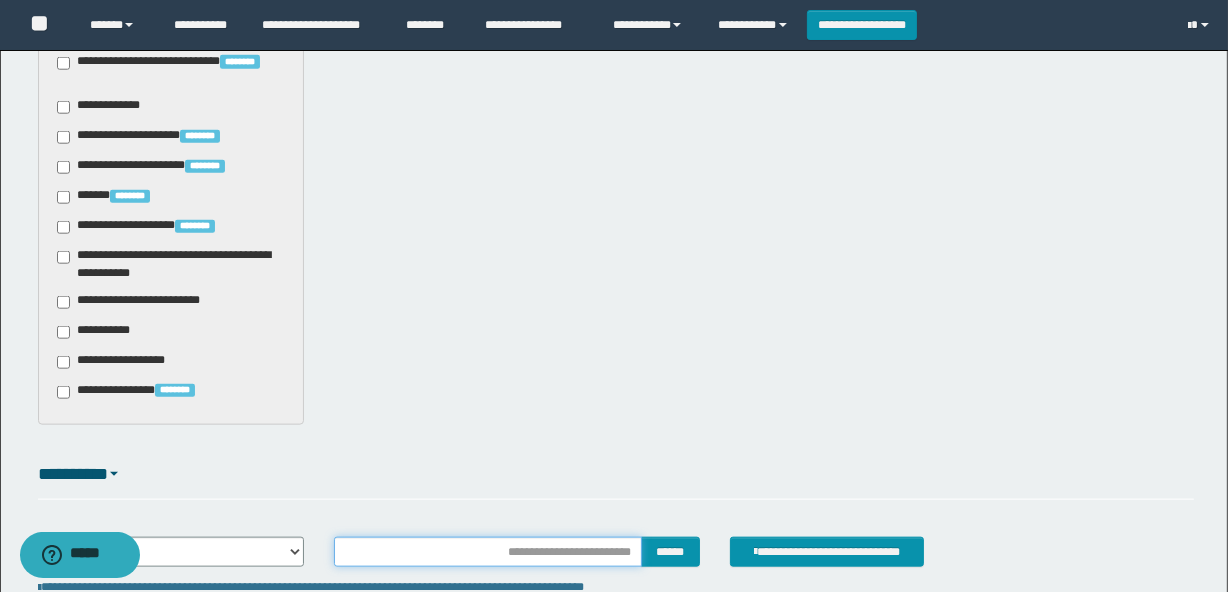 type on "**********" 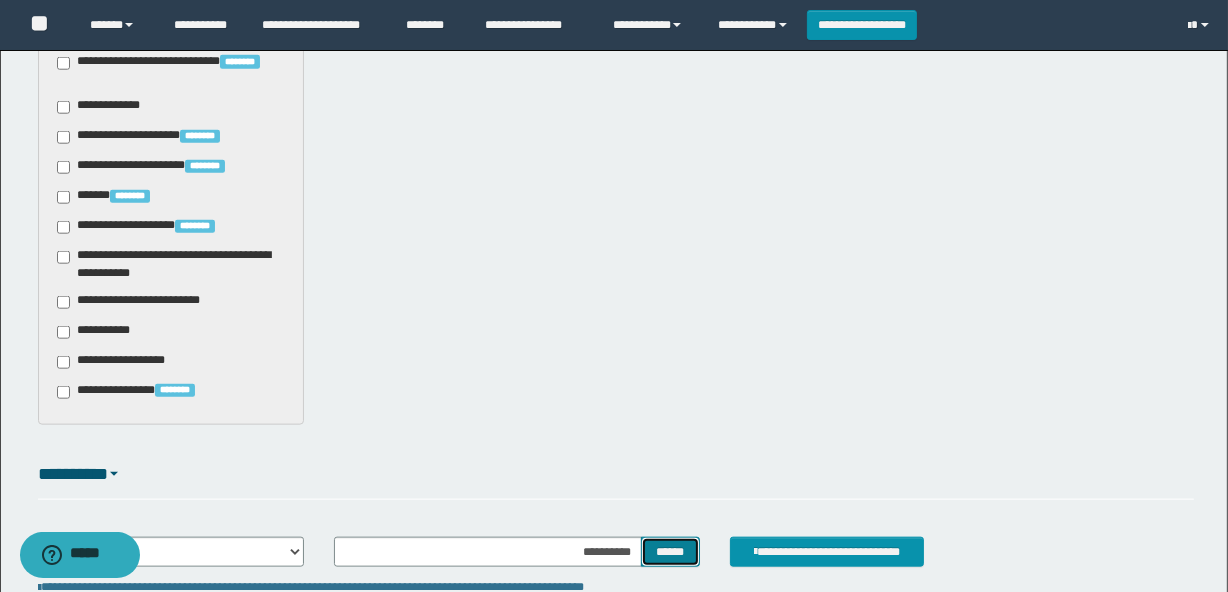 click on "******" at bounding box center [670, 552] 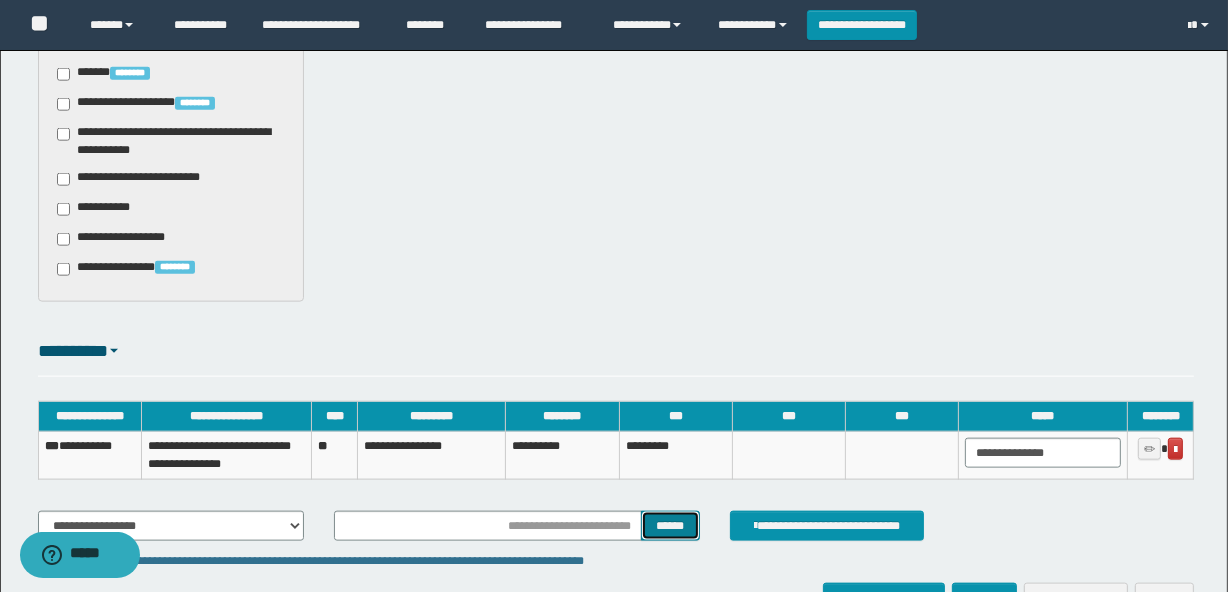 scroll, scrollTop: 2157, scrollLeft: 0, axis: vertical 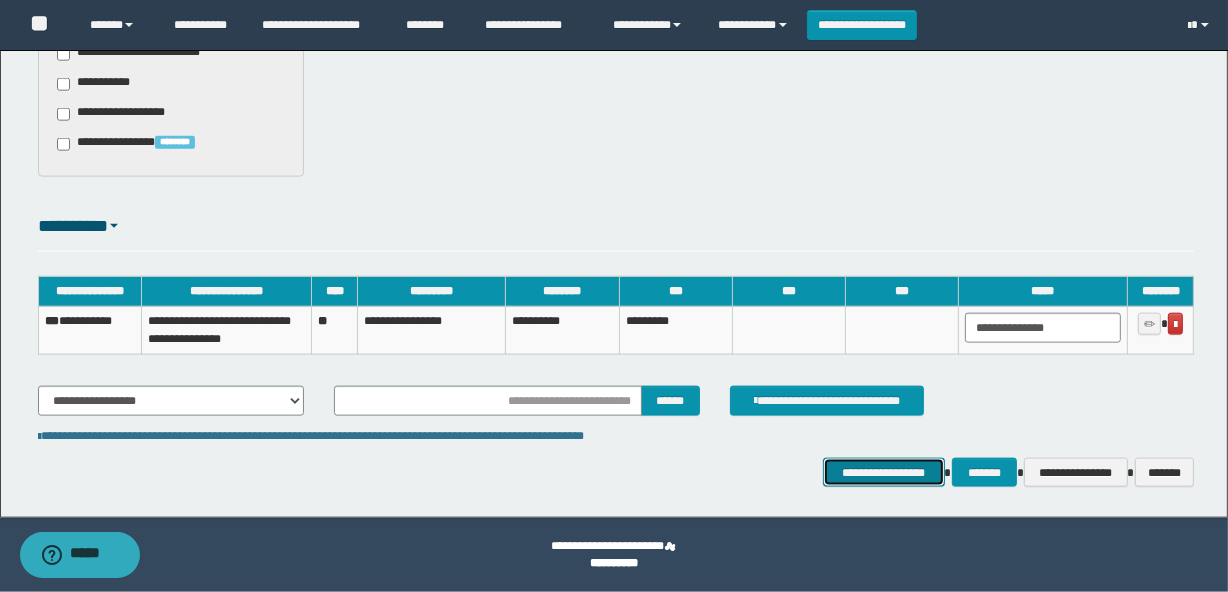drag, startPoint x: 895, startPoint y: 470, endPoint x: 909, endPoint y: 465, distance: 14.866069 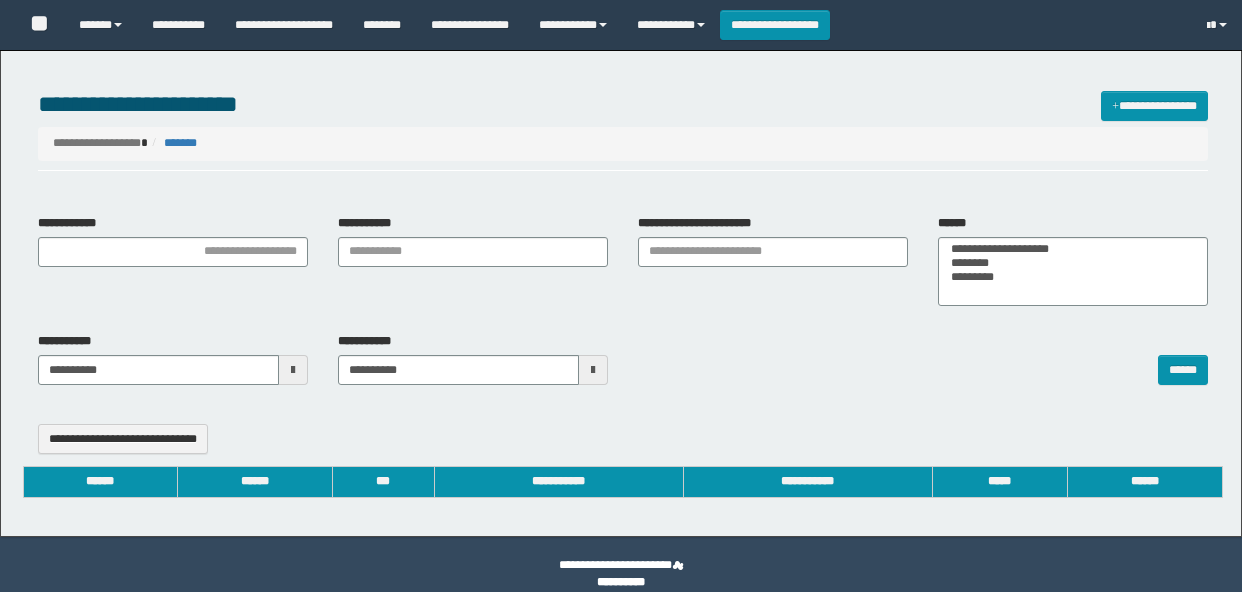 select 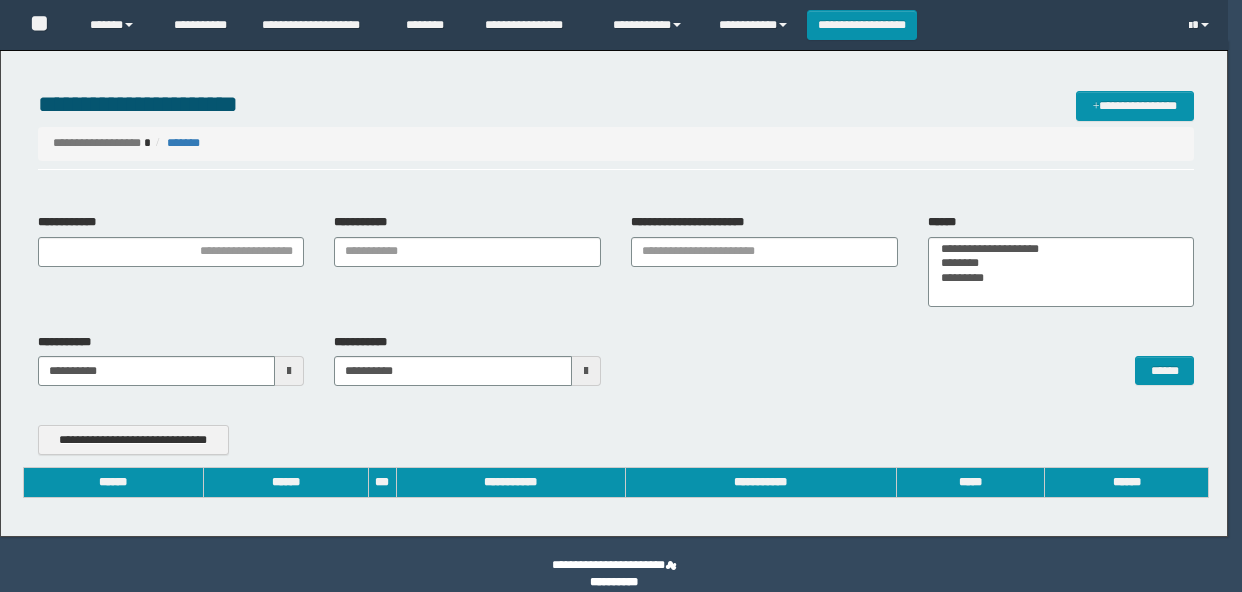 type on "**********" 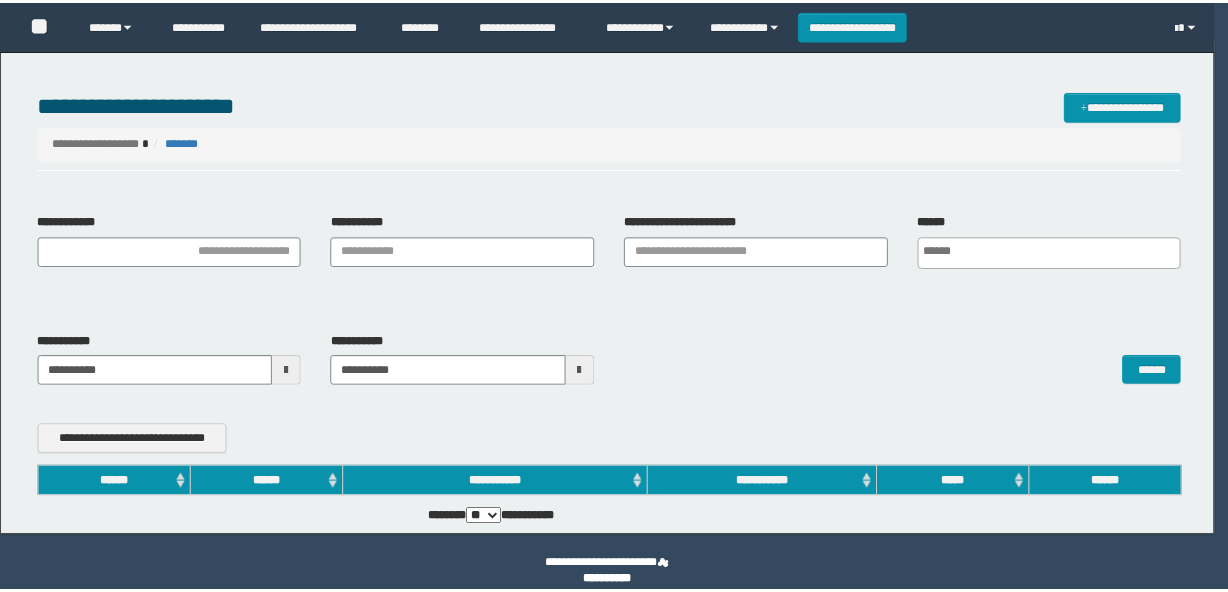 scroll, scrollTop: 0, scrollLeft: 0, axis: both 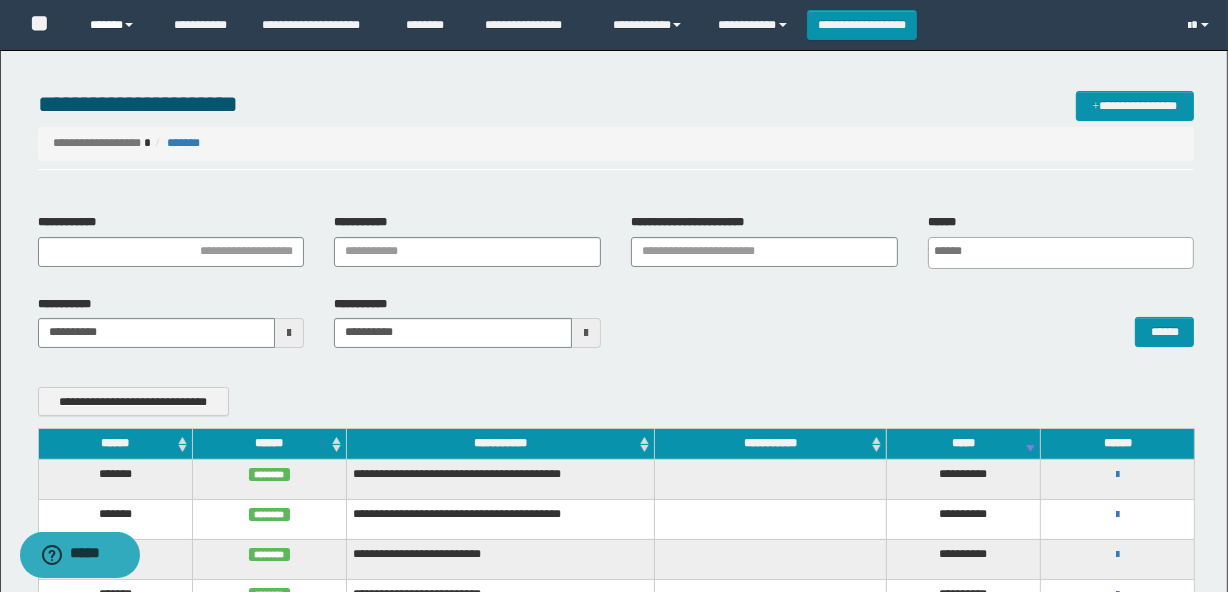 click on "******" at bounding box center (117, 25) 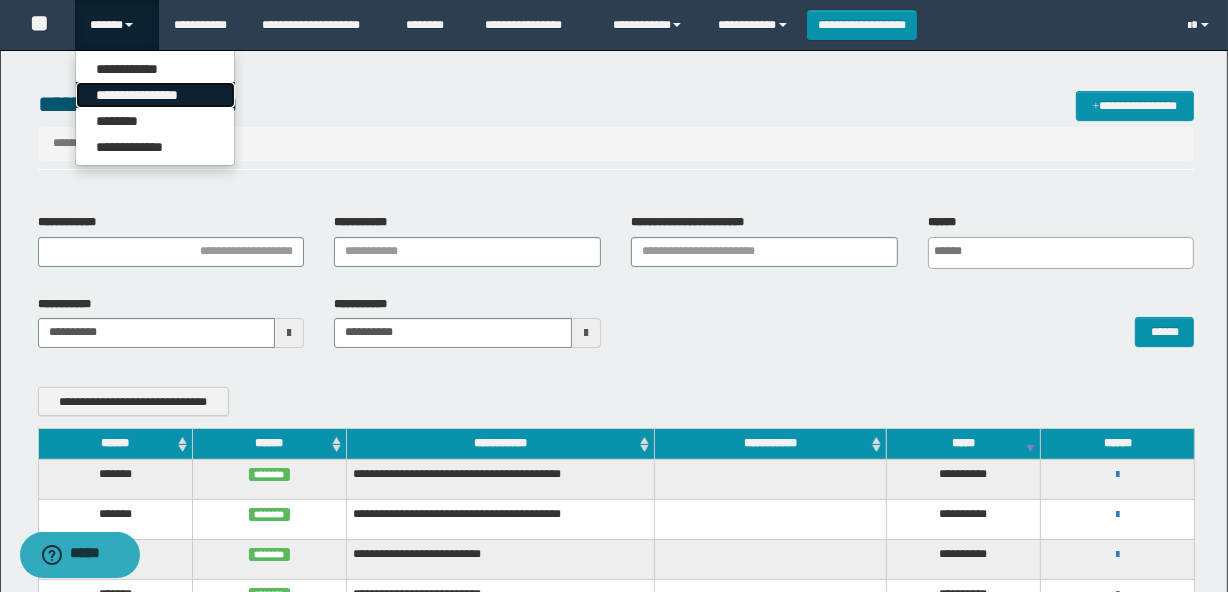 click on "**********" at bounding box center [155, 95] 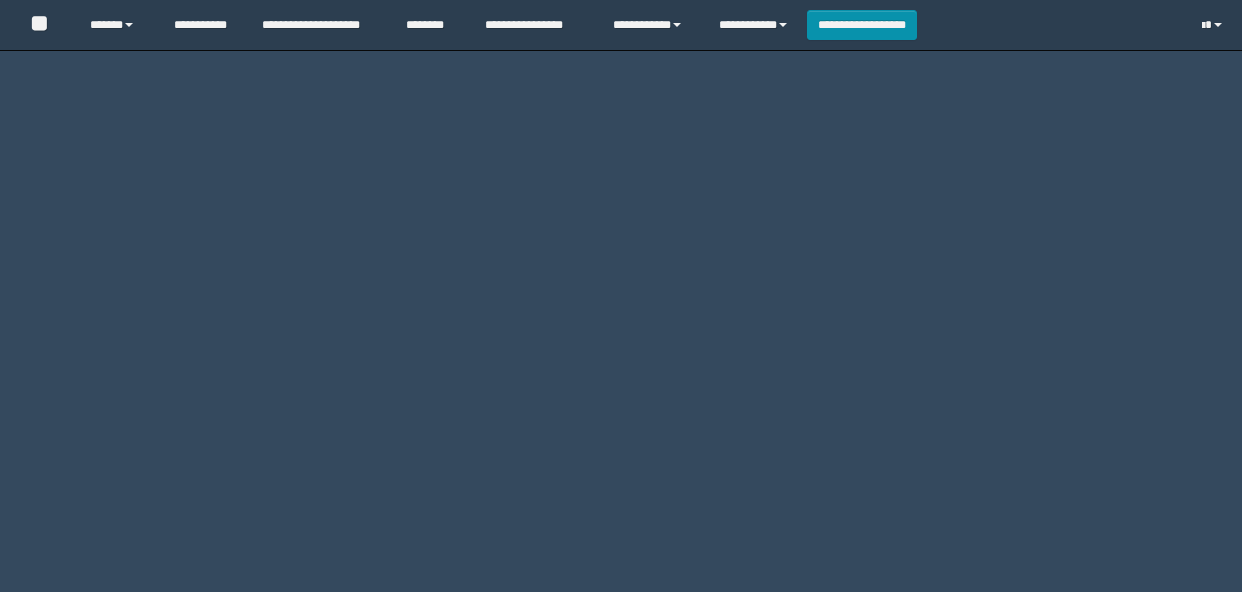 scroll, scrollTop: 0, scrollLeft: 0, axis: both 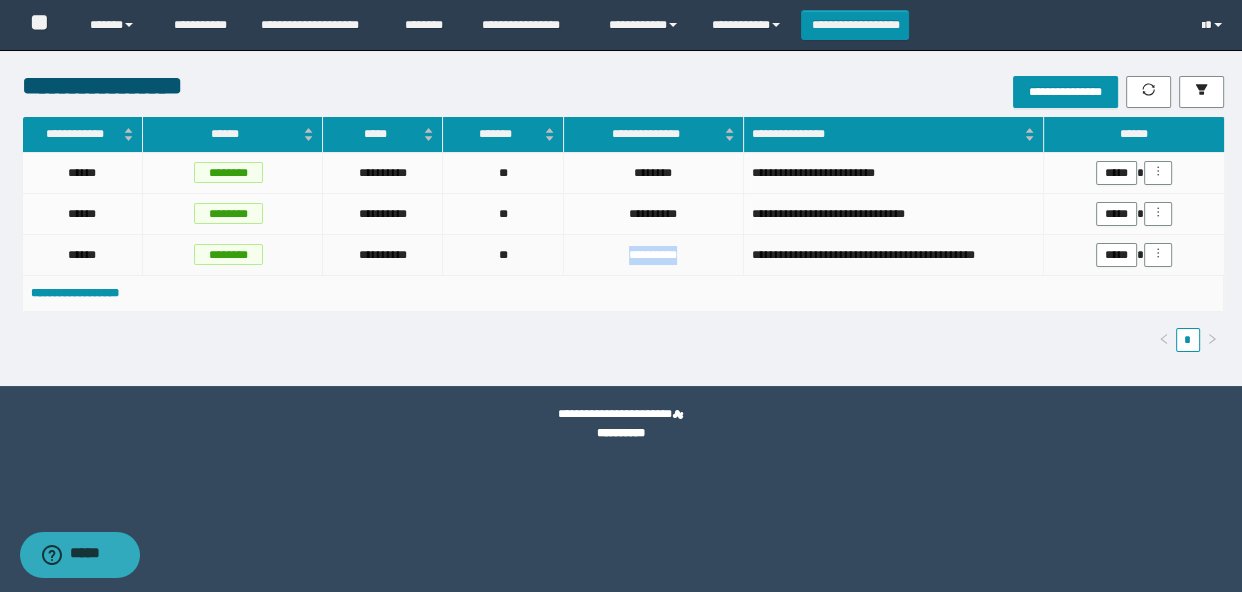 drag, startPoint x: 612, startPoint y: 259, endPoint x: 790, endPoint y: 245, distance: 178.54971 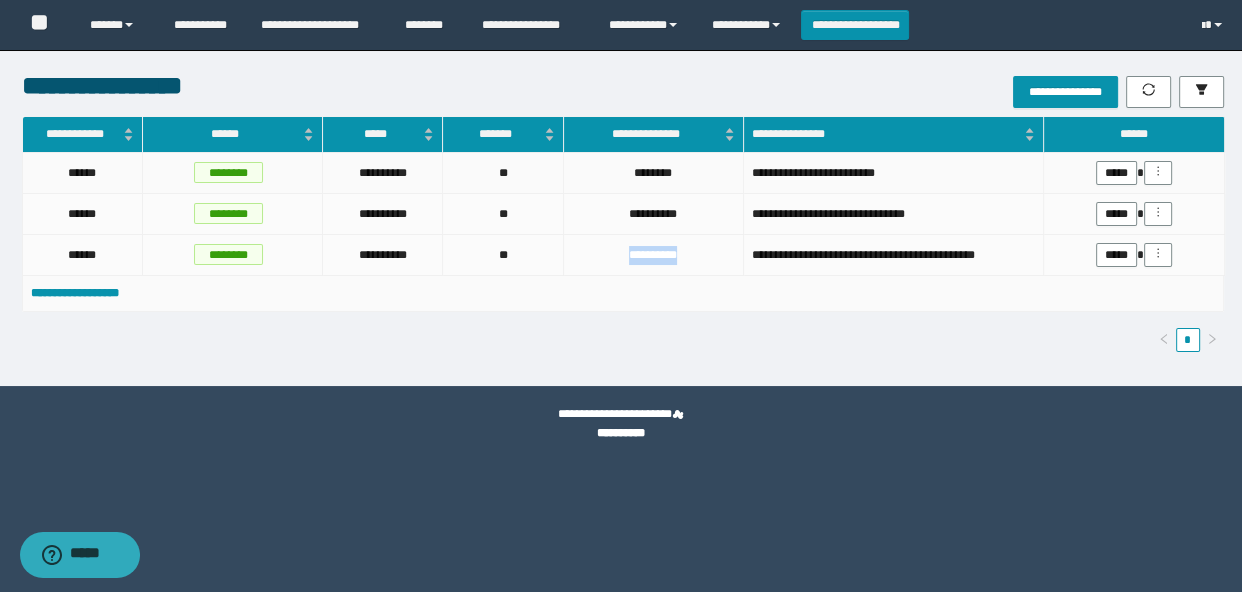 copy on "**********" 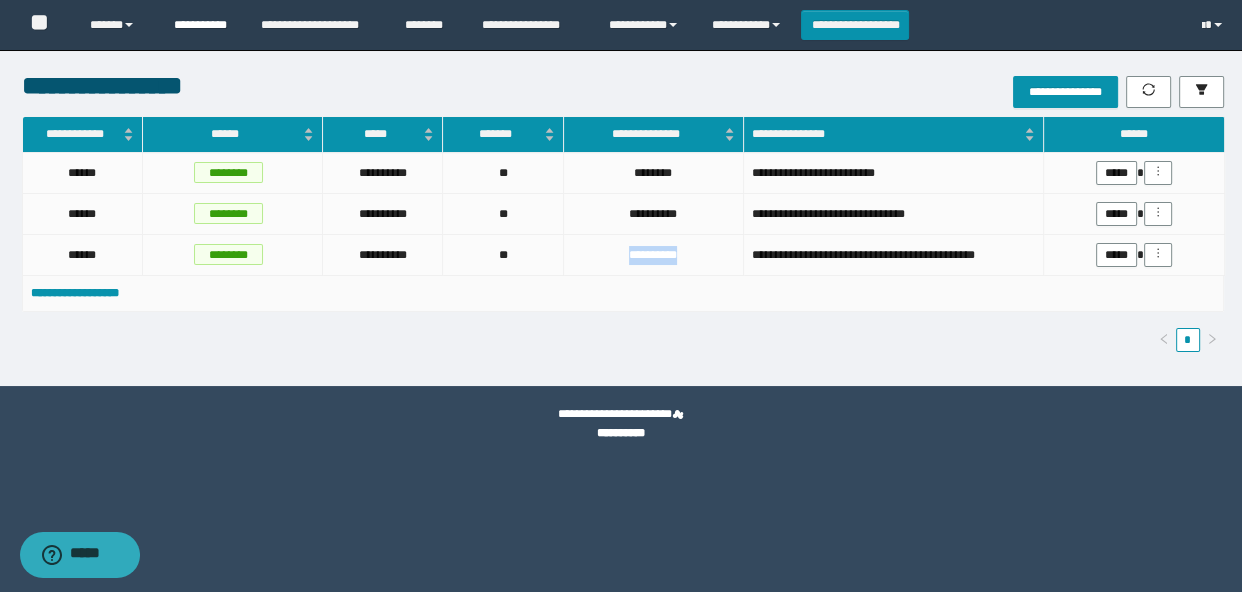 click on "**********" at bounding box center (202, 25) 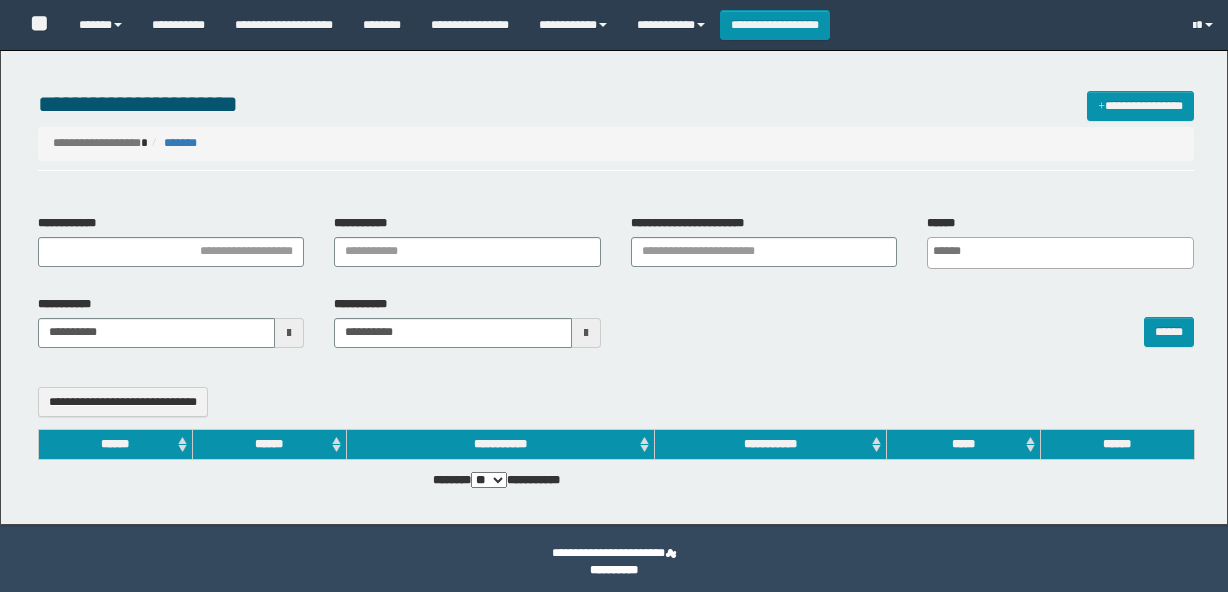 select 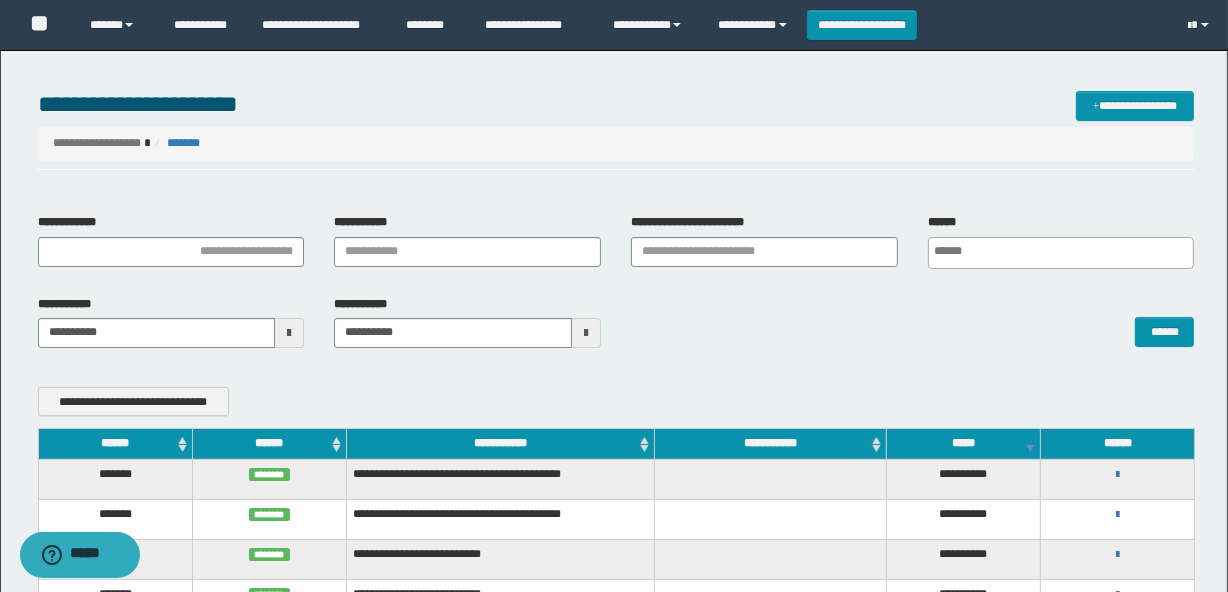 scroll, scrollTop: 0, scrollLeft: 0, axis: both 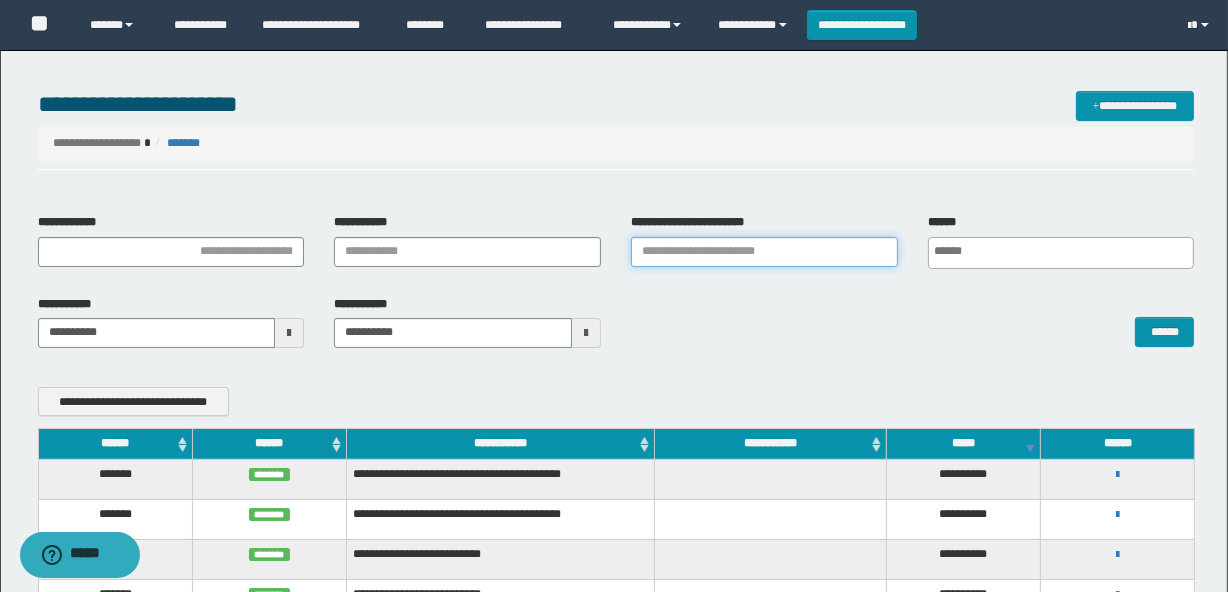 click on "**********" at bounding box center (764, 252) 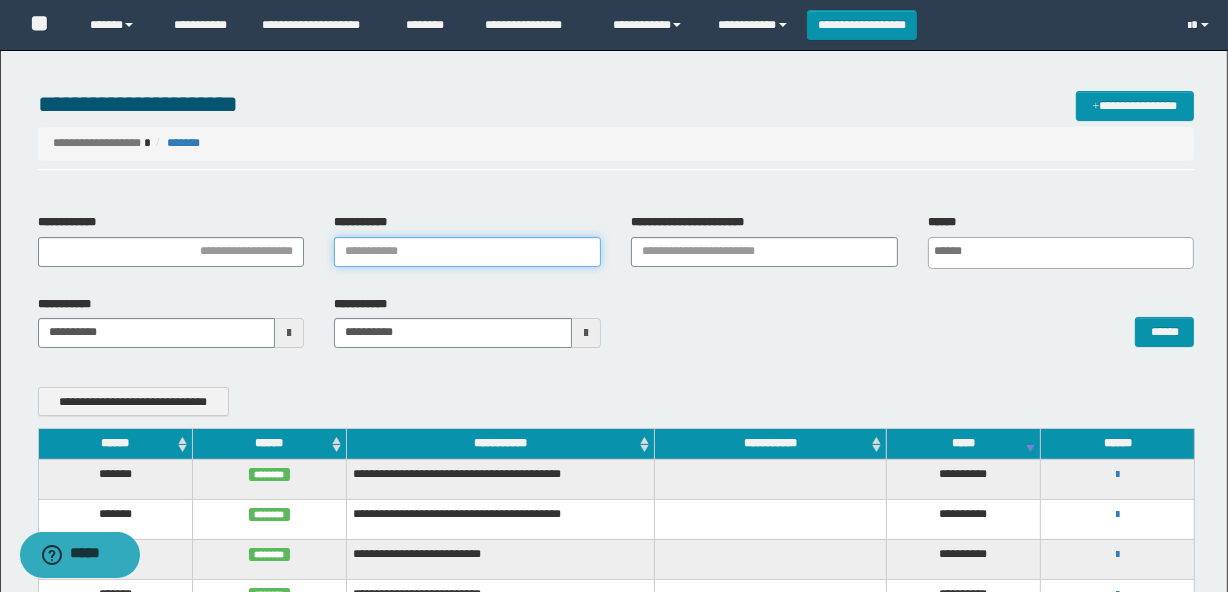 click on "**********" at bounding box center (467, 252) 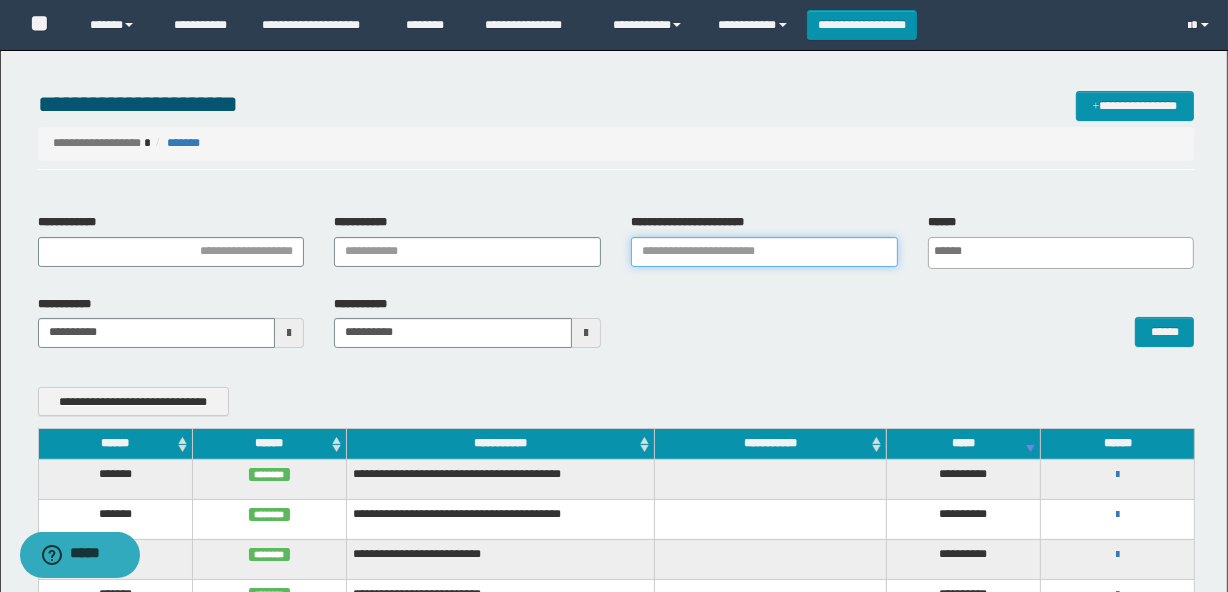 click on "**********" at bounding box center [764, 252] 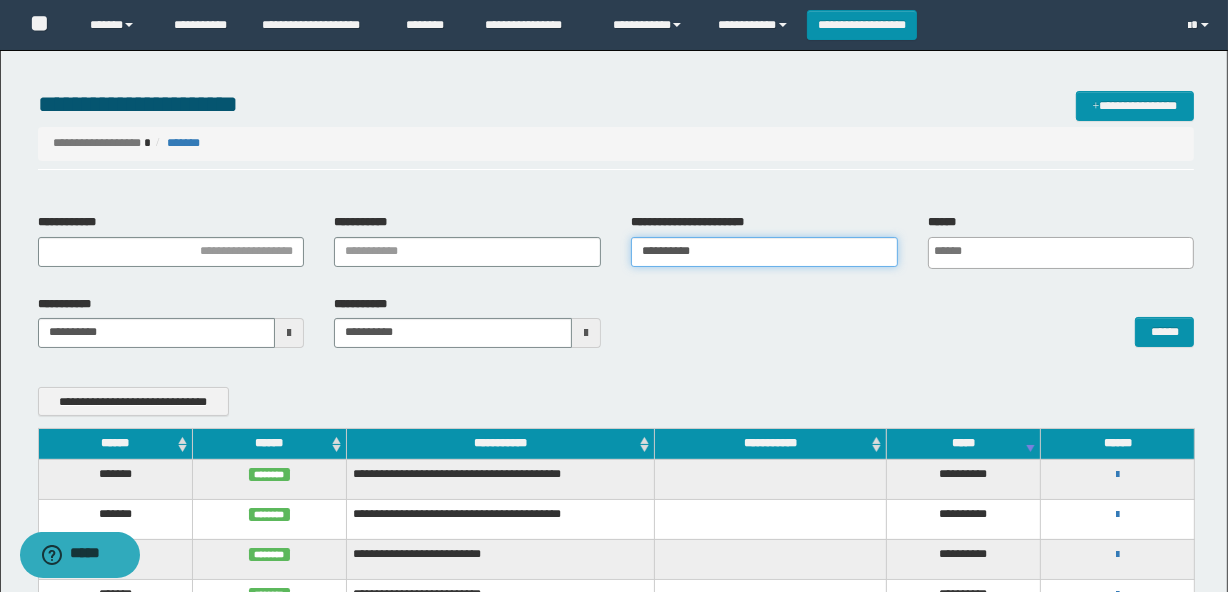 type on "**********" 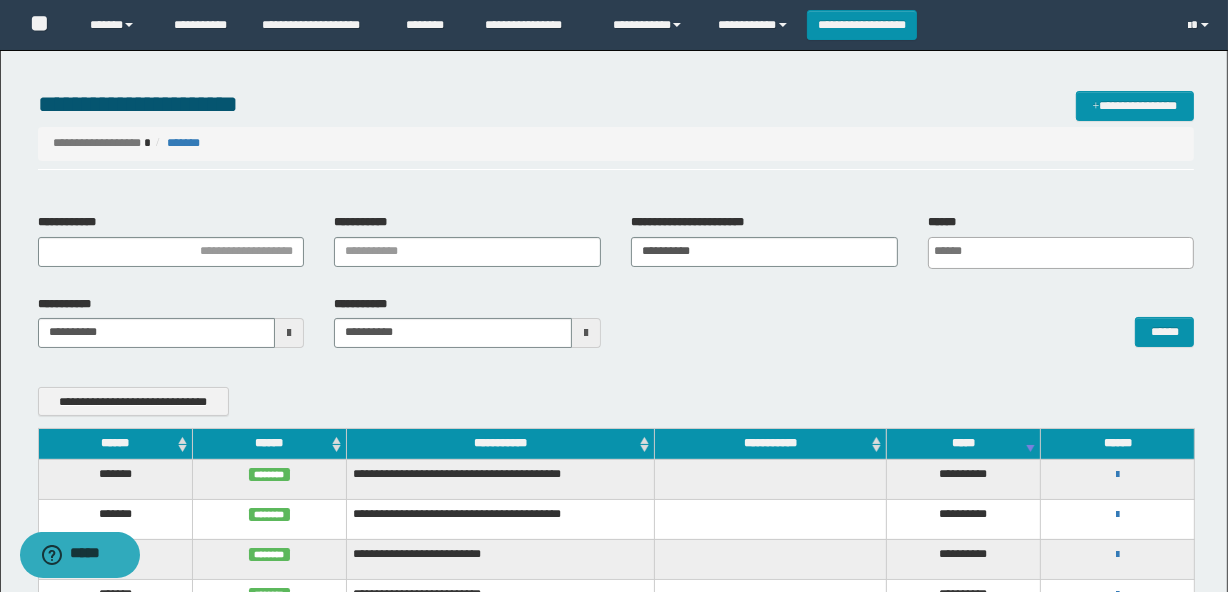 scroll, scrollTop: 0, scrollLeft: 5, axis: horizontal 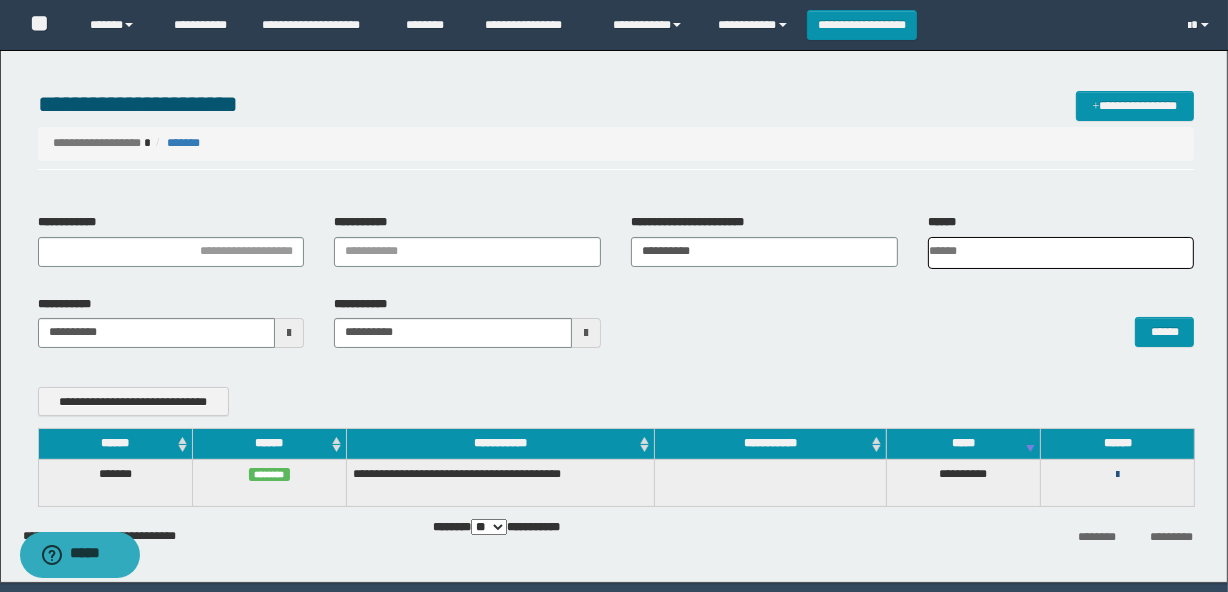 click at bounding box center (1117, 475) 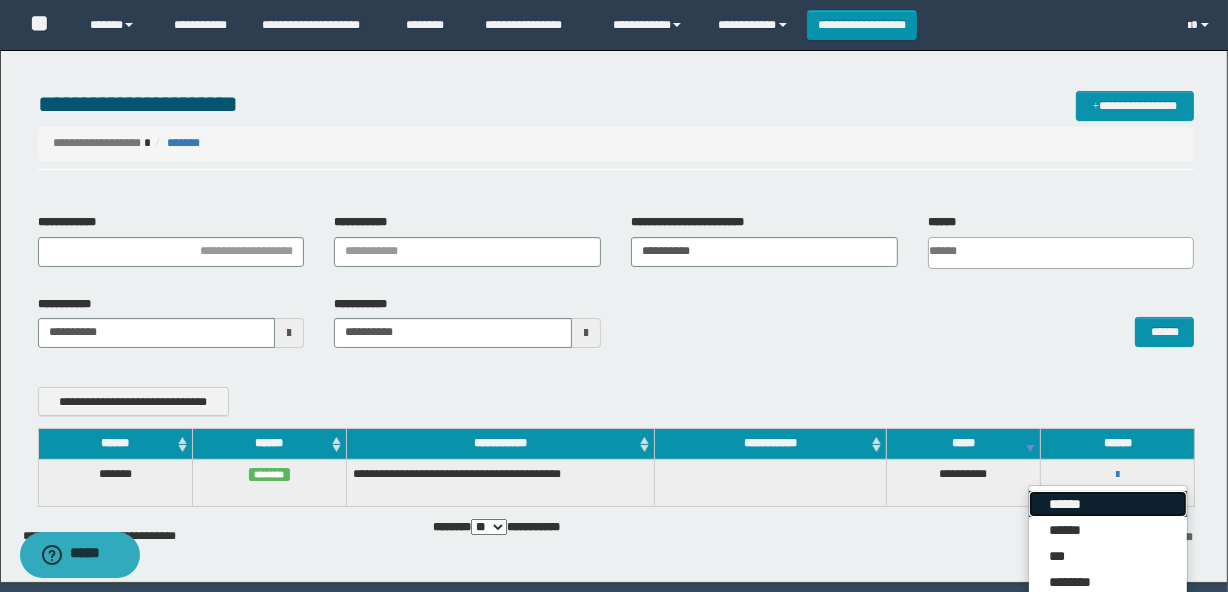 click on "******" at bounding box center [1108, 504] 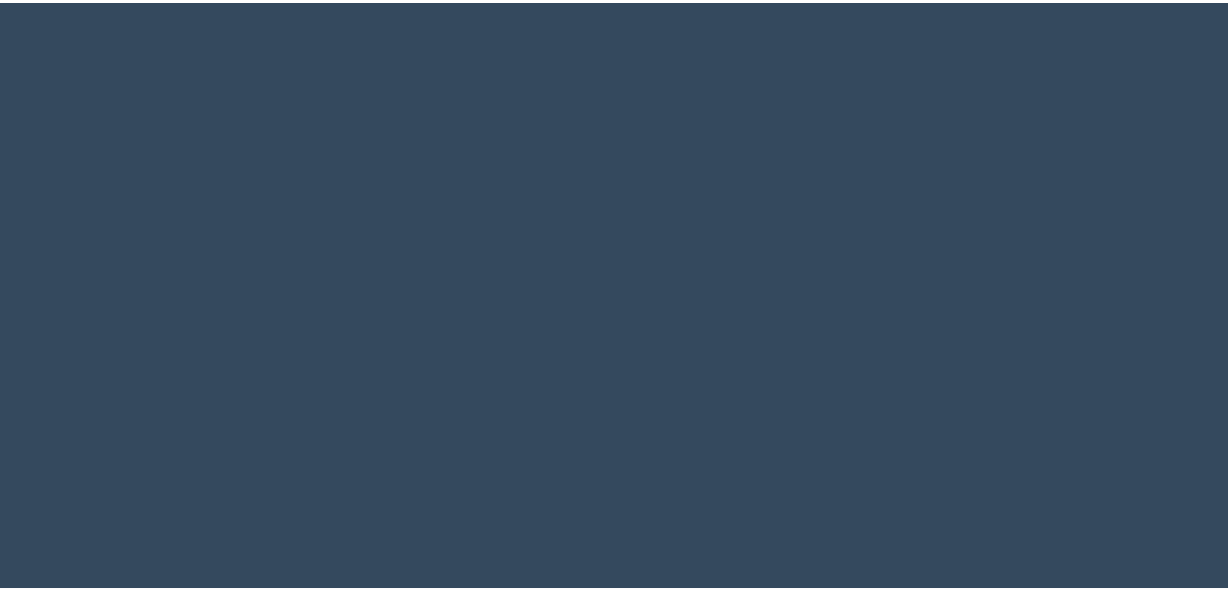 scroll, scrollTop: 0, scrollLeft: 0, axis: both 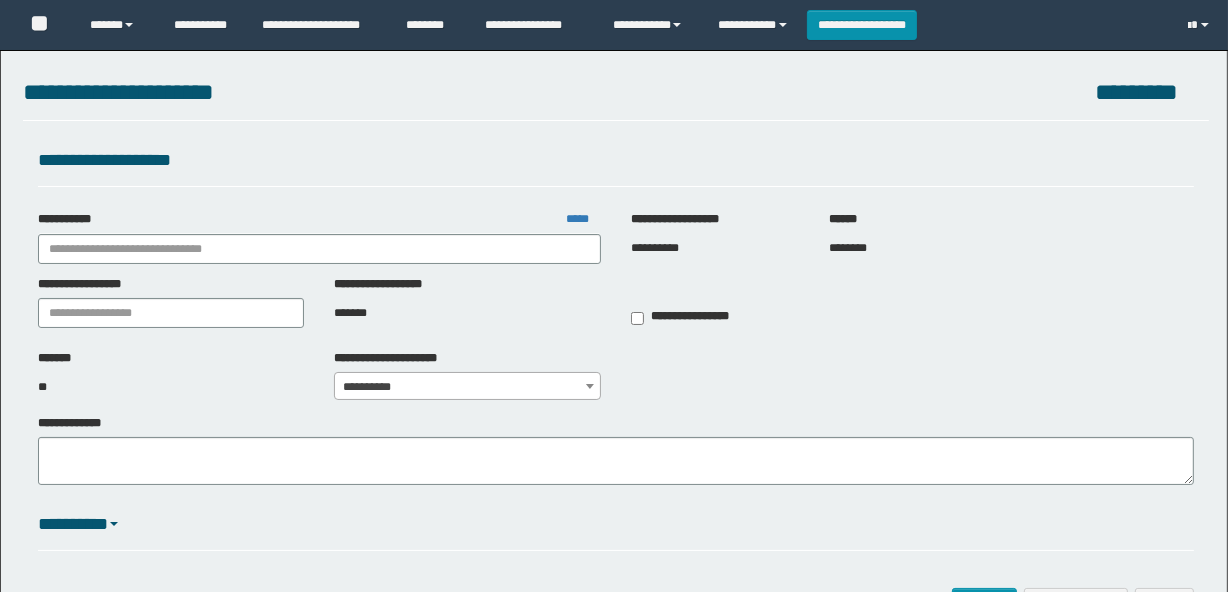 type on "**********" 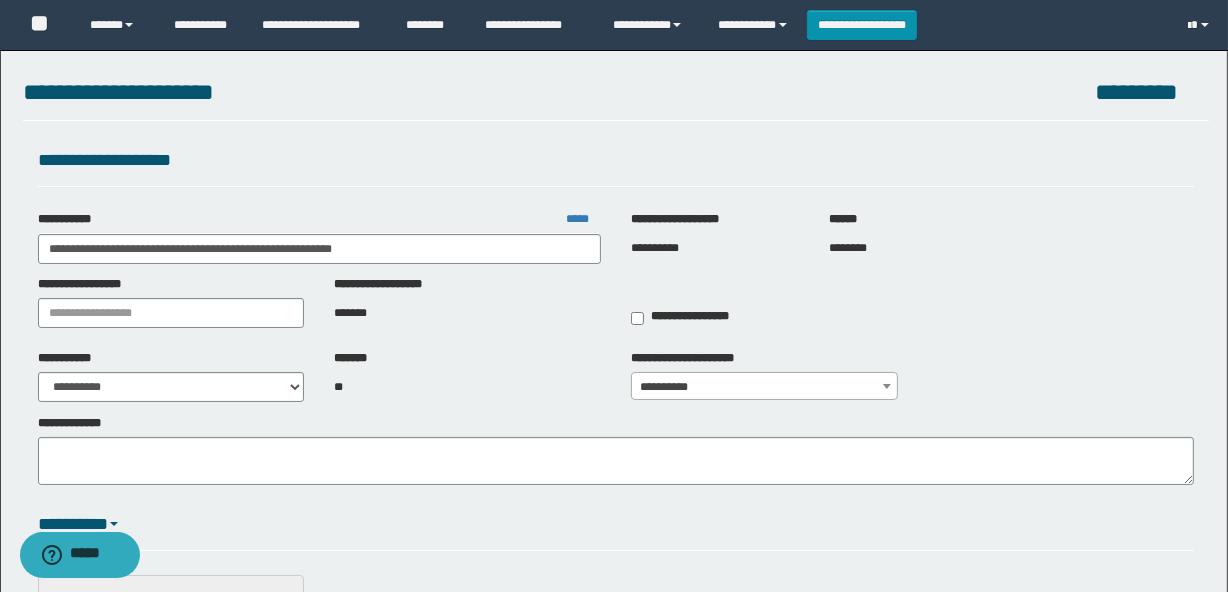 scroll, scrollTop: 0, scrollLeft: 0, axis: both 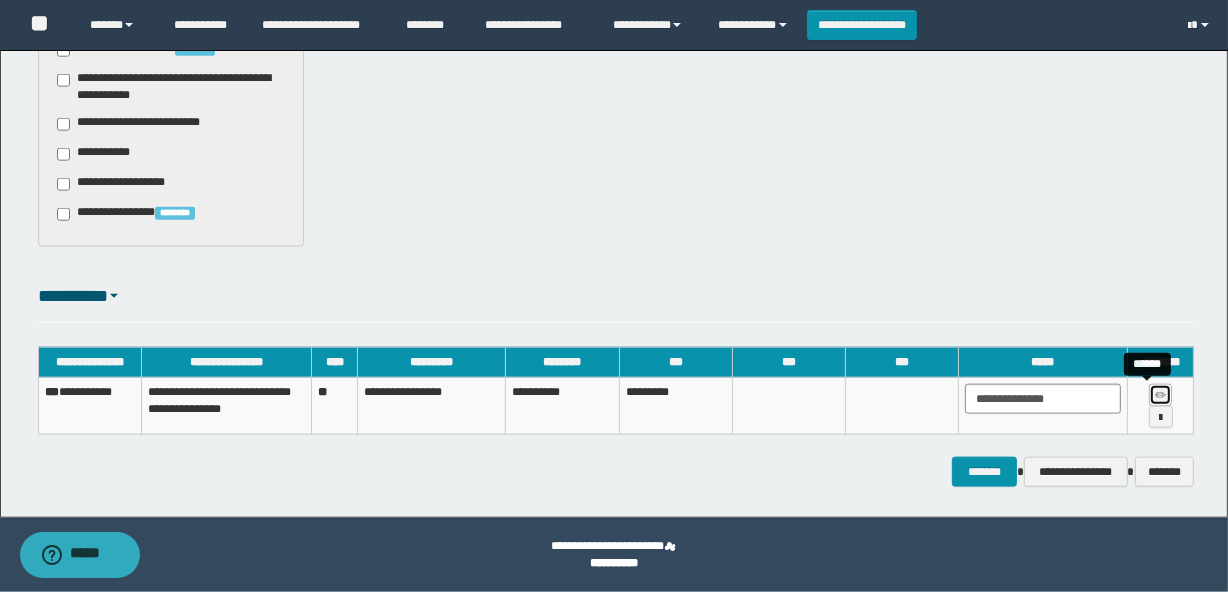 click at bounding box center [1160, 395] 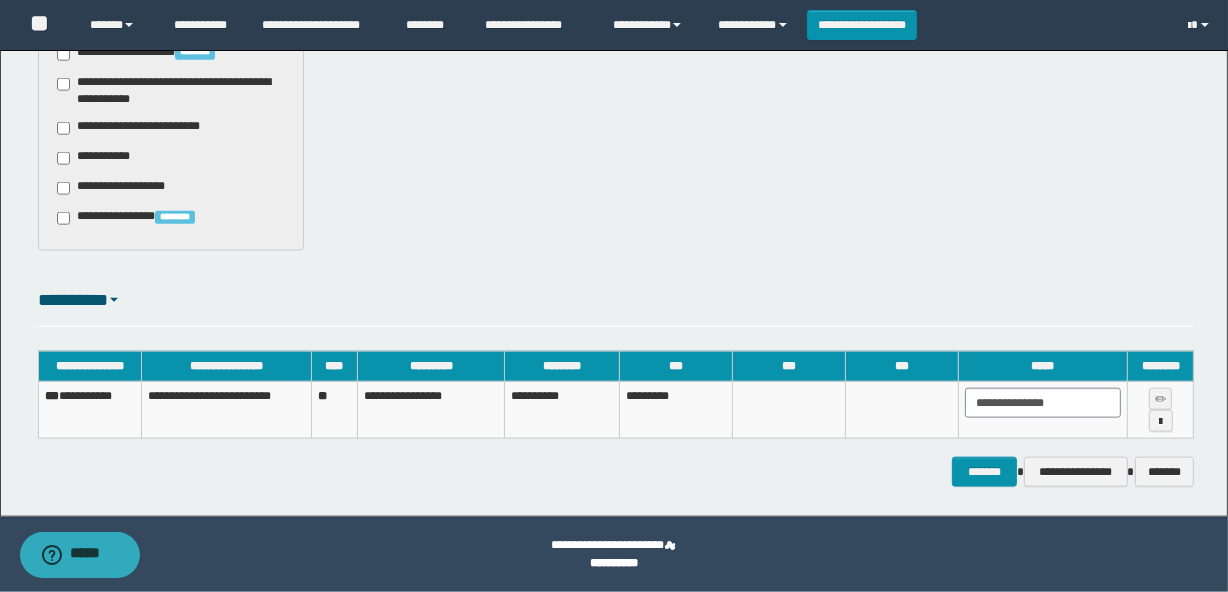 scroll, scrollTop: 2073, scrollLeft: 0, axis: vertical 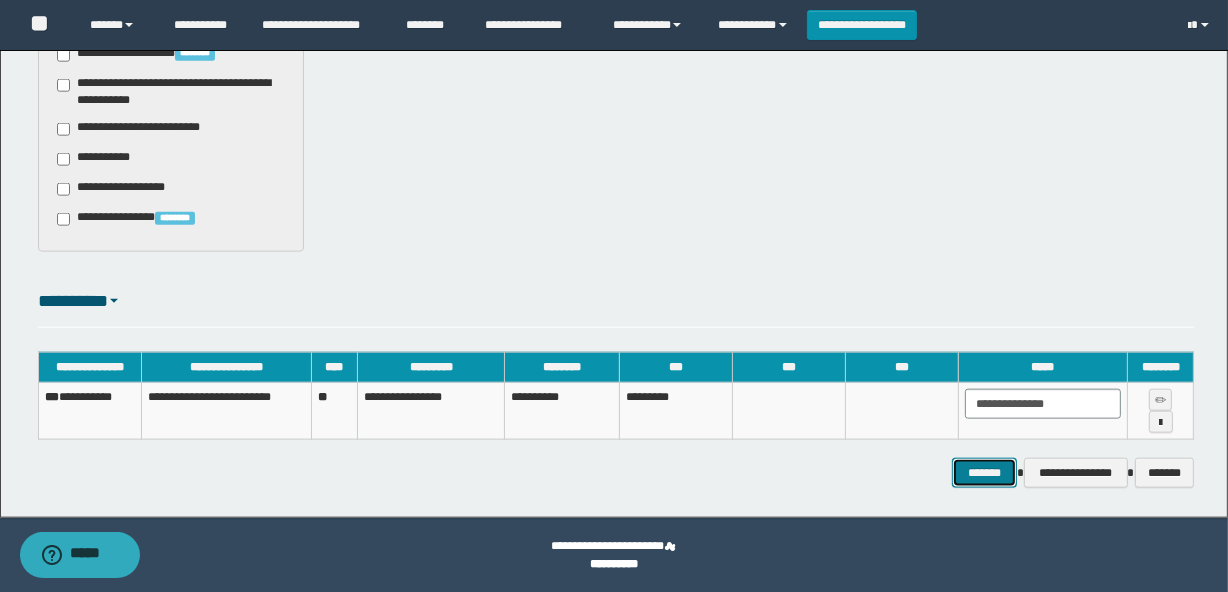 click on "*******" at bounding box center [985, 473] 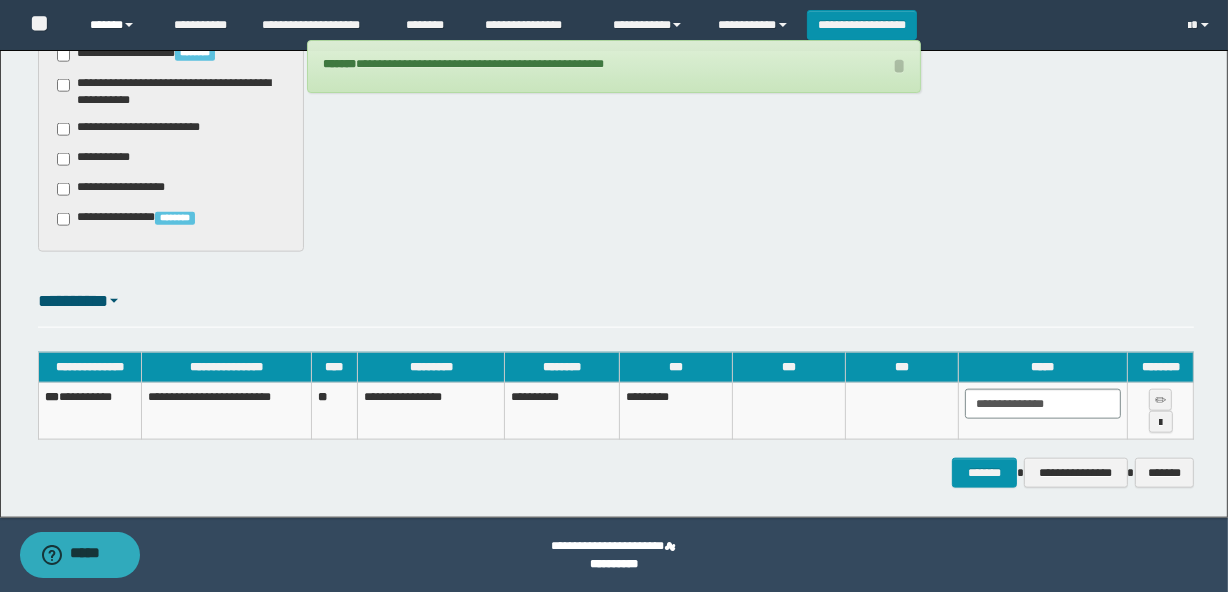 click on "******" at bounding box center (117, 25) 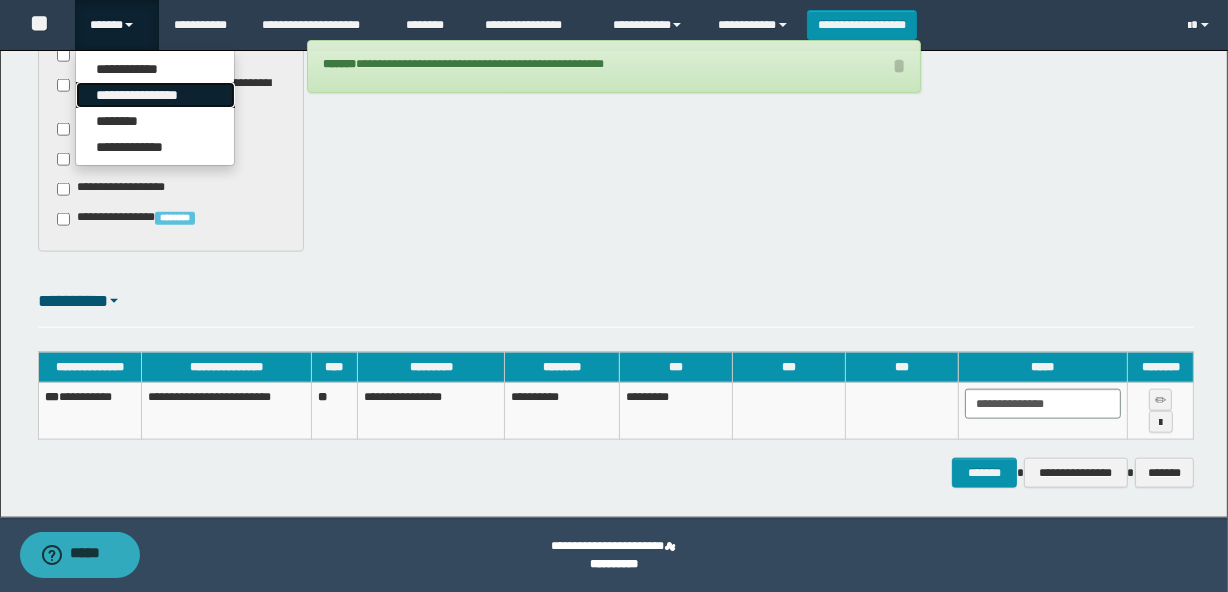 click on "**********" at bounding box center [155, 95] 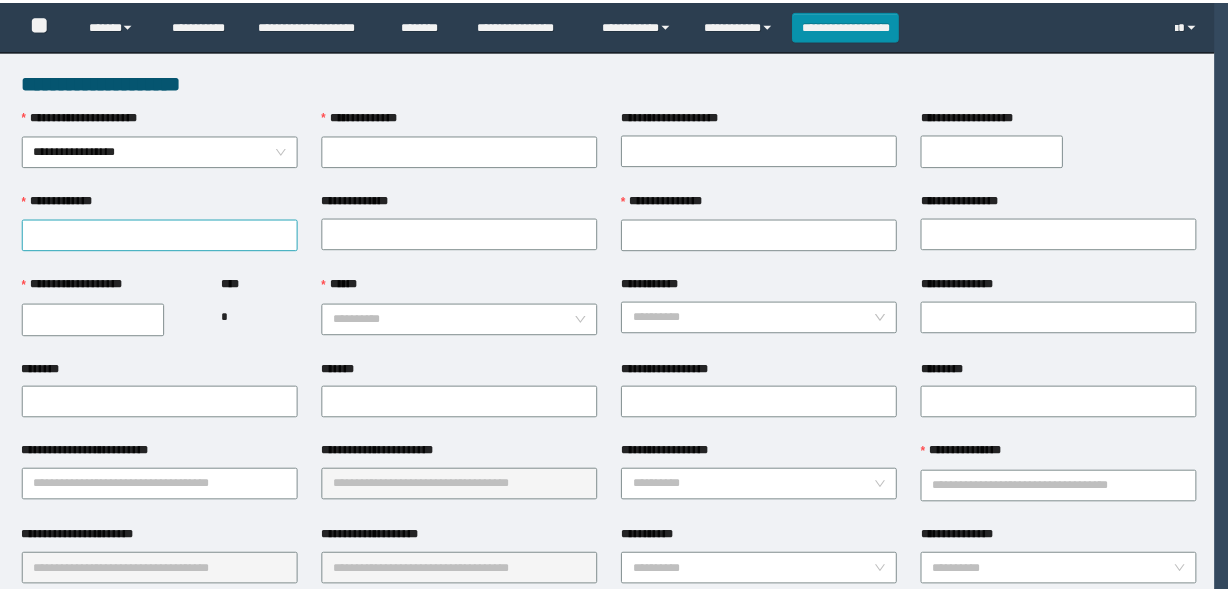 scroll, scrollTop: 0, scrollLeft: 0, axis: both 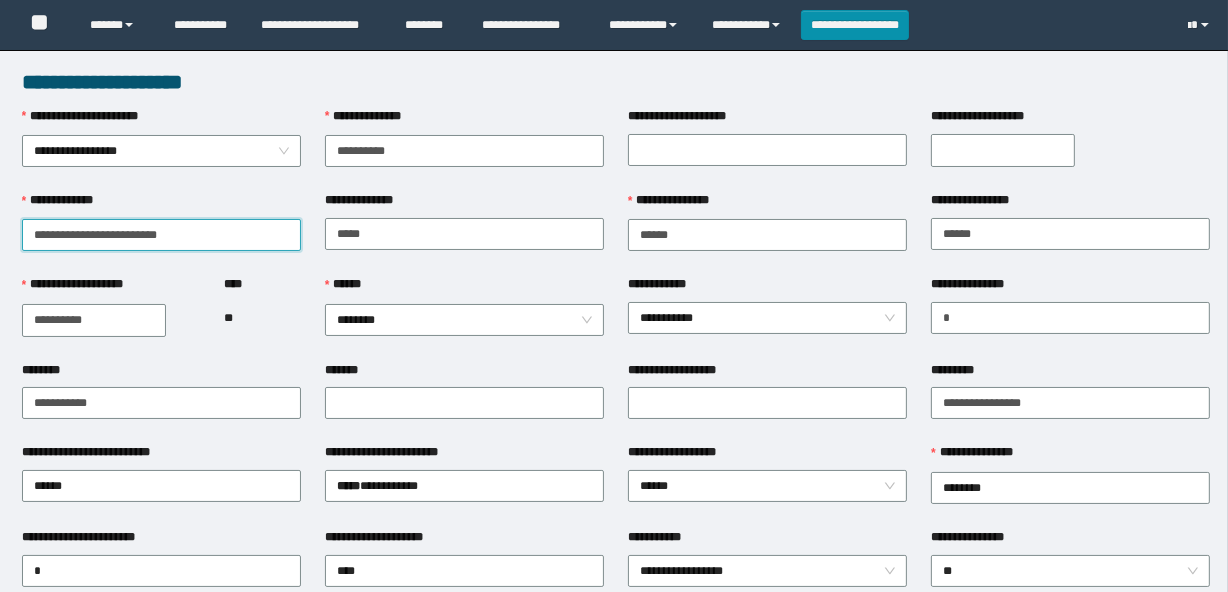 click on "**********" at bounding box center (161, 235) 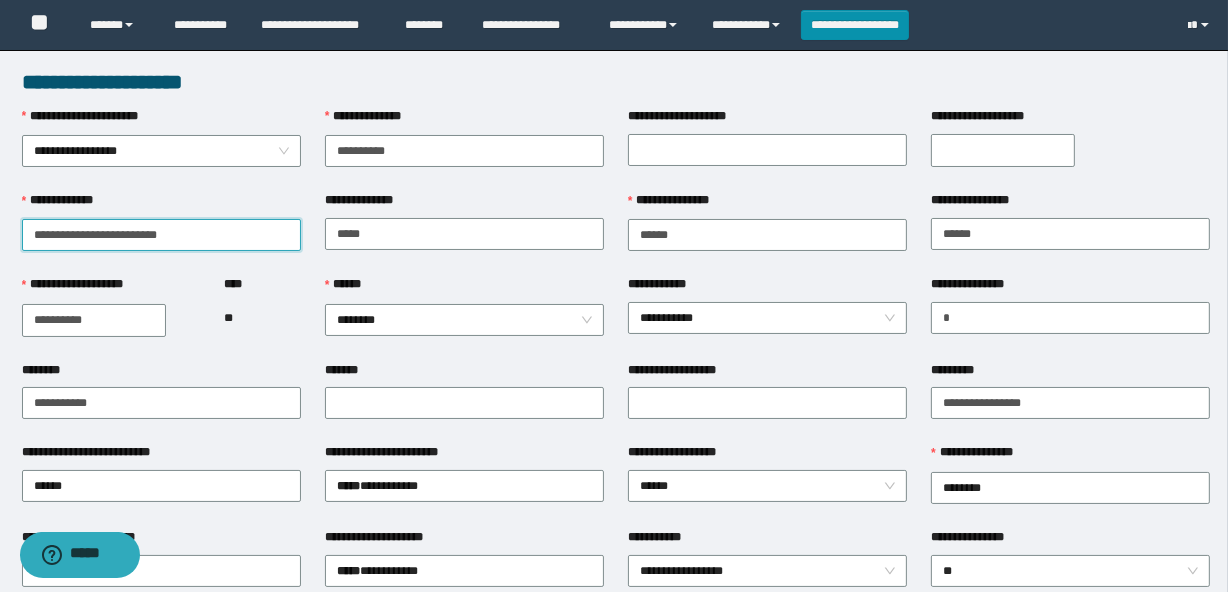 scroll, scrollTop: 0, scrollLeft: 0, axis: both 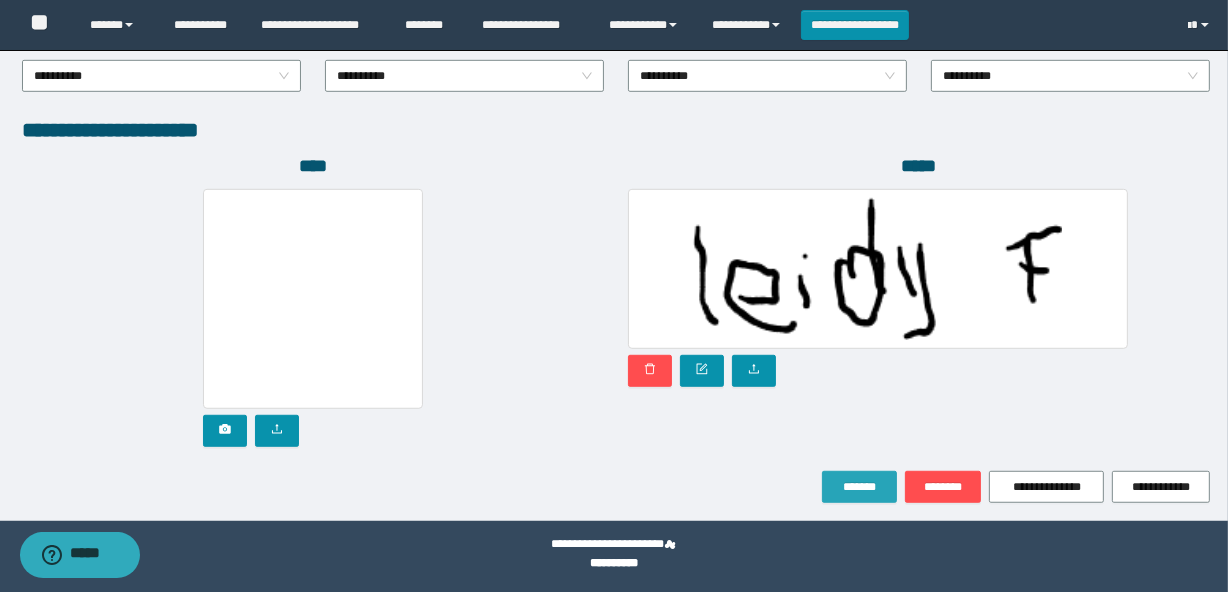type on "*****" 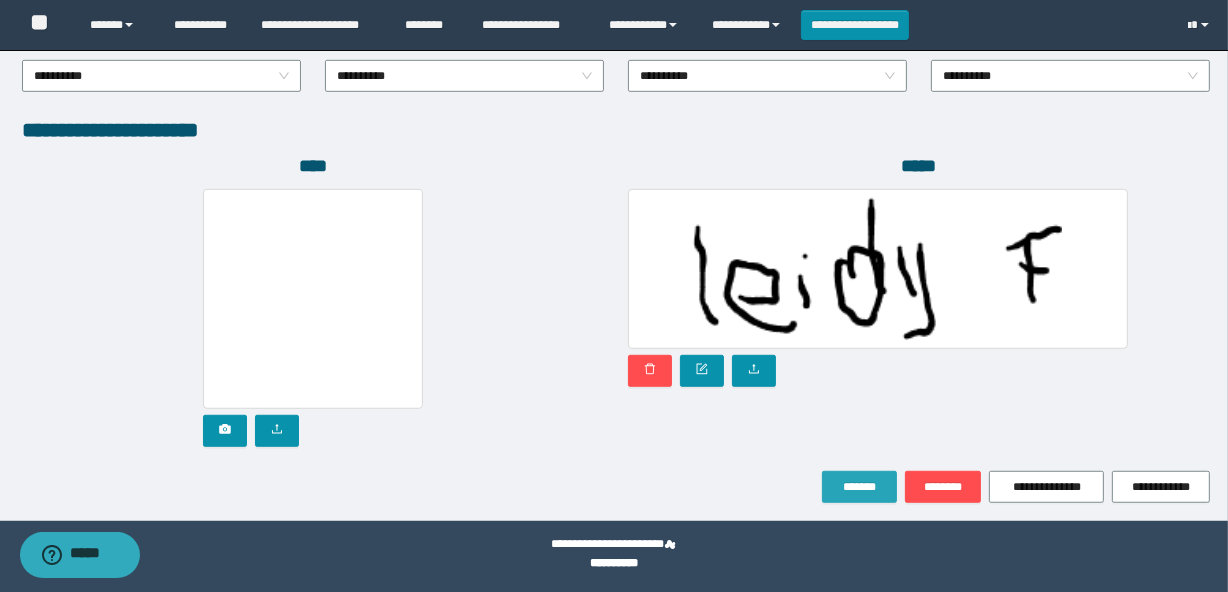click on "*******" at bounding box center [859, 487] 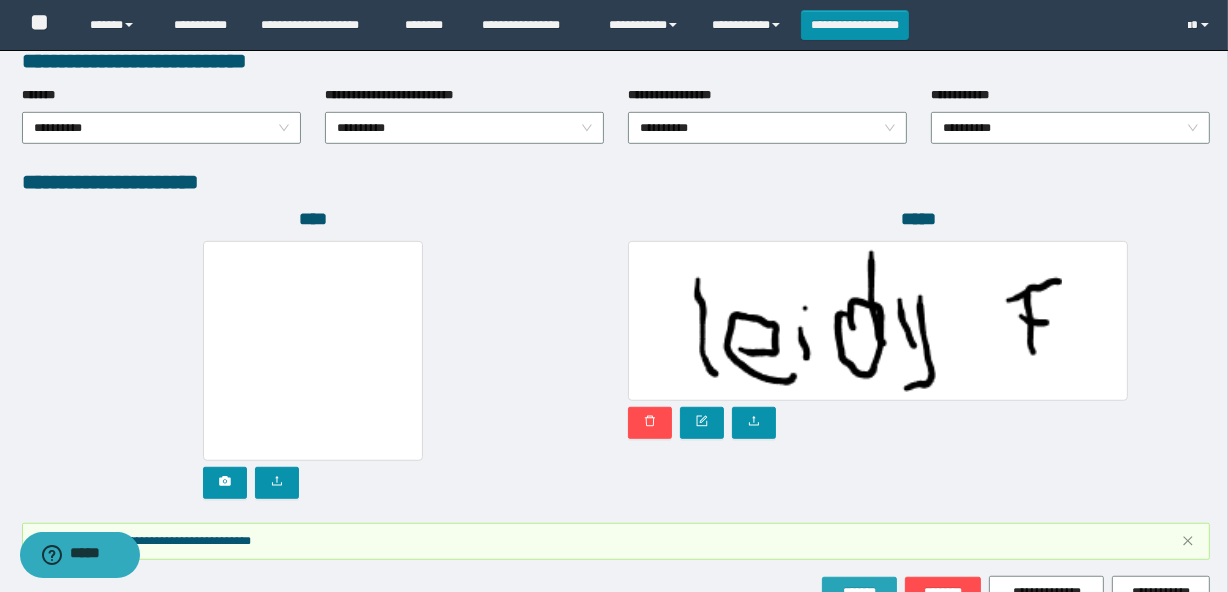 scroll, scrollTop: 1162, scrollLeft: 0, axis: vertical 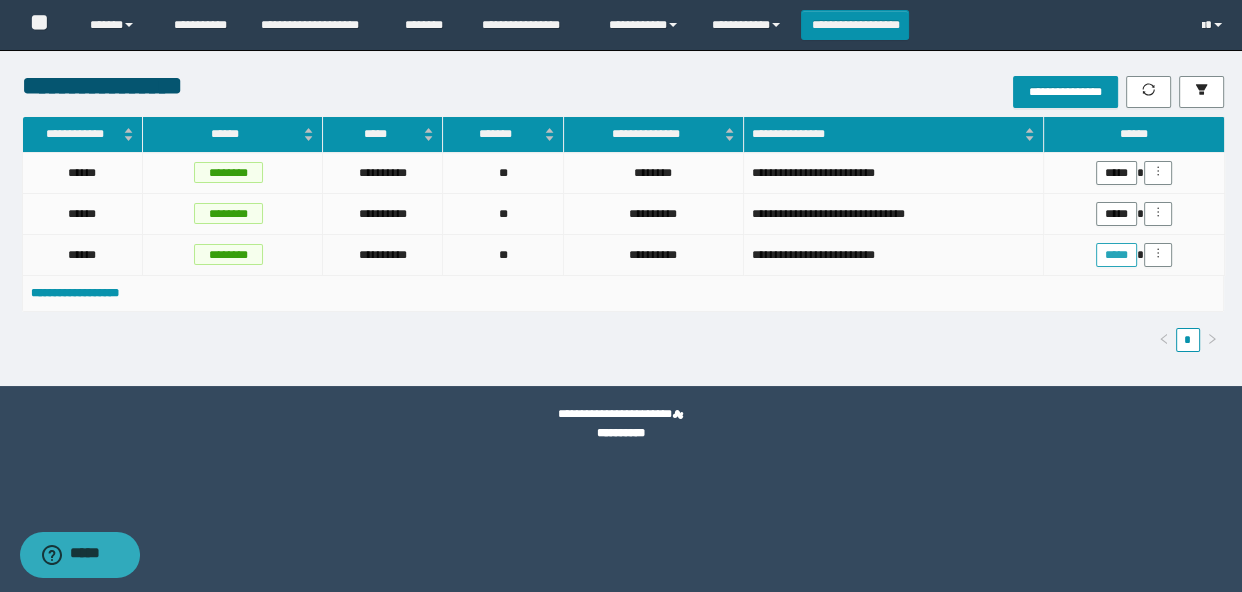 click on "*****" at bounding box center [1116, 255] 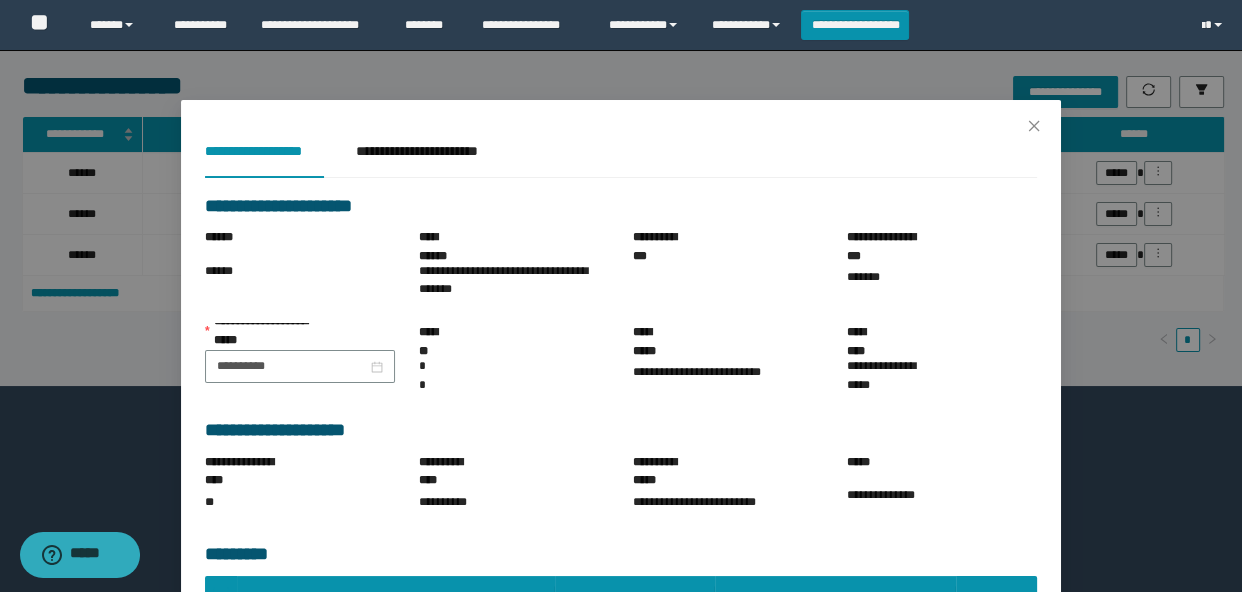 scroll, scrollTop: 454, scrollLeft: 0, axis: vertical 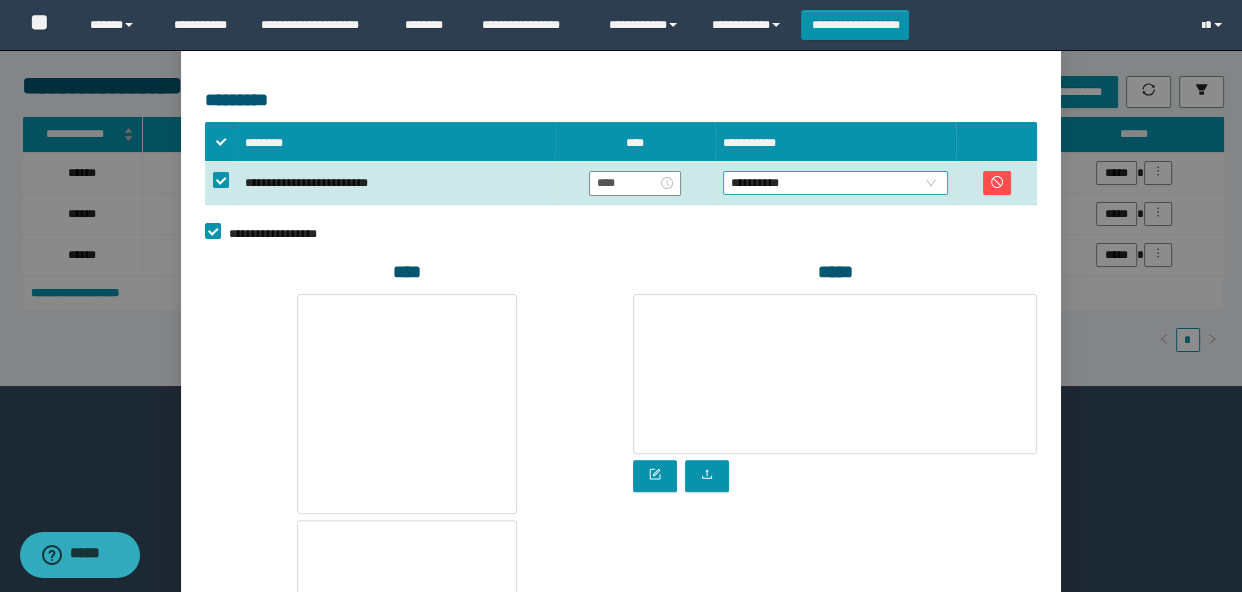 click on "**********" at bounding box center (836, 183) 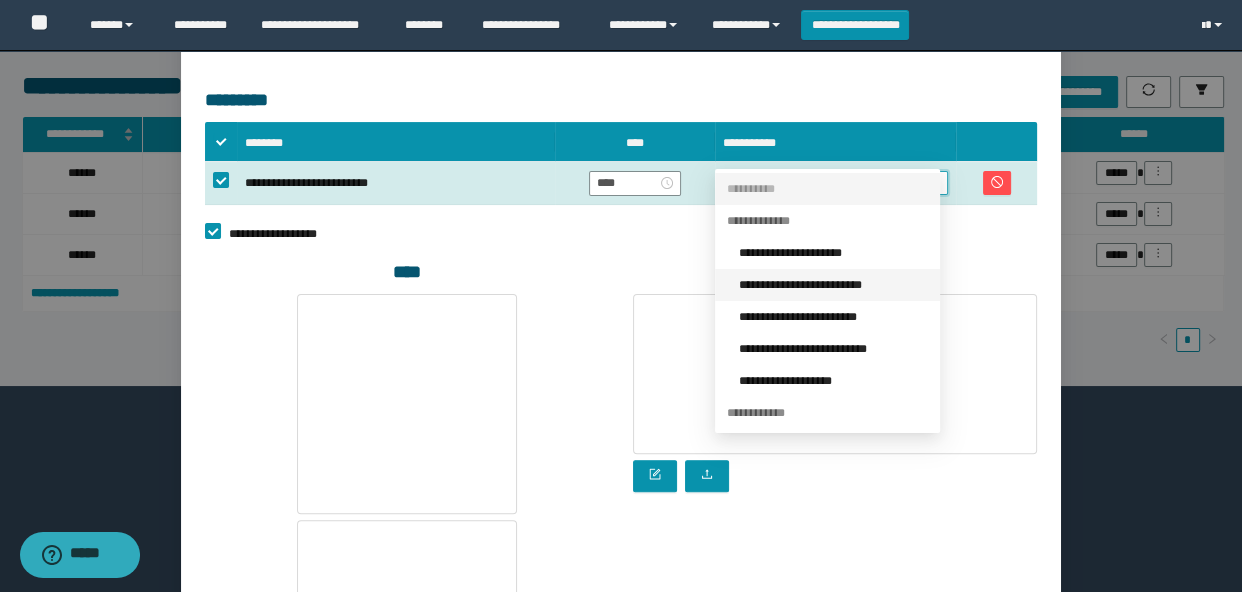 click on "**********" at bounding box center [833, 285] 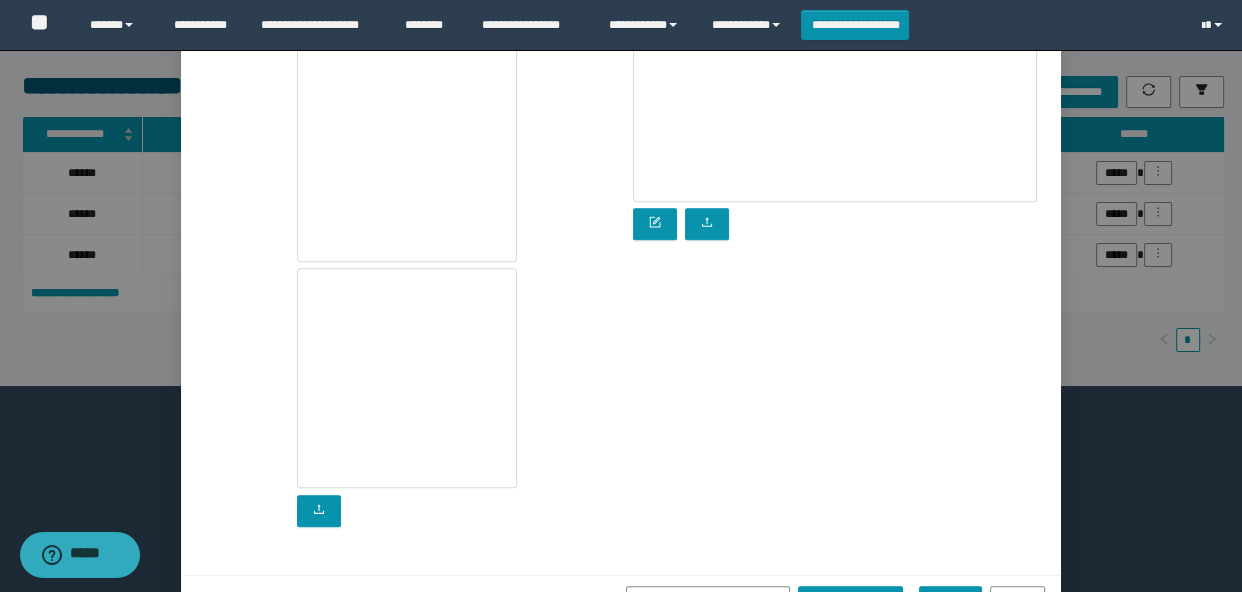 scroll, scrollTop: 733, scrollLeft: 0, axis: vertical 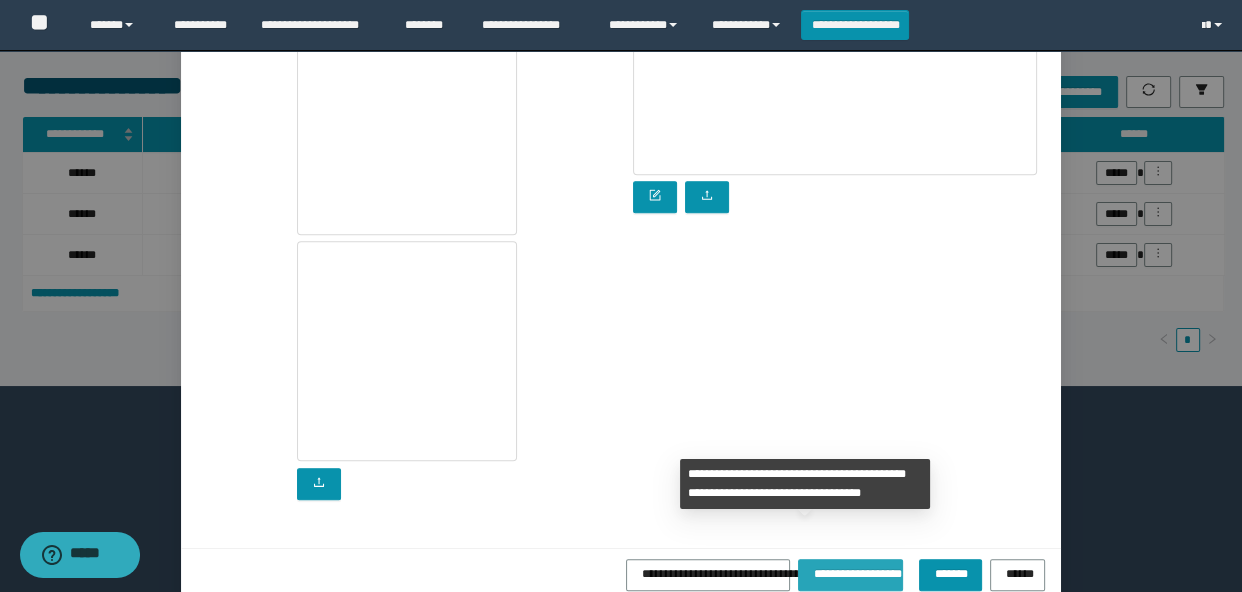 click on "**********" at bounding box center [850, 571] 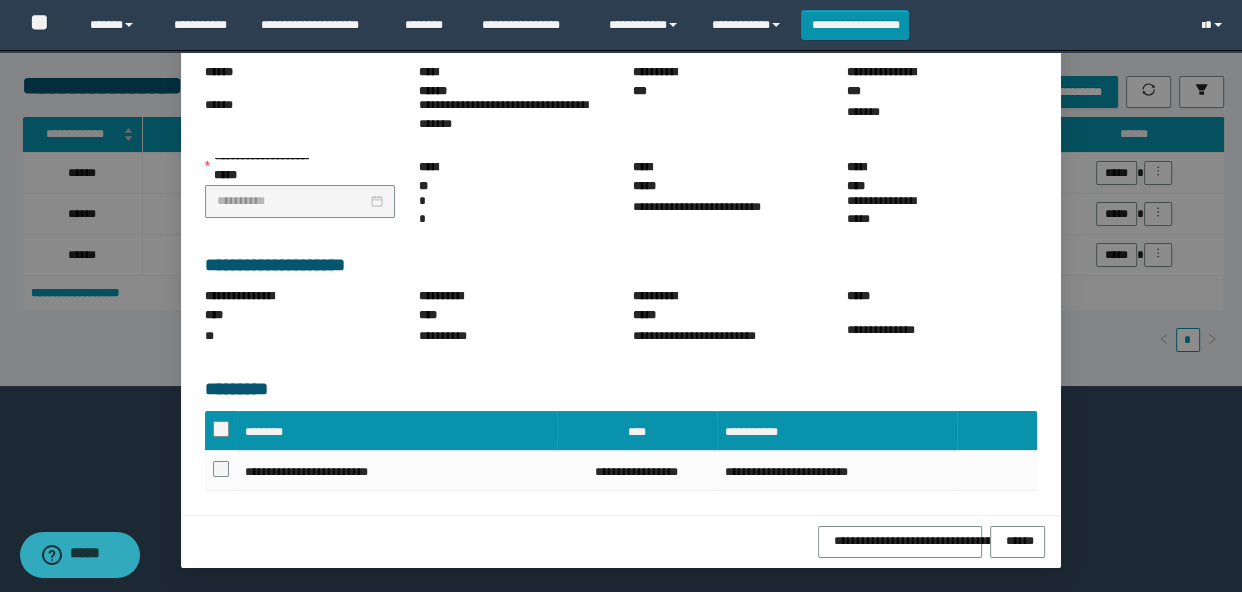 scroll, scrollTop: 189, scrollLeft: 0, axis: vertical 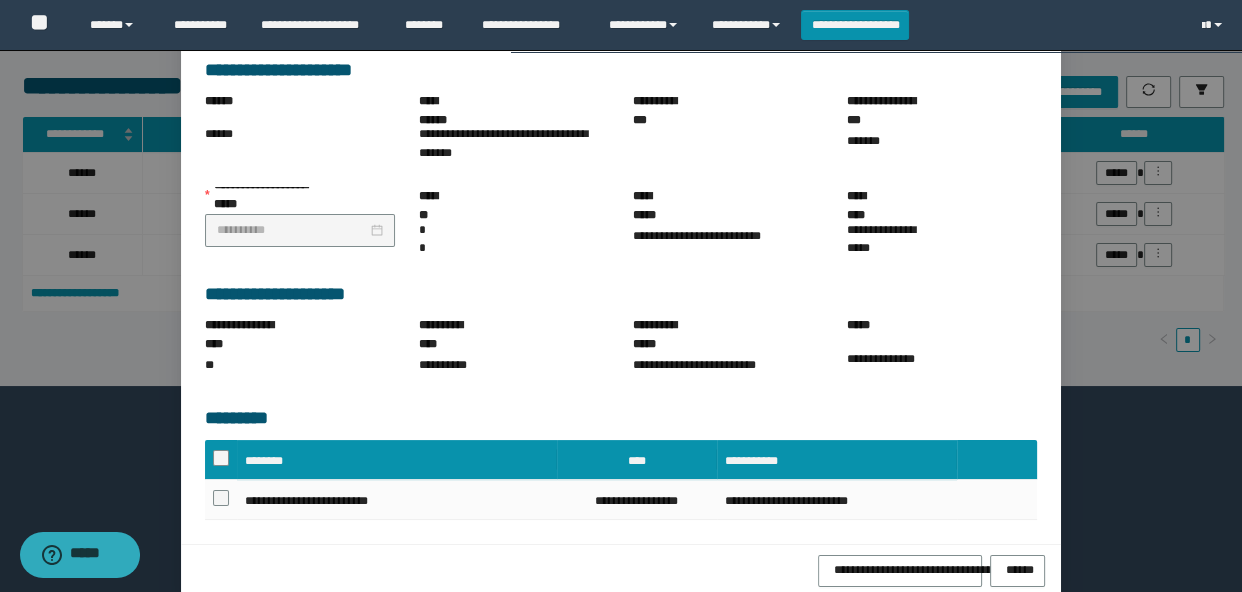 drag, startPoint x: 497, startPoint y: 540, endPoint x: 528, endPoint y: 535, distance: 31.400637 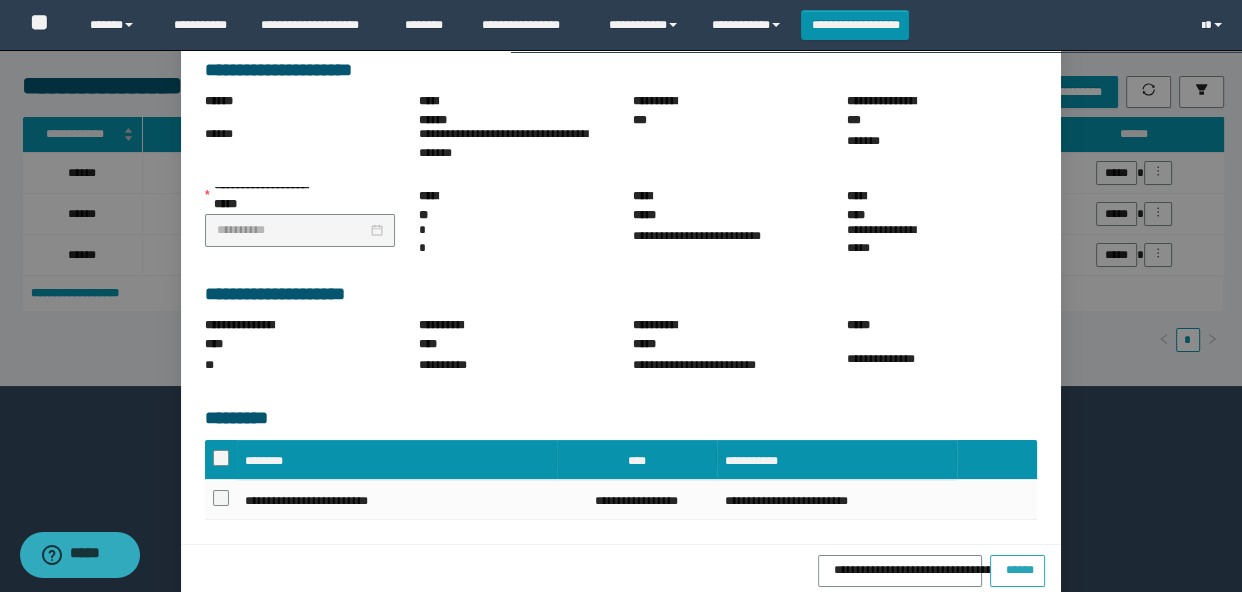 click on "******" at bounding box center [1017, 567] 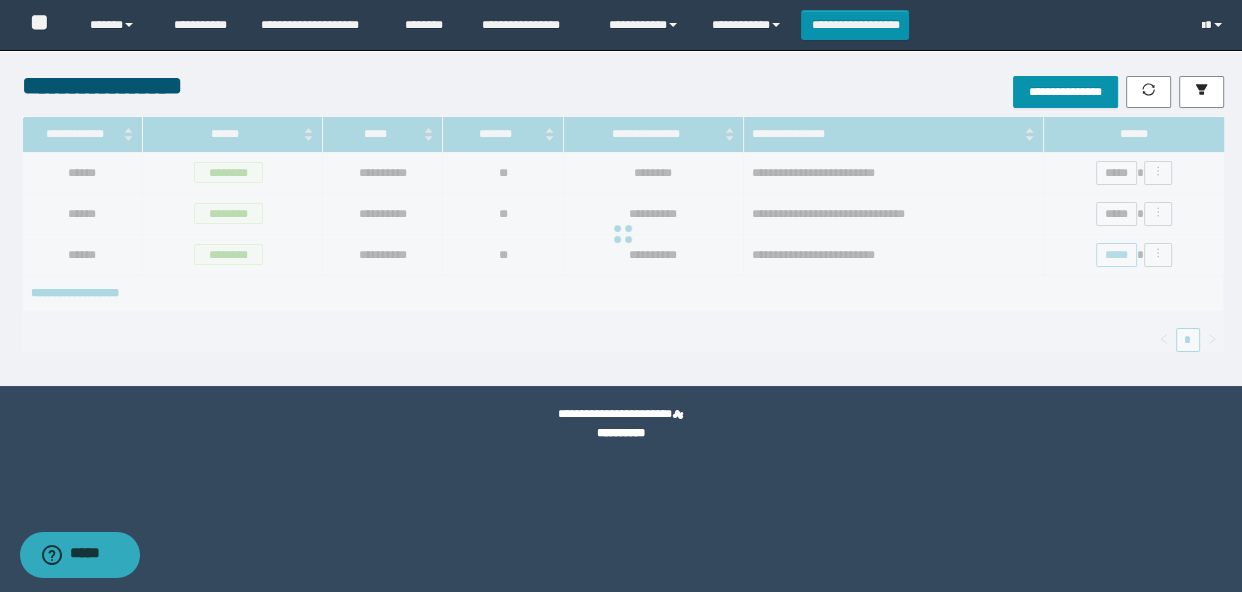scroll, scrollTop: 0, scrollLeft: 0, axis: both 